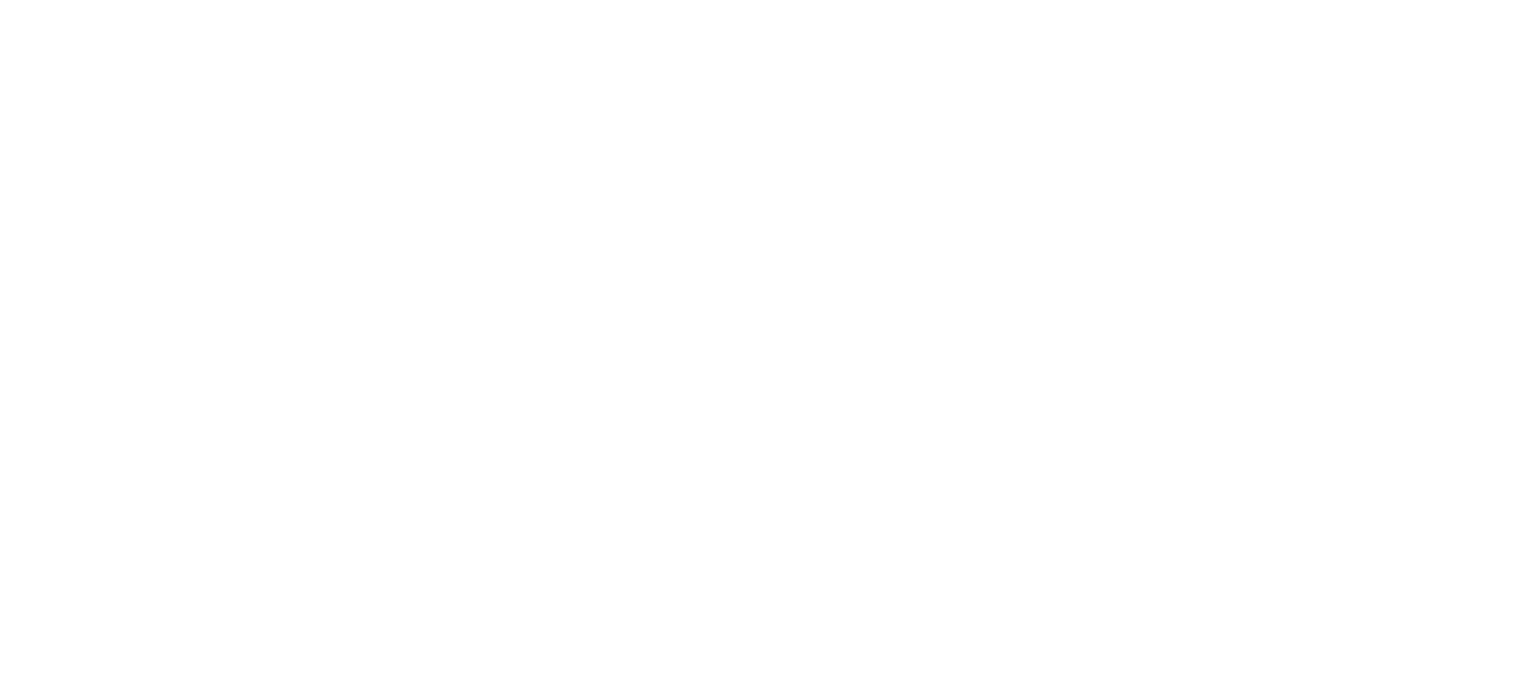 scroll, scrollTop: 0, scrollLeft: 0, axis: both 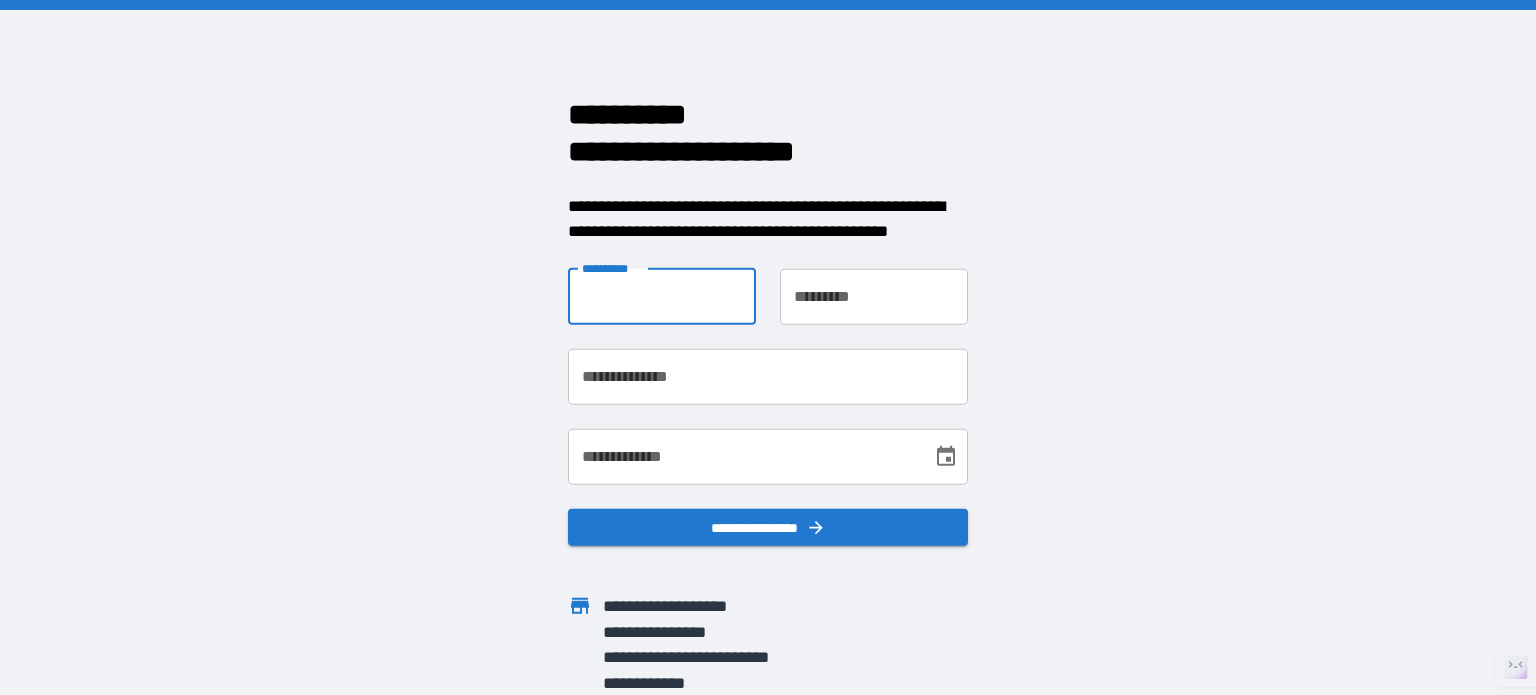 click on "**********" at bounding box center (662, 296) 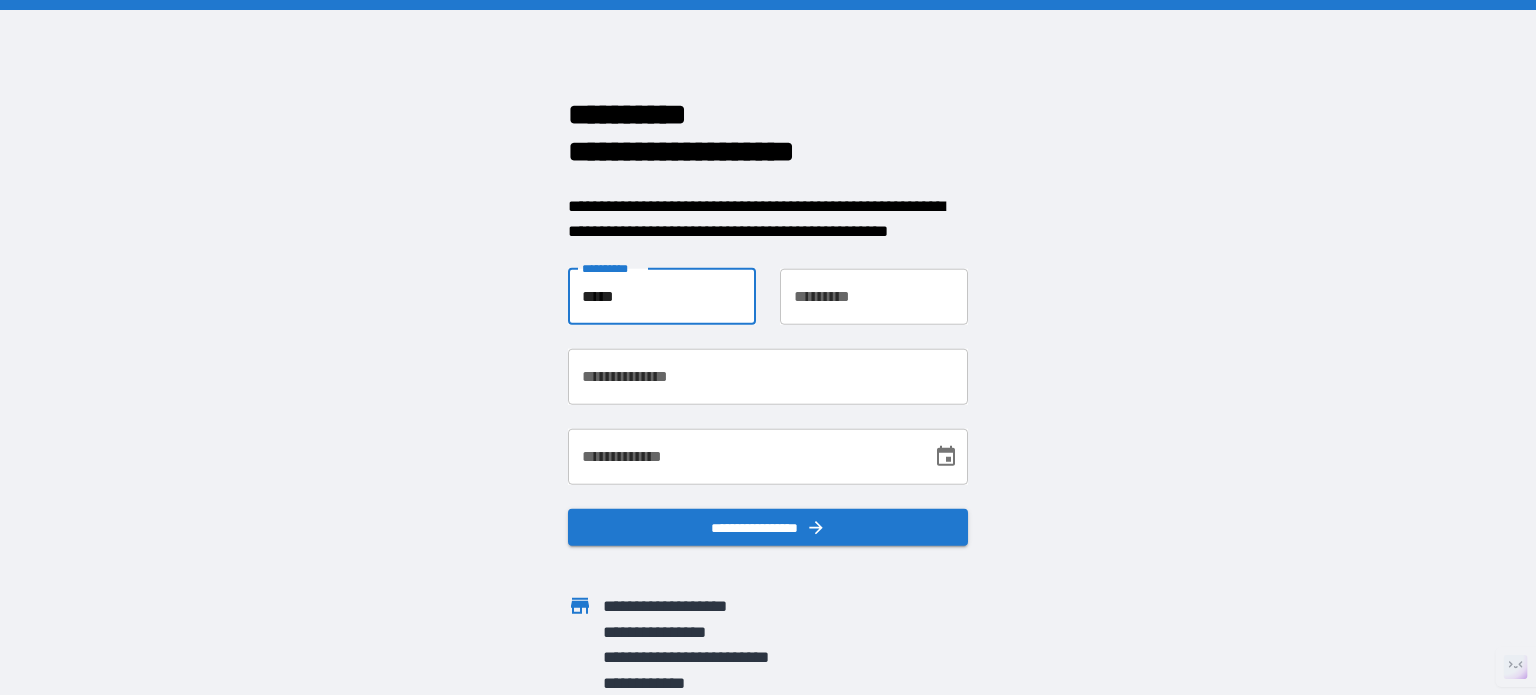 type on "*****" 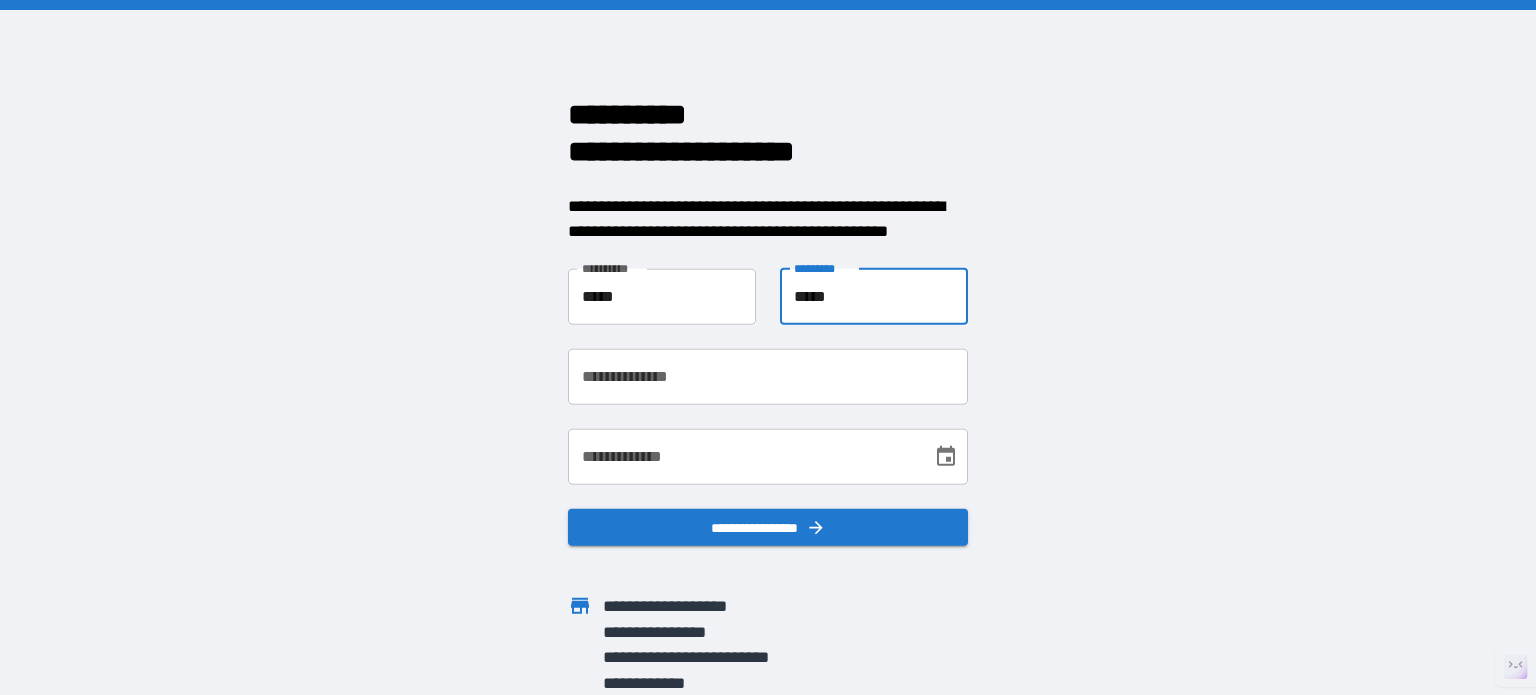 type on "*****" 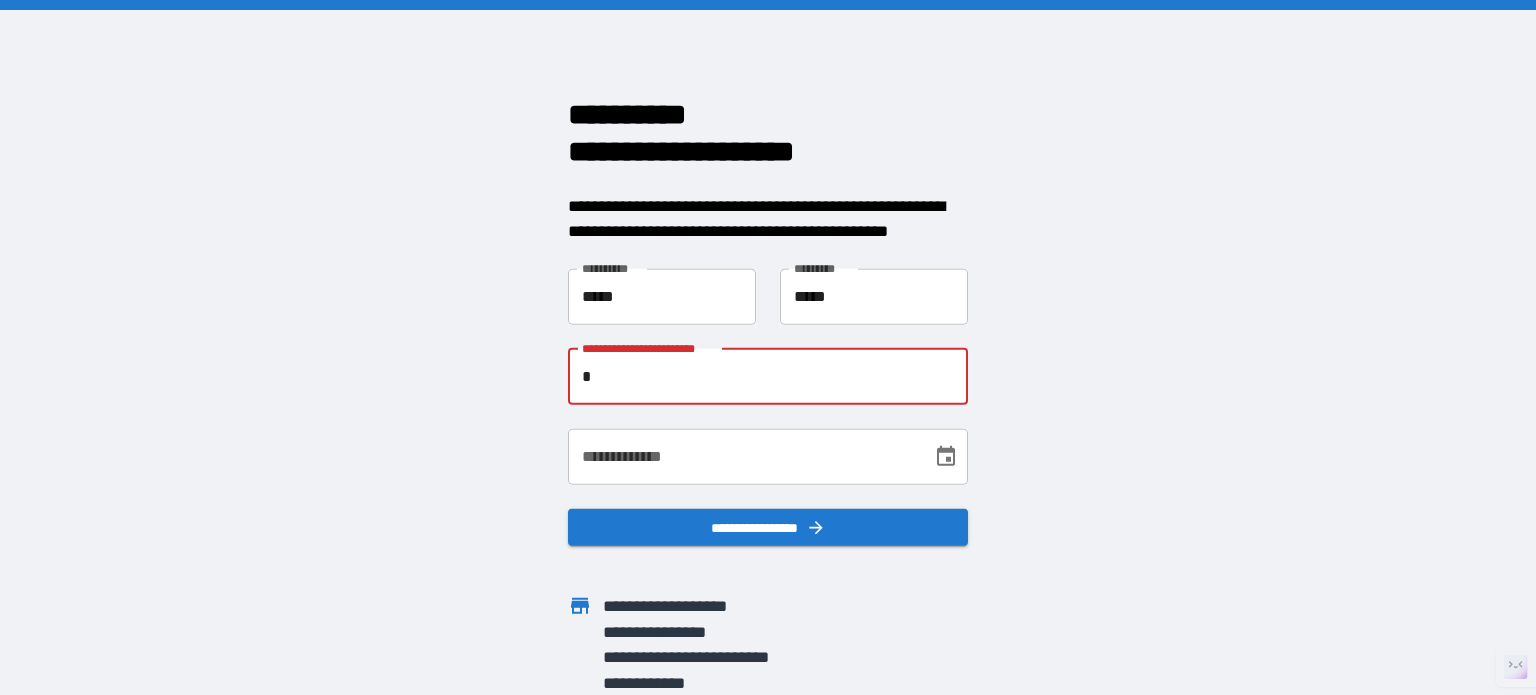 type on "**********" 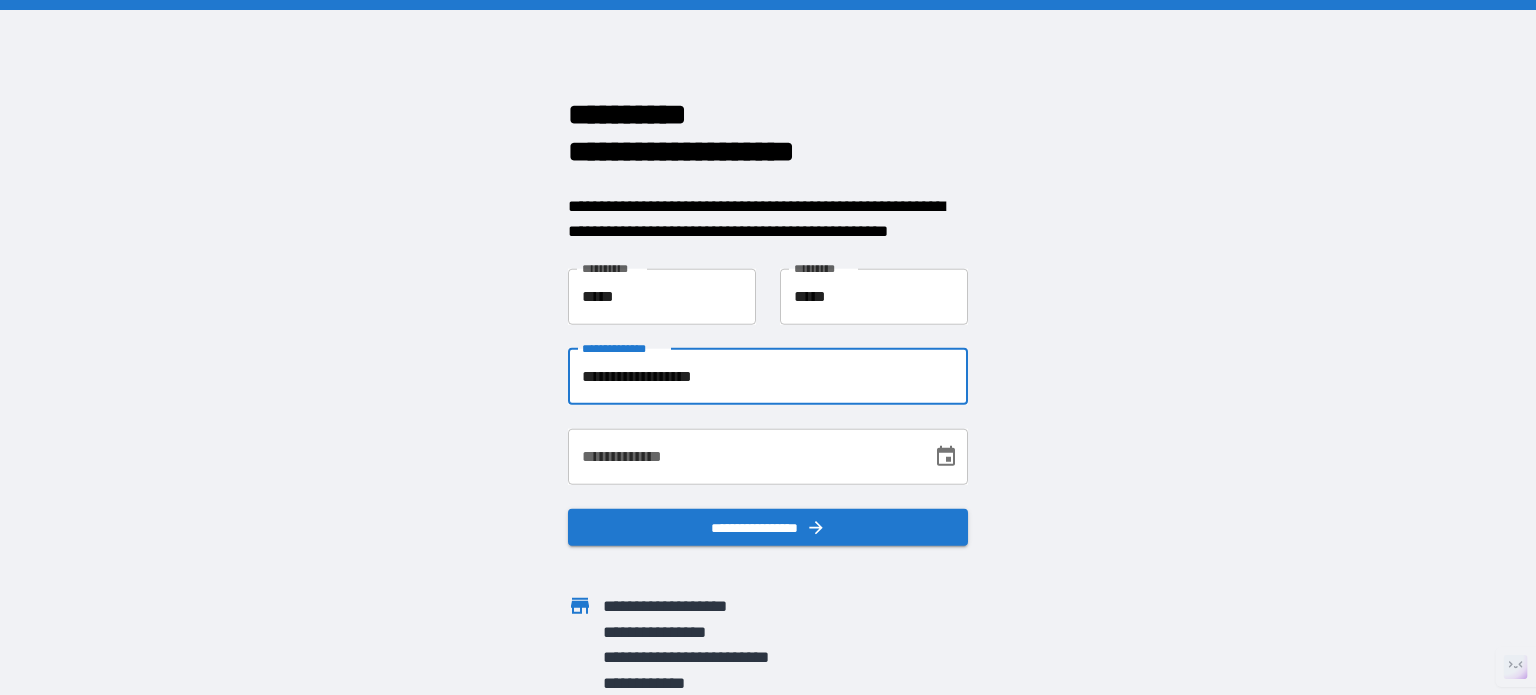 click on "**********" at bounding box center (743, 456) 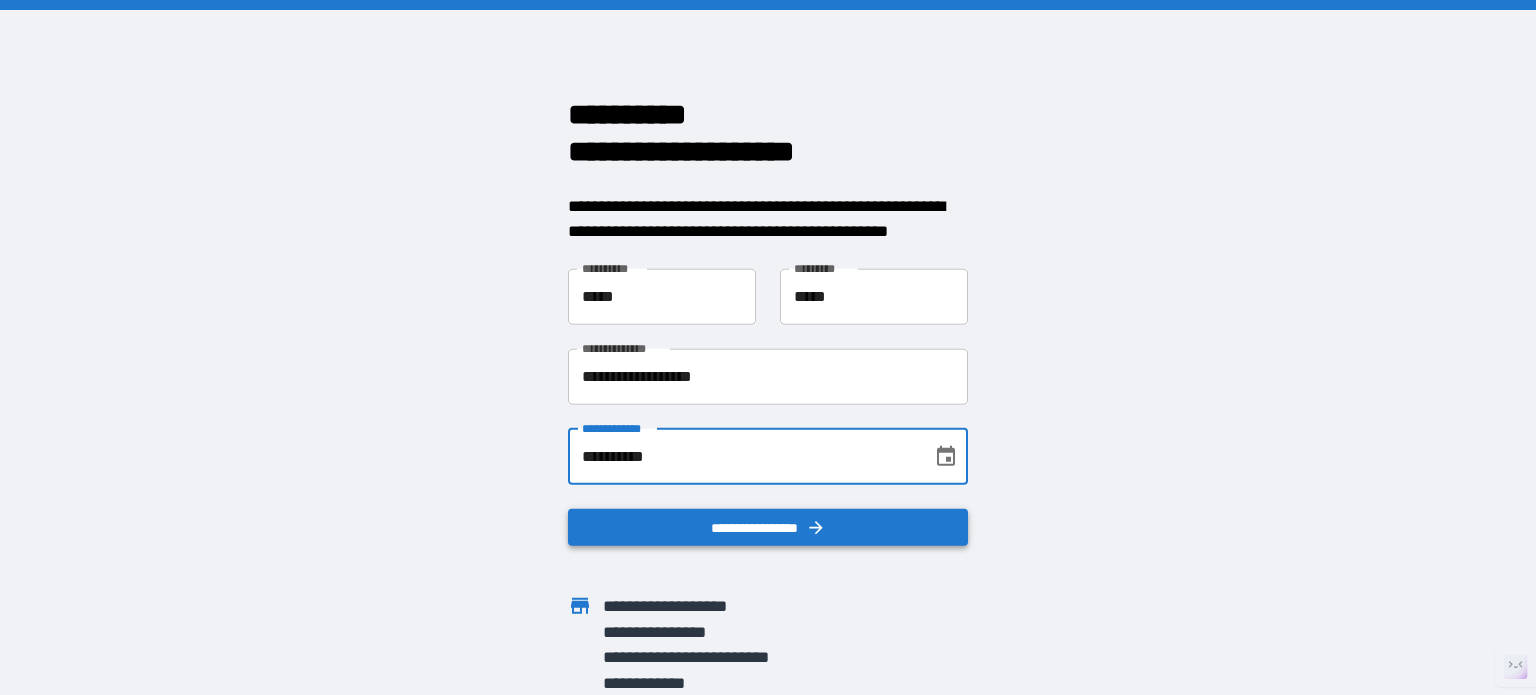 type on "**********" 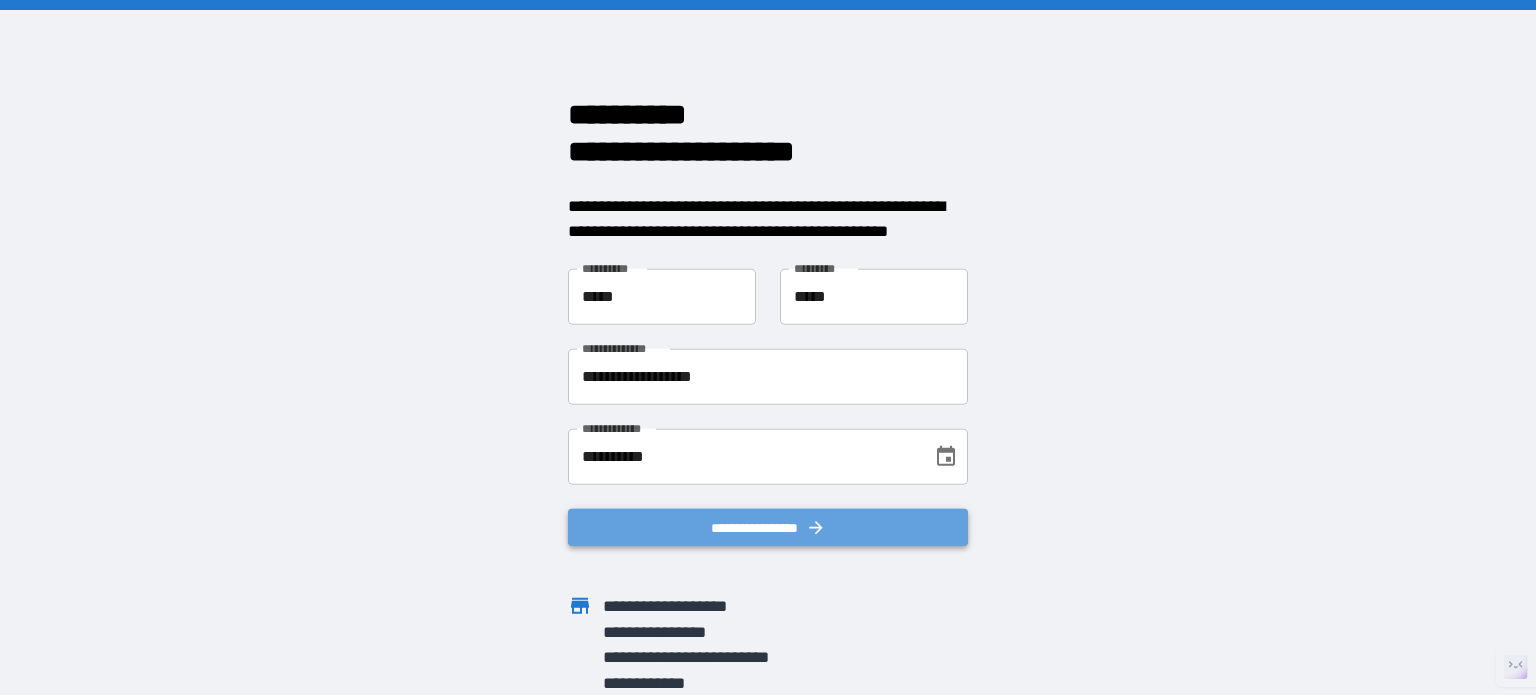 click on "**********" at bounding box center [768, 527] 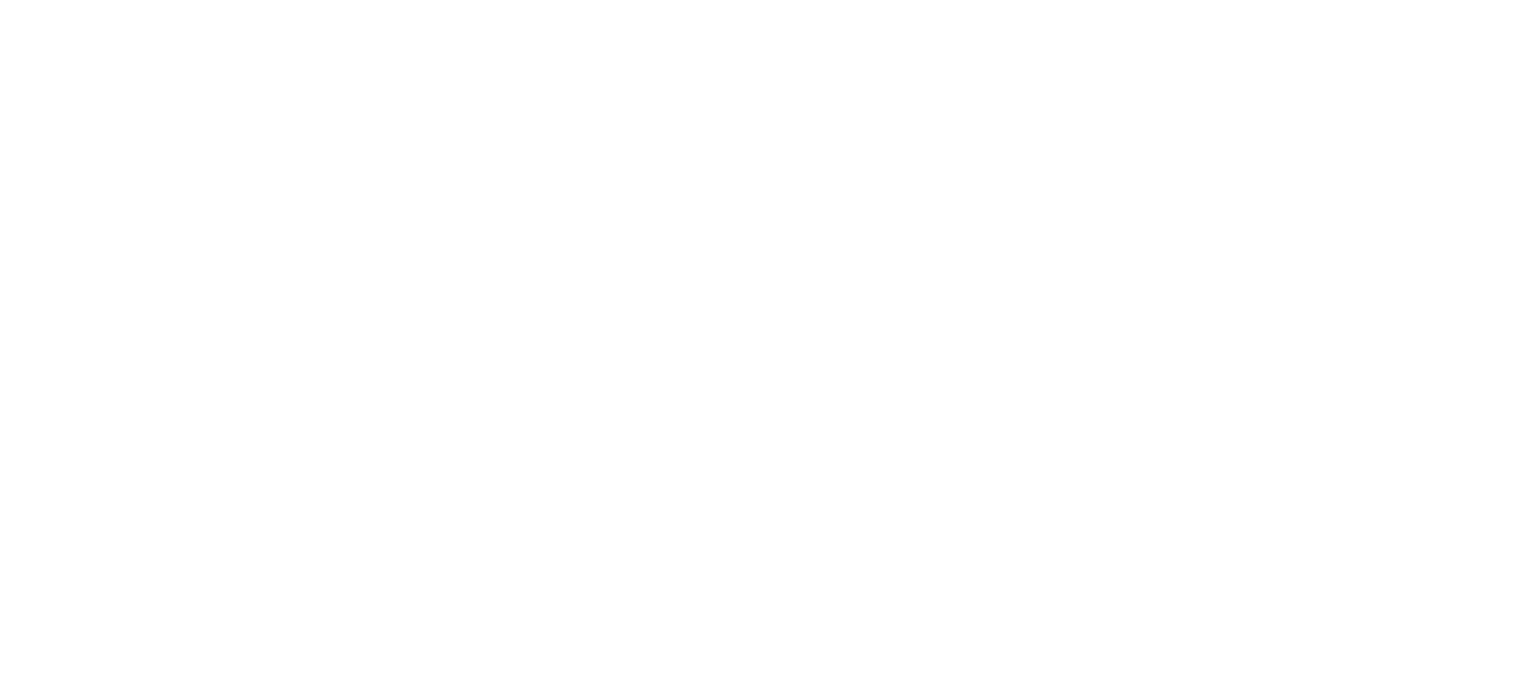 scroll, scrollTop: 0, scrollLeft: 0, axis: both 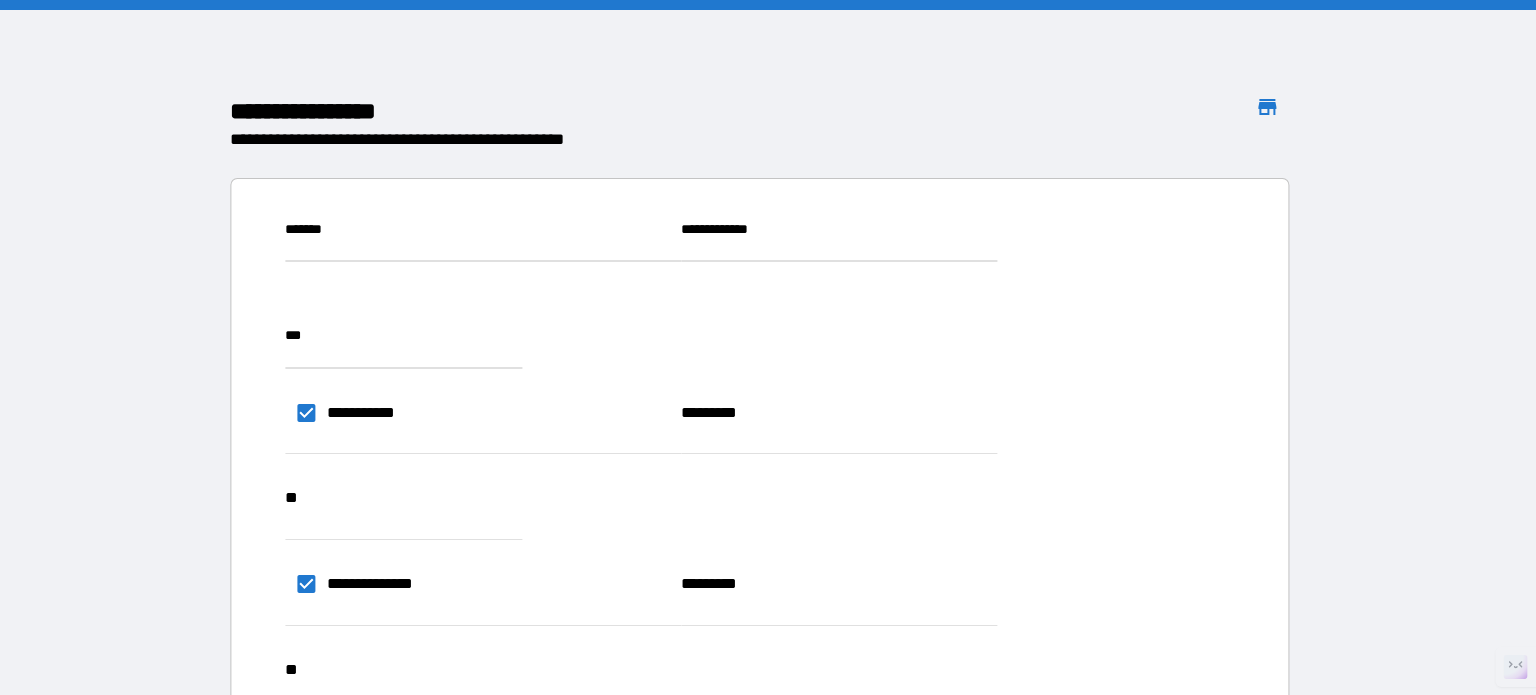 click on "**********" at bounding box center (1206, 785) 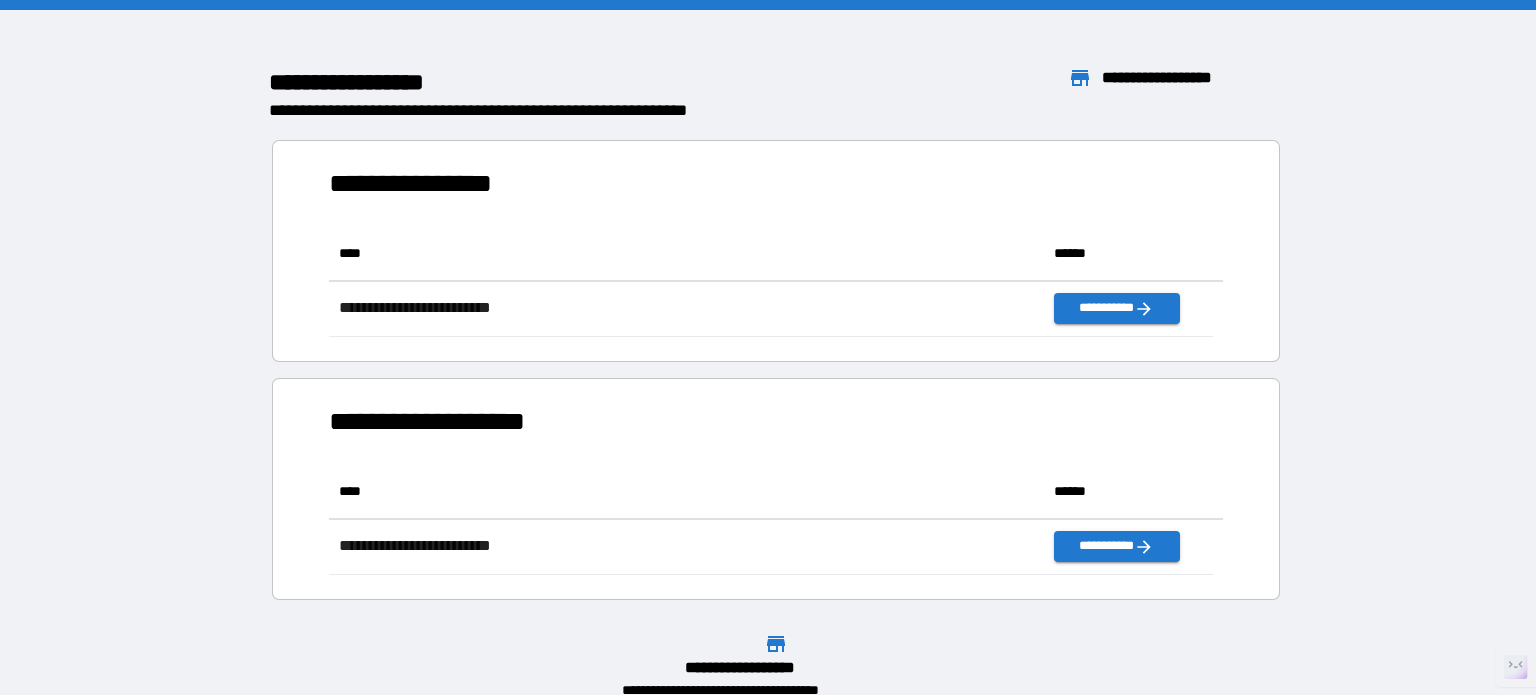 scroll, scrollTop: 16, scrollLeft: 16, axis: both 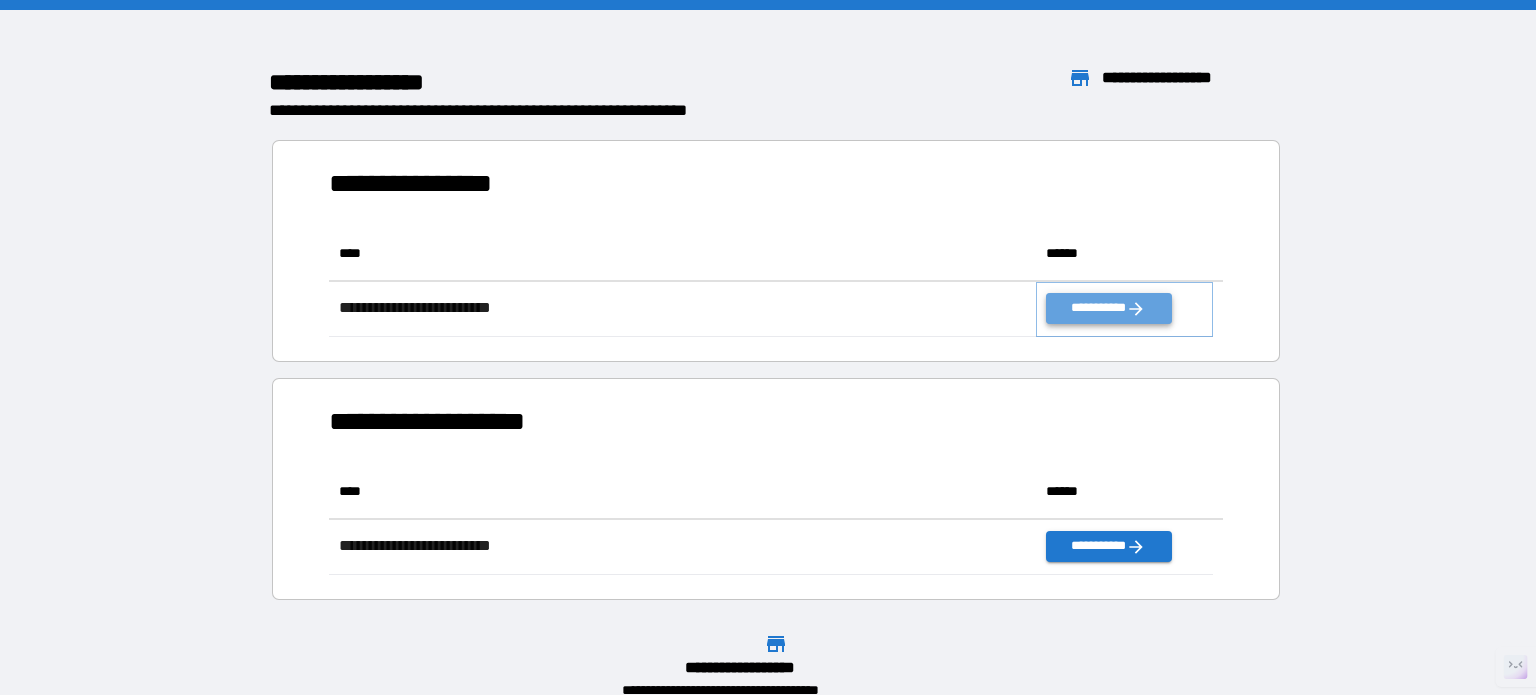 click on "**********" at bounding box center [1108, 308] 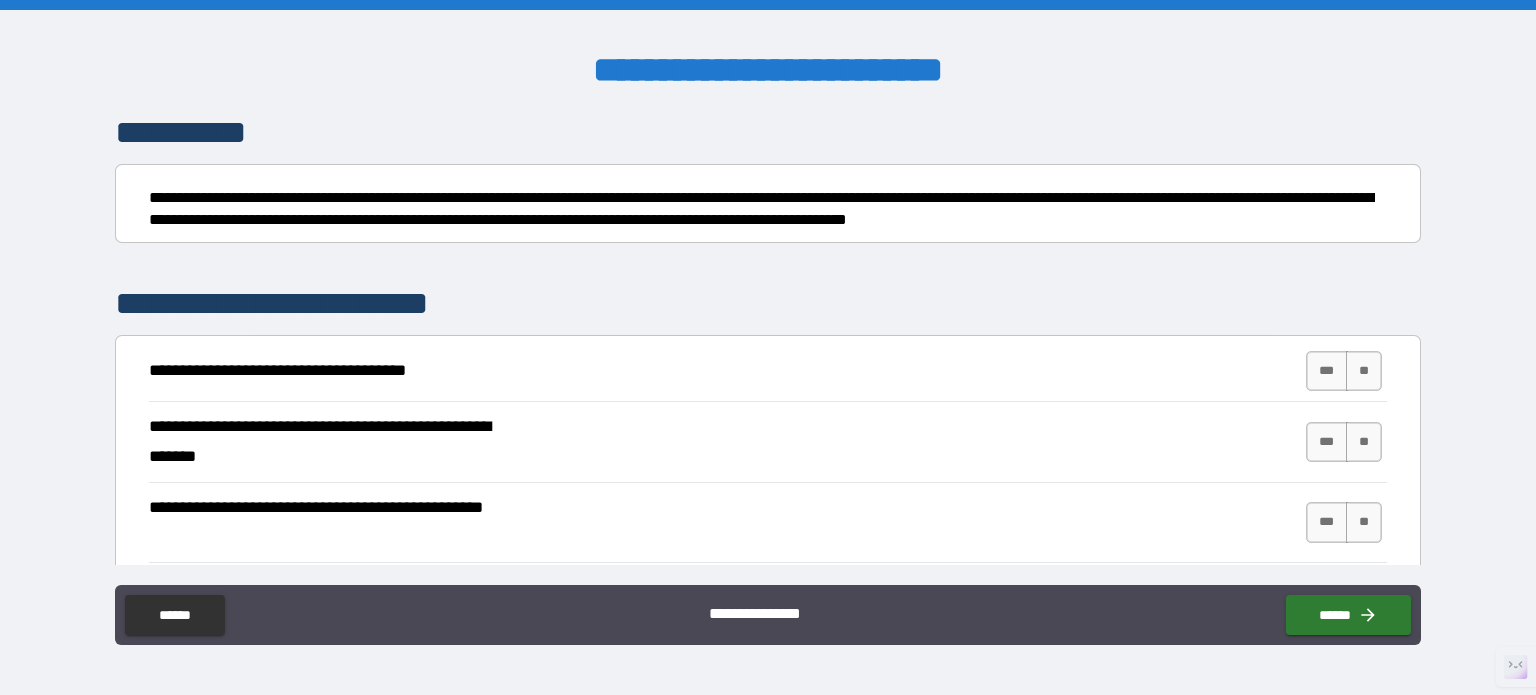 scroll, scrollTop: 200, scrollLeft: 0, axis: vertical 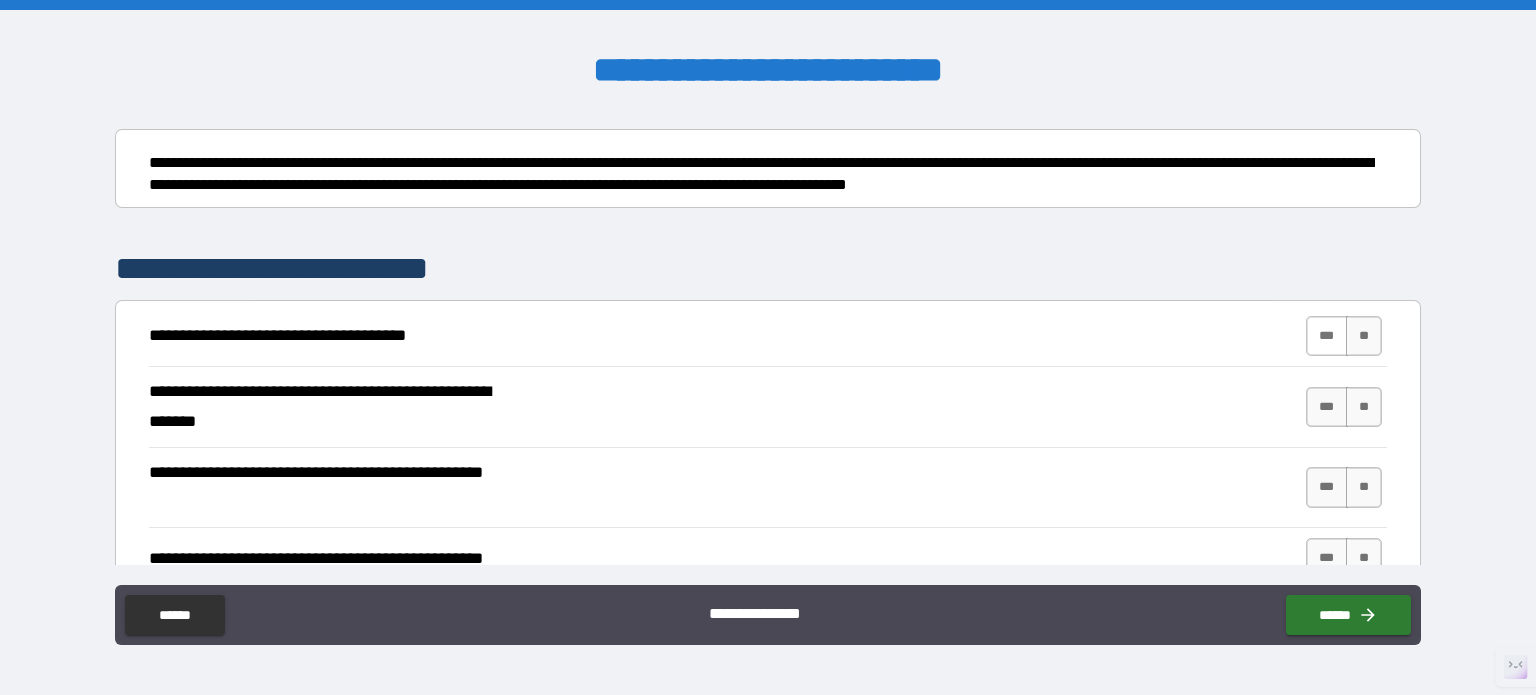 click on "***" at bounding box center [1327, 336] 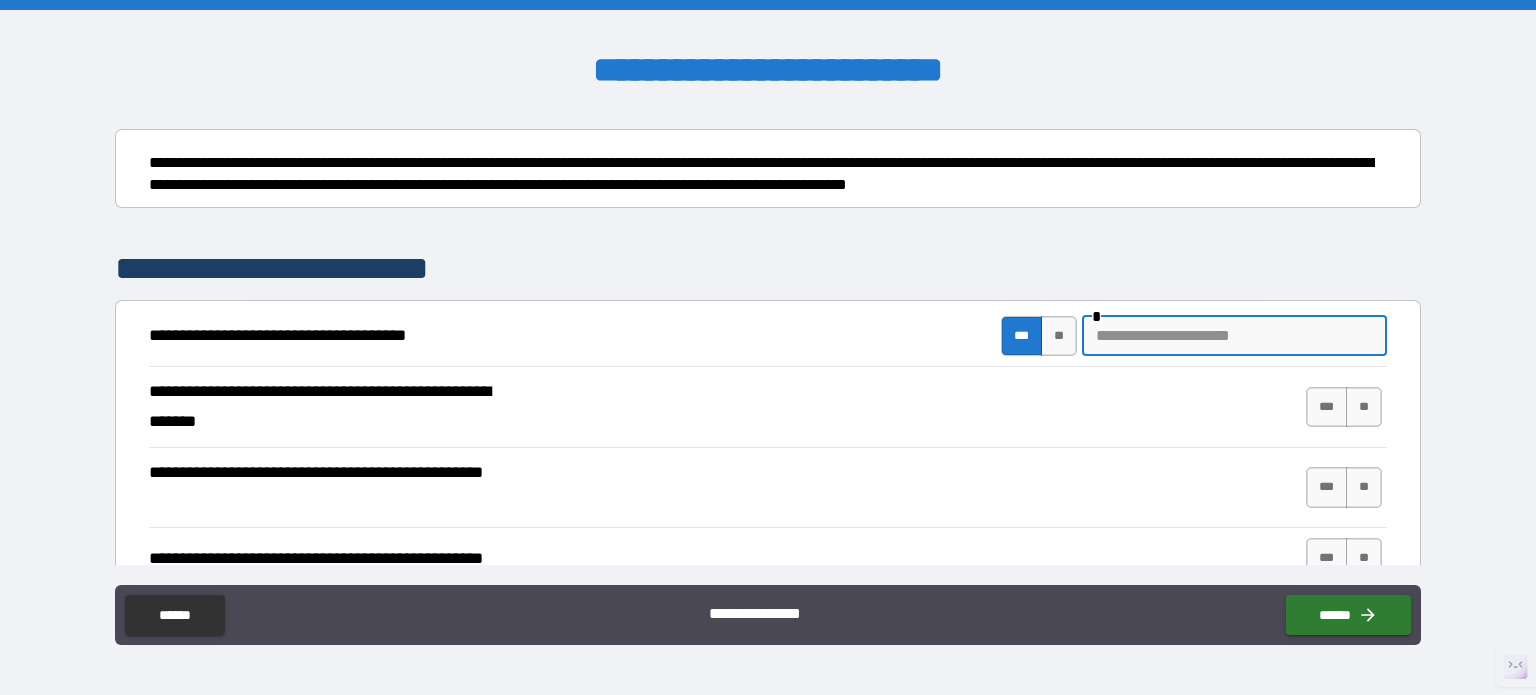 click at bounding box center [1234, 336] 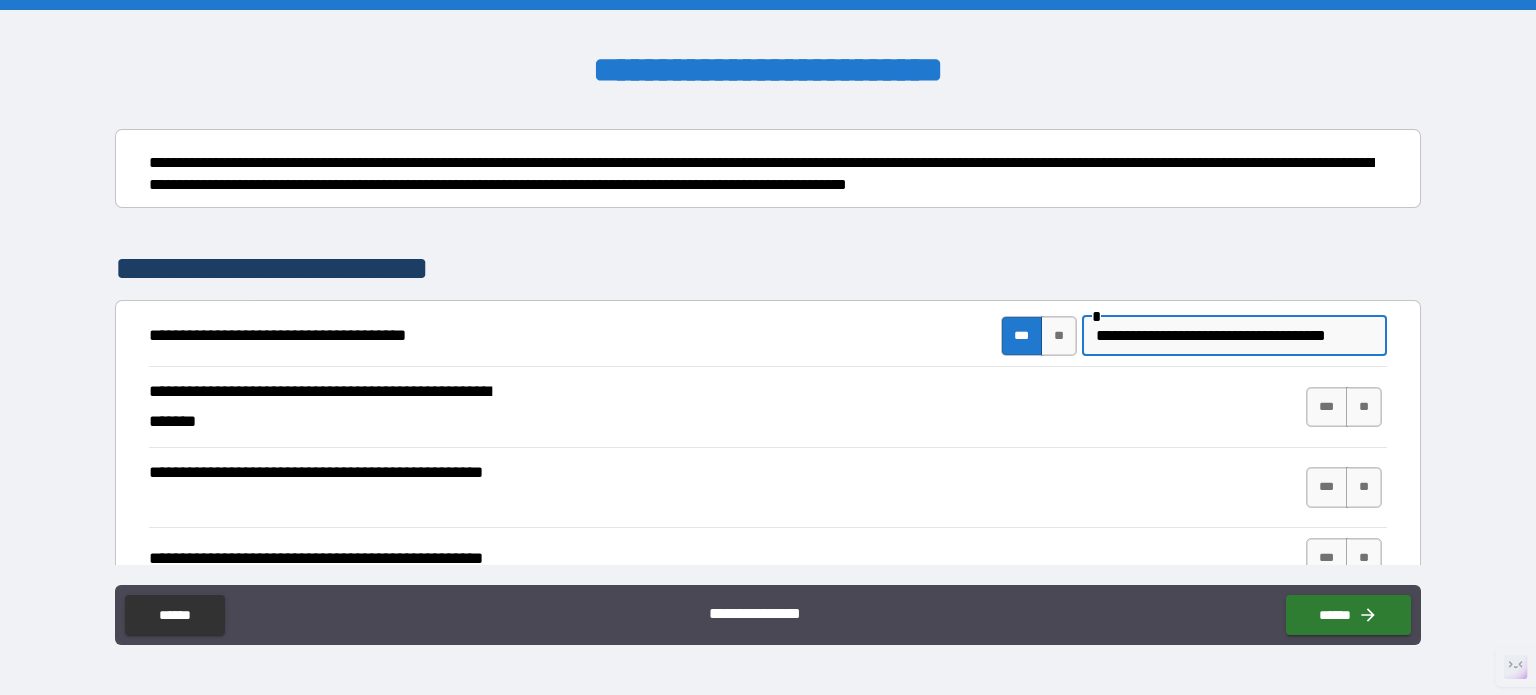 scroll, scrollTop: 0, scrollLeft: 3, axis: horizontal 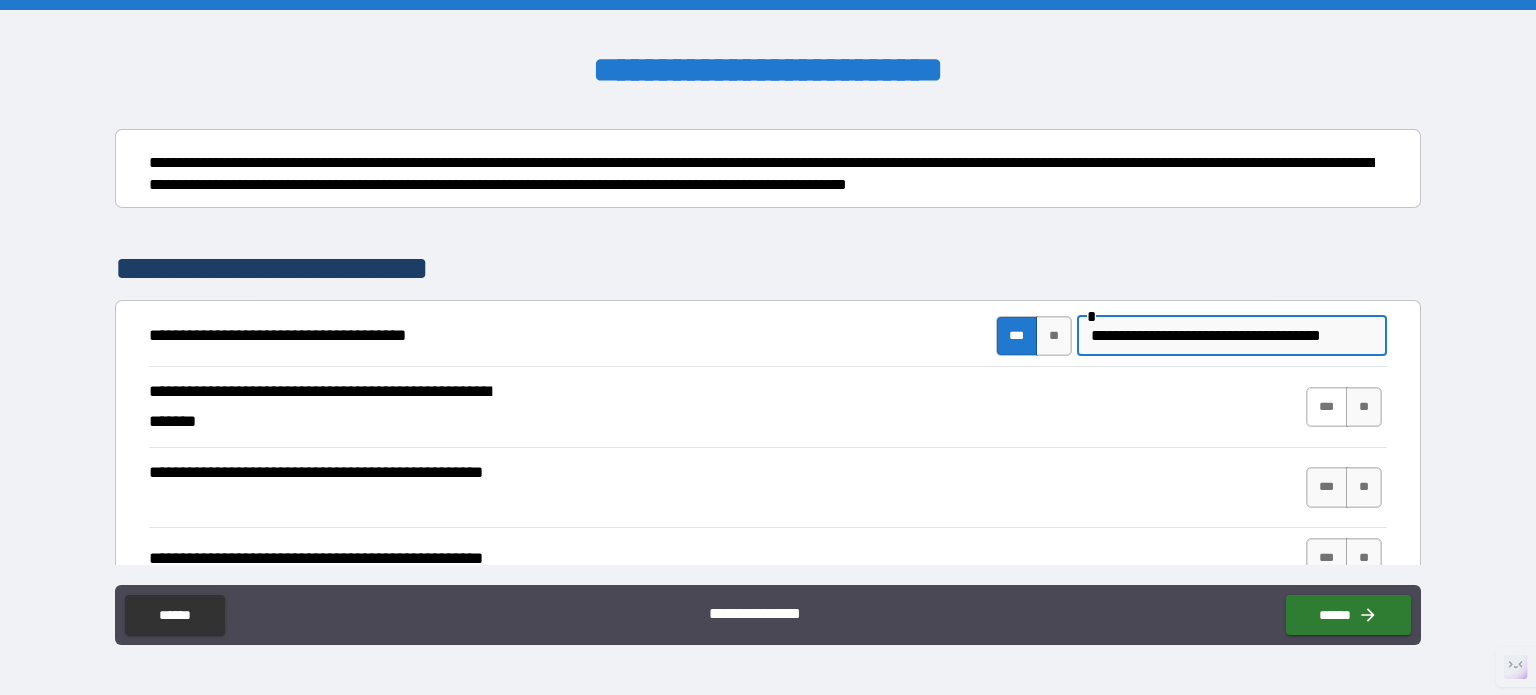 type on "**********" 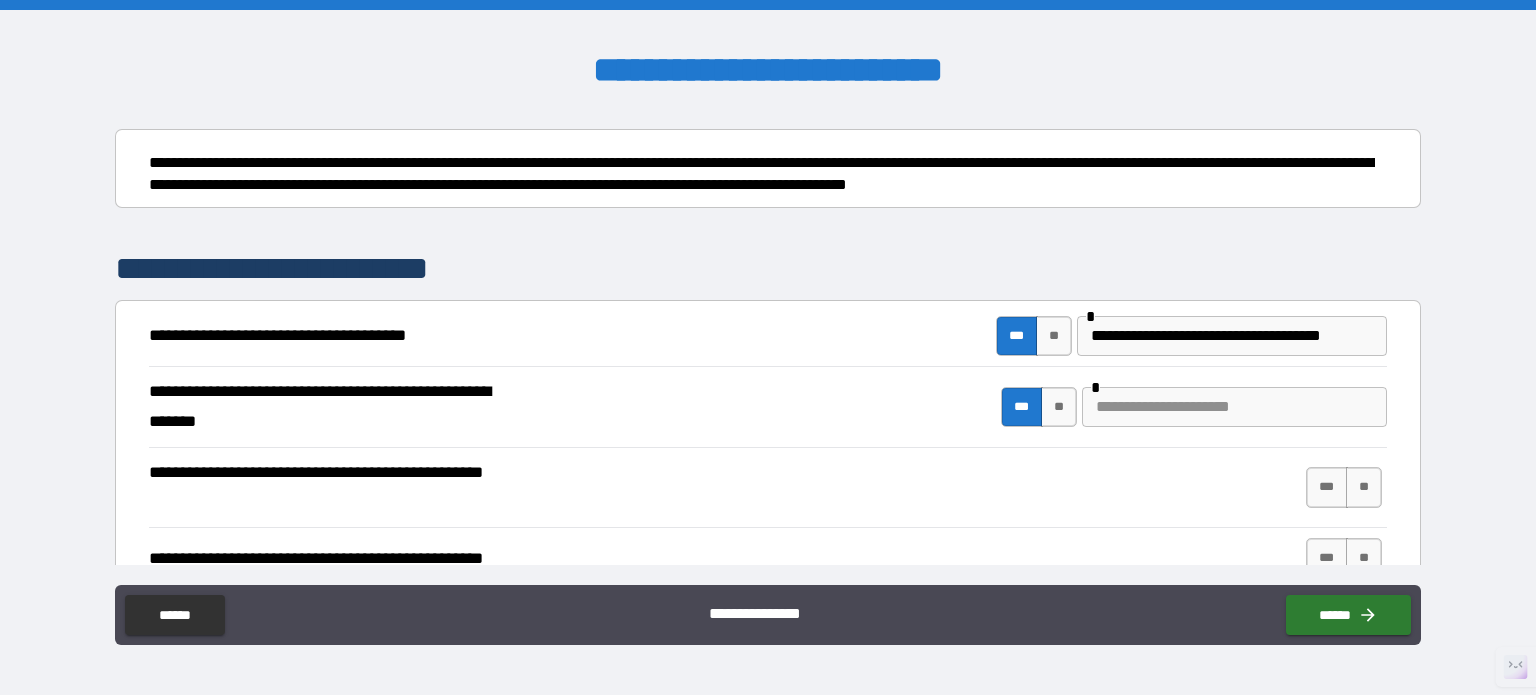 scroll, scrollTop: 0, scrollLeft: 0, axis: both 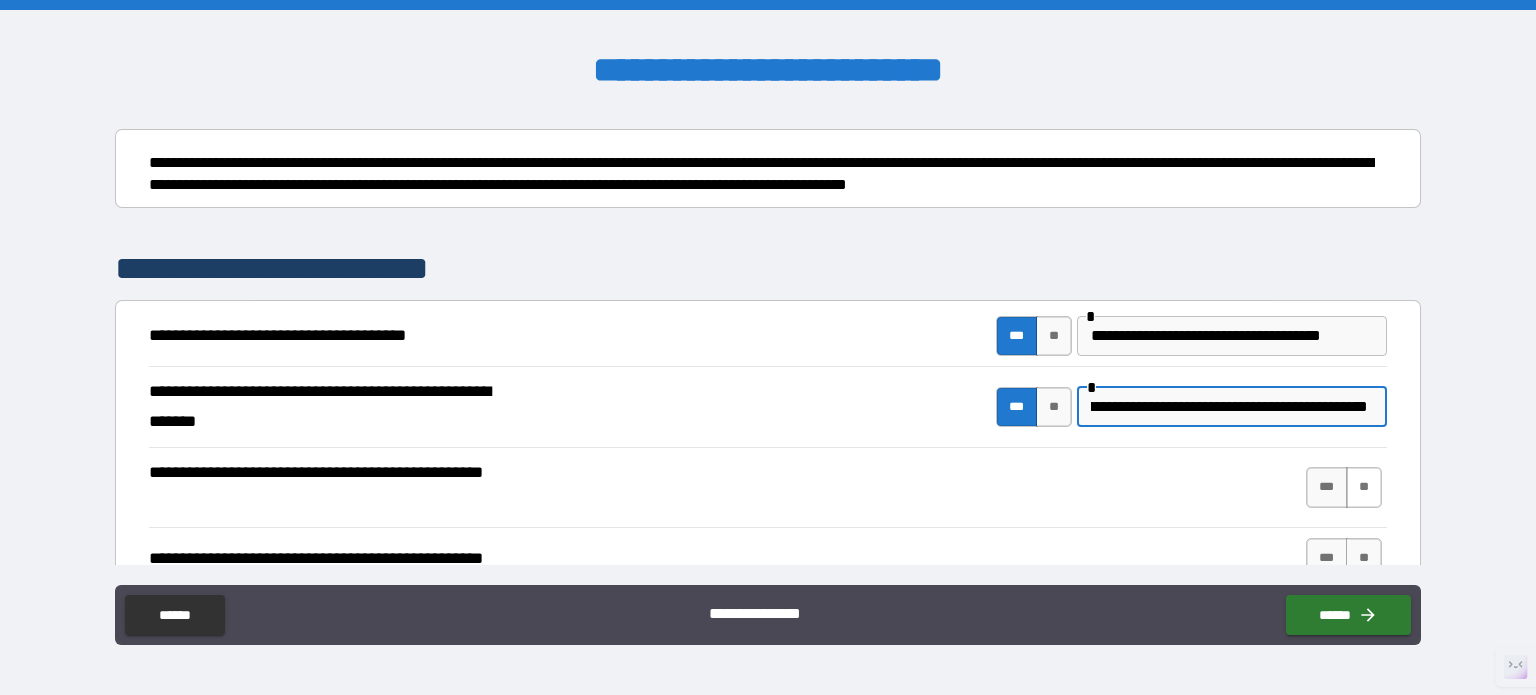 type on "**********" 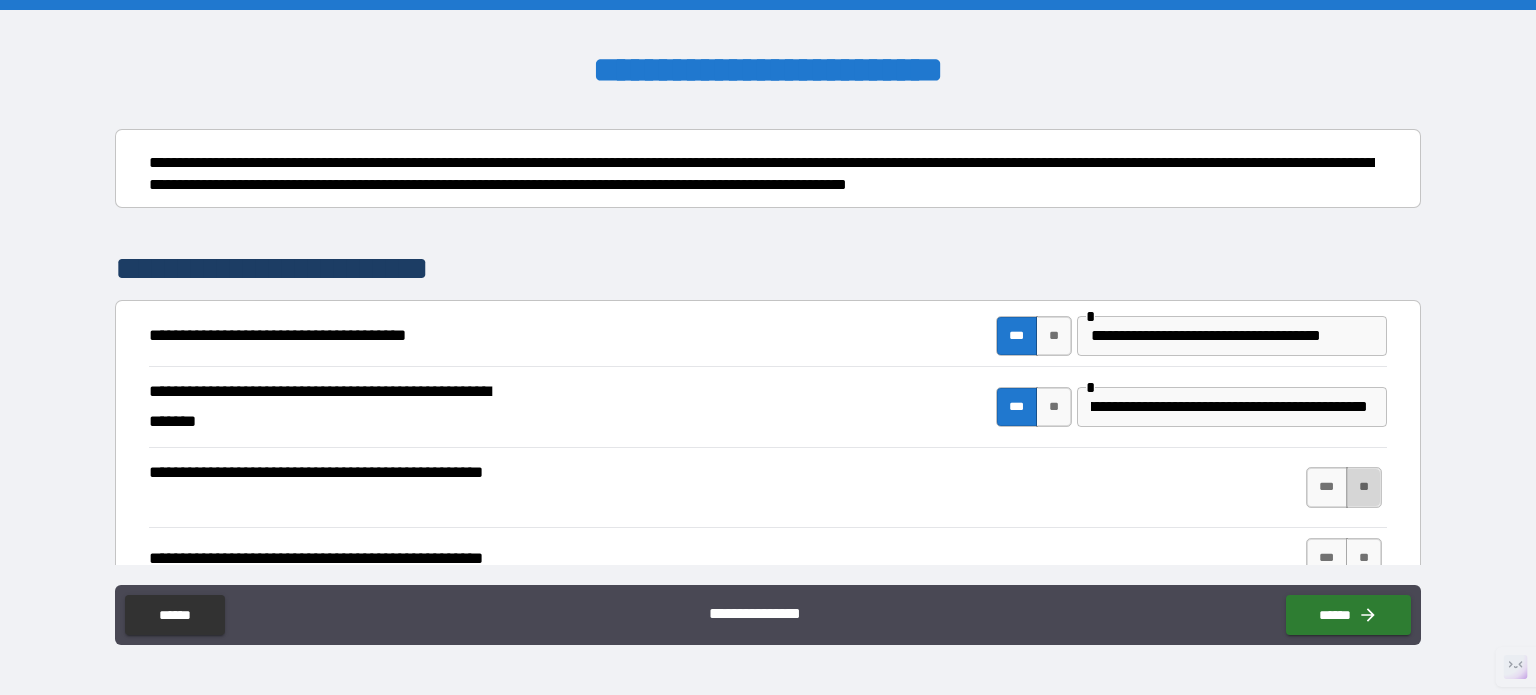 click on "**" at bounding box center [1364, 487] 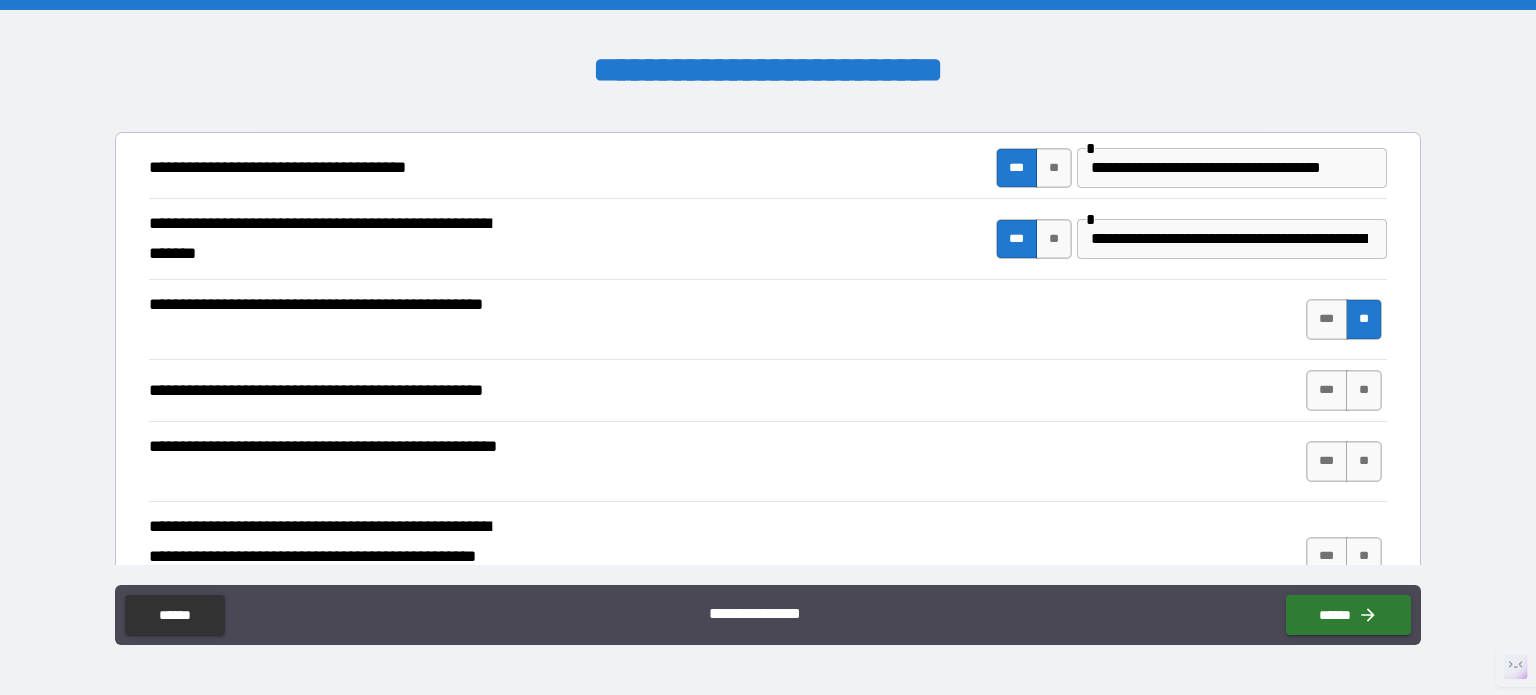 scroll, scrollTop: 400, scrollLeft: 0, axis: vertical 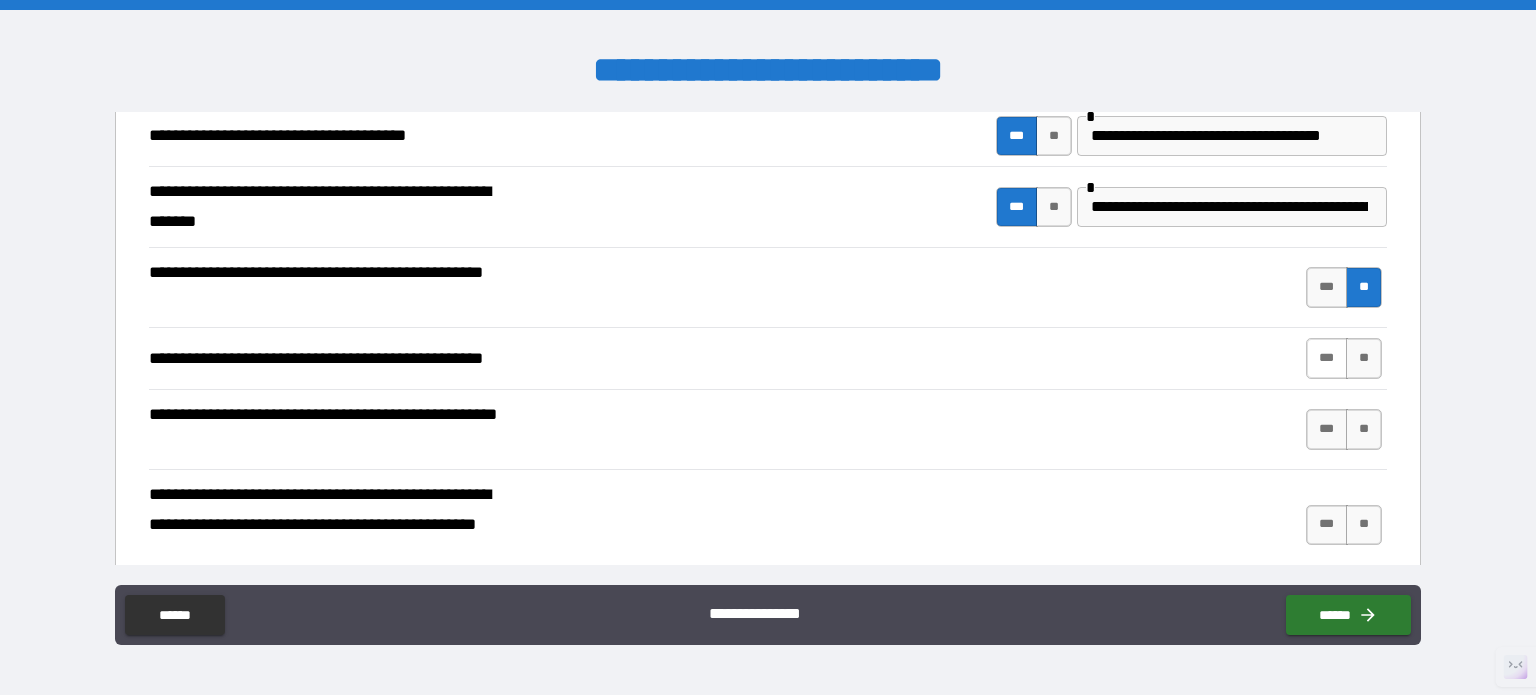 click on "***" at bounding box center (1327, 358) 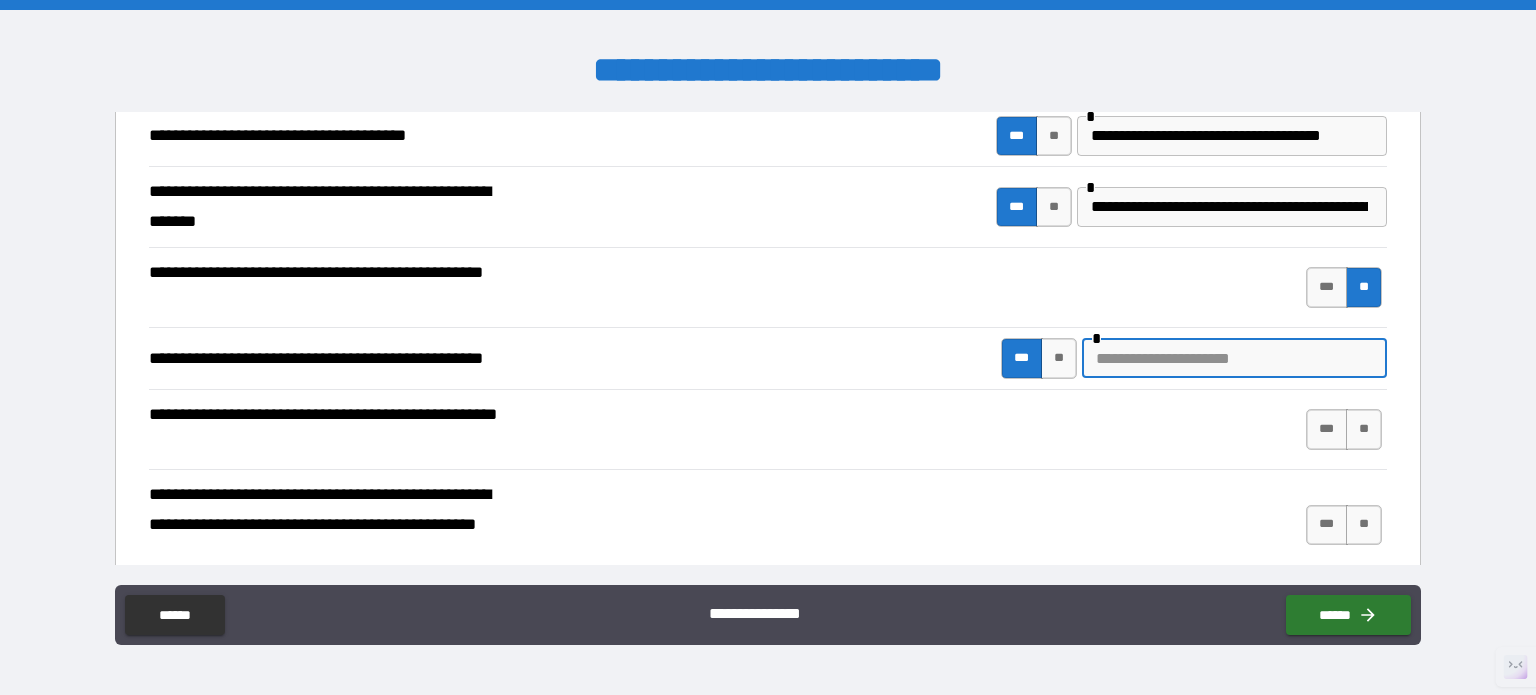 click at bounding box center (1234, 358) 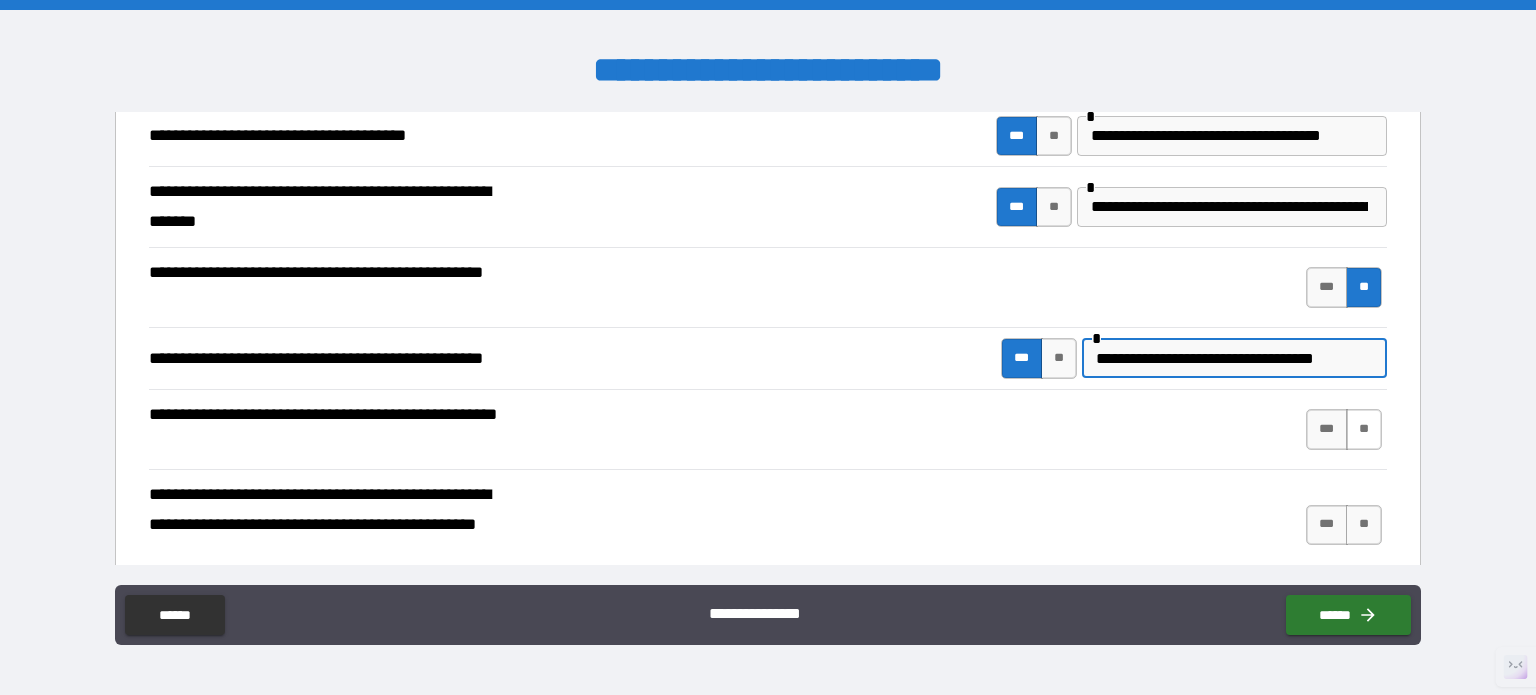type on "**********" 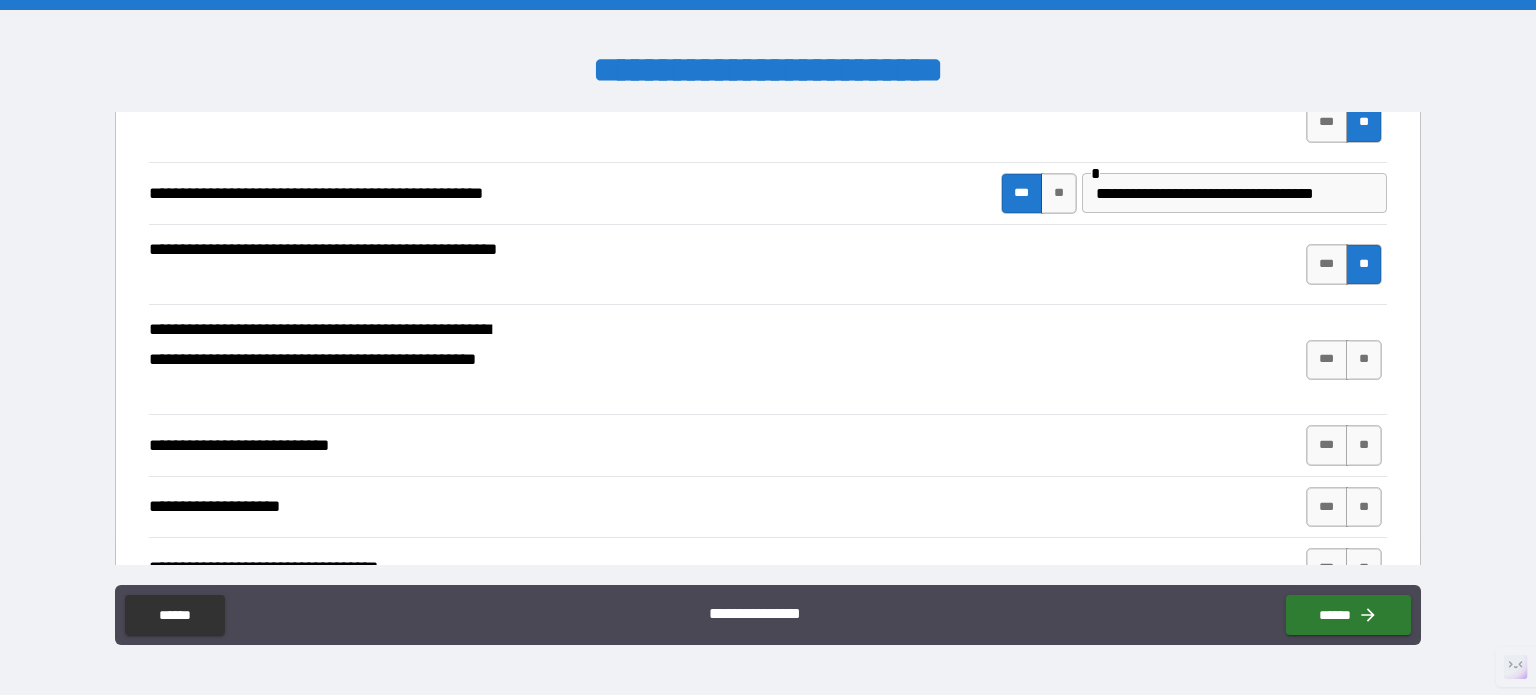 scroll, scrollTop: 600, scrollLeft: 0, axis: vertical 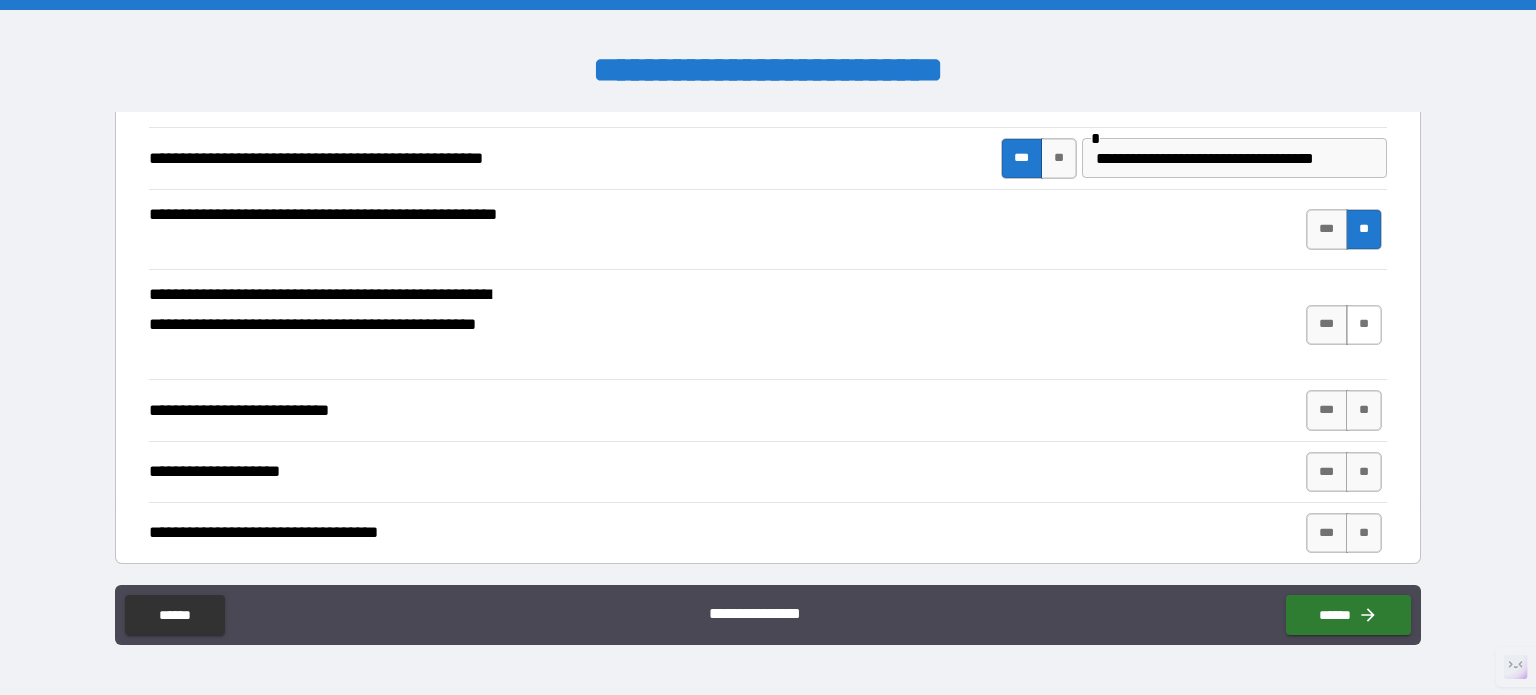 click on "**" at bounding box center [1364, 325] 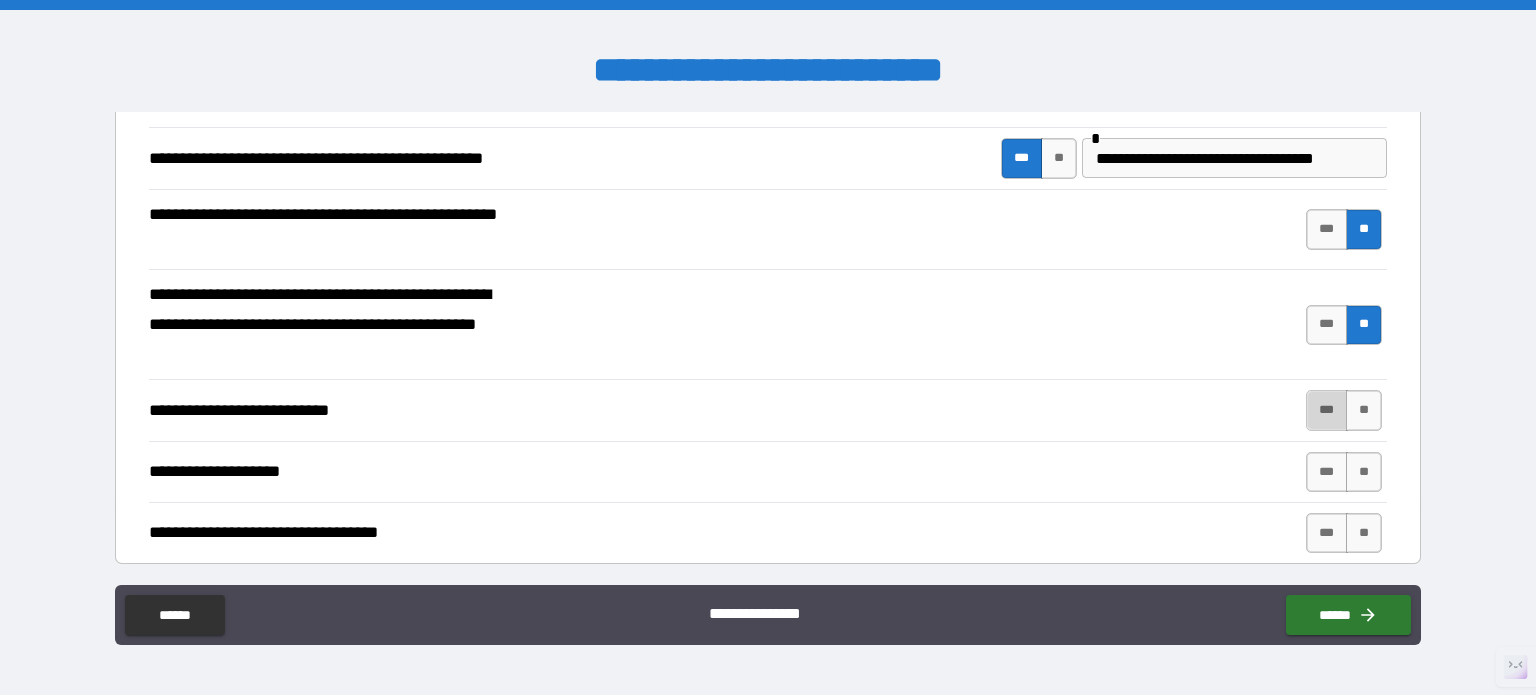 click on "***" at bounding box center [1327, 410] 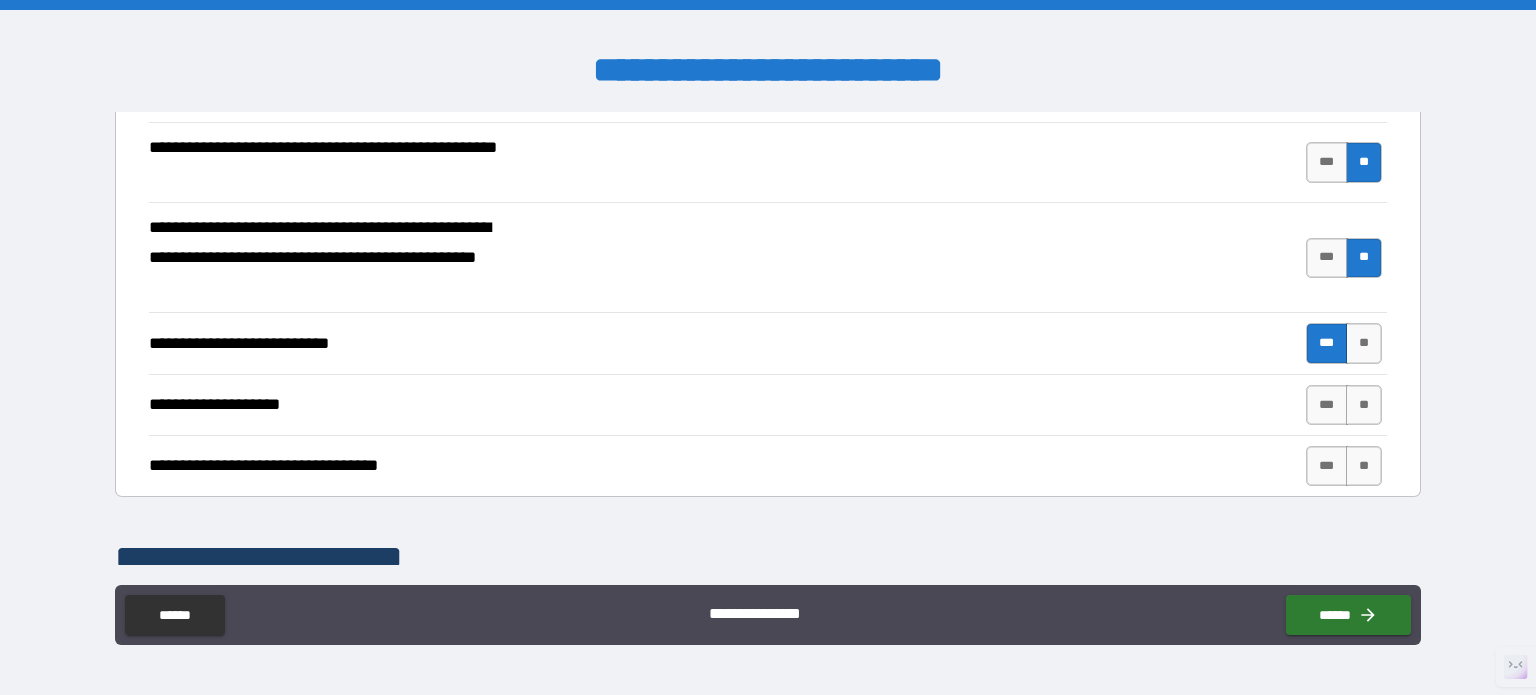 scroll, scrollTop: 700, scrollLeft: 0, axis: vertical 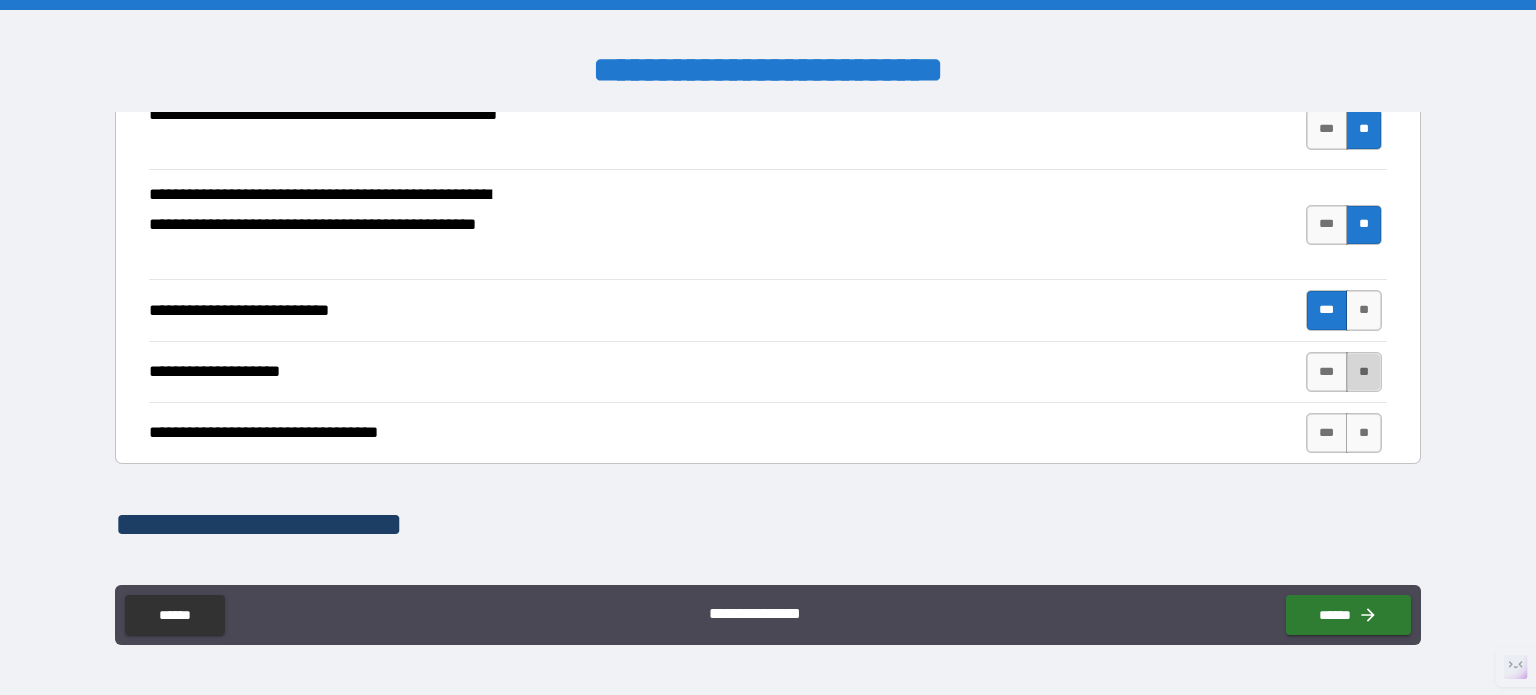click on "**" at bounding box center (1364, 372) 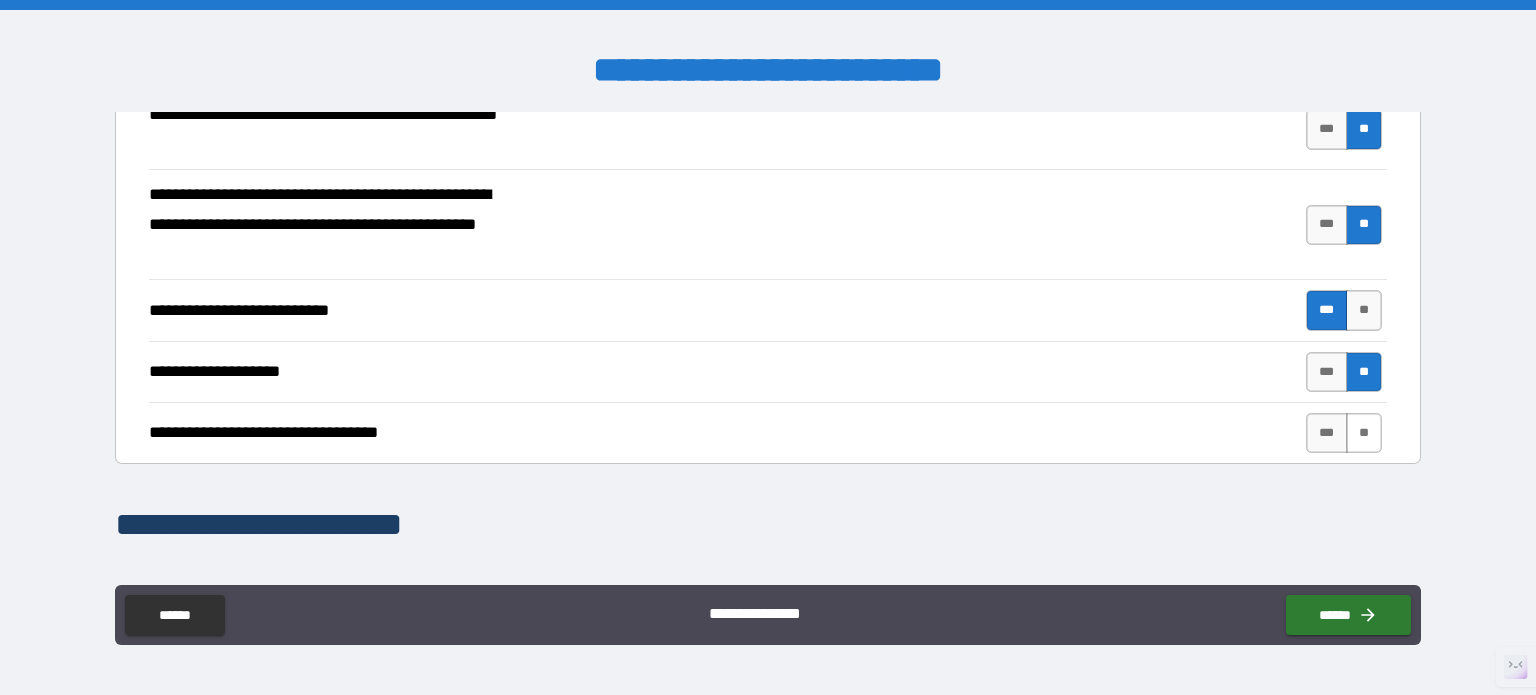 click on "**" at bounding box center (1364, 433) 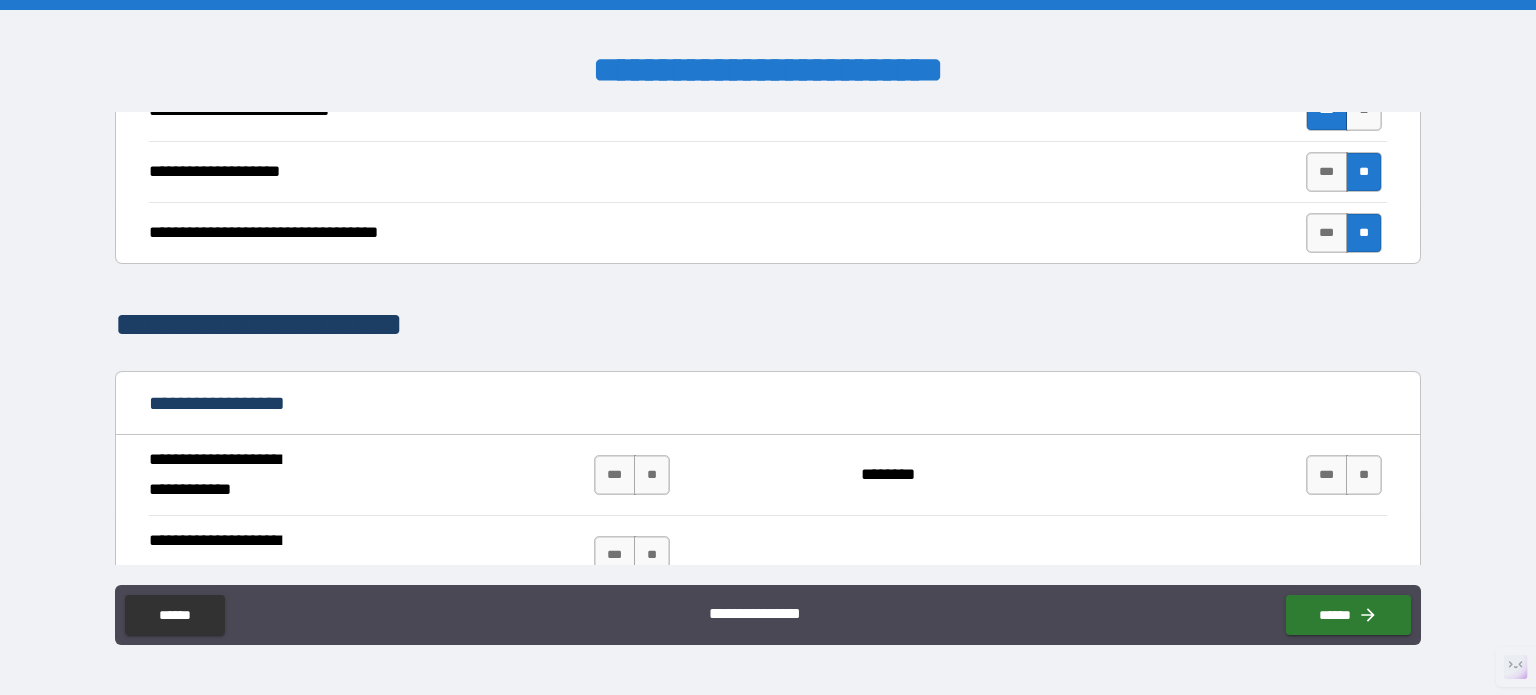 scroll, scrollTop: 1000, scrollLeft: 0, axis: vertical 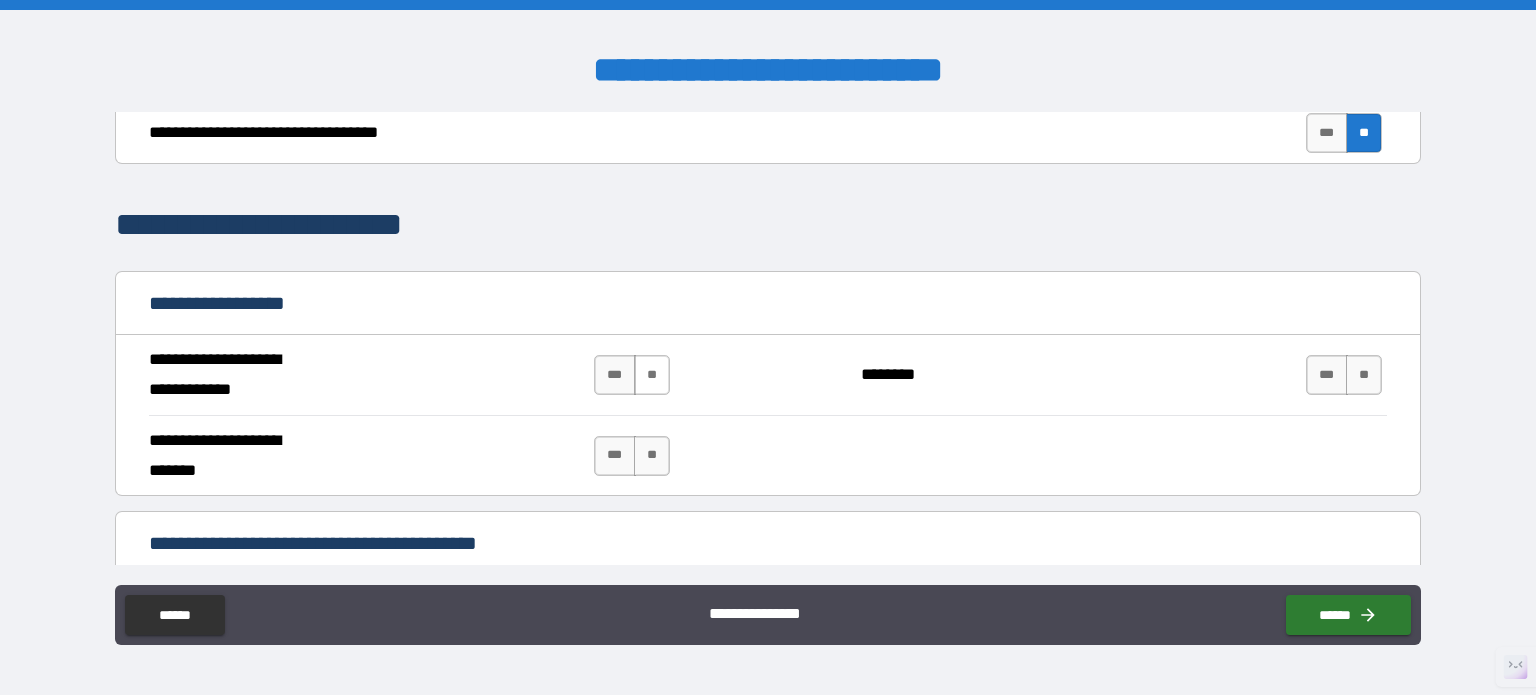 click on "**" at bounding box center [652, 375] 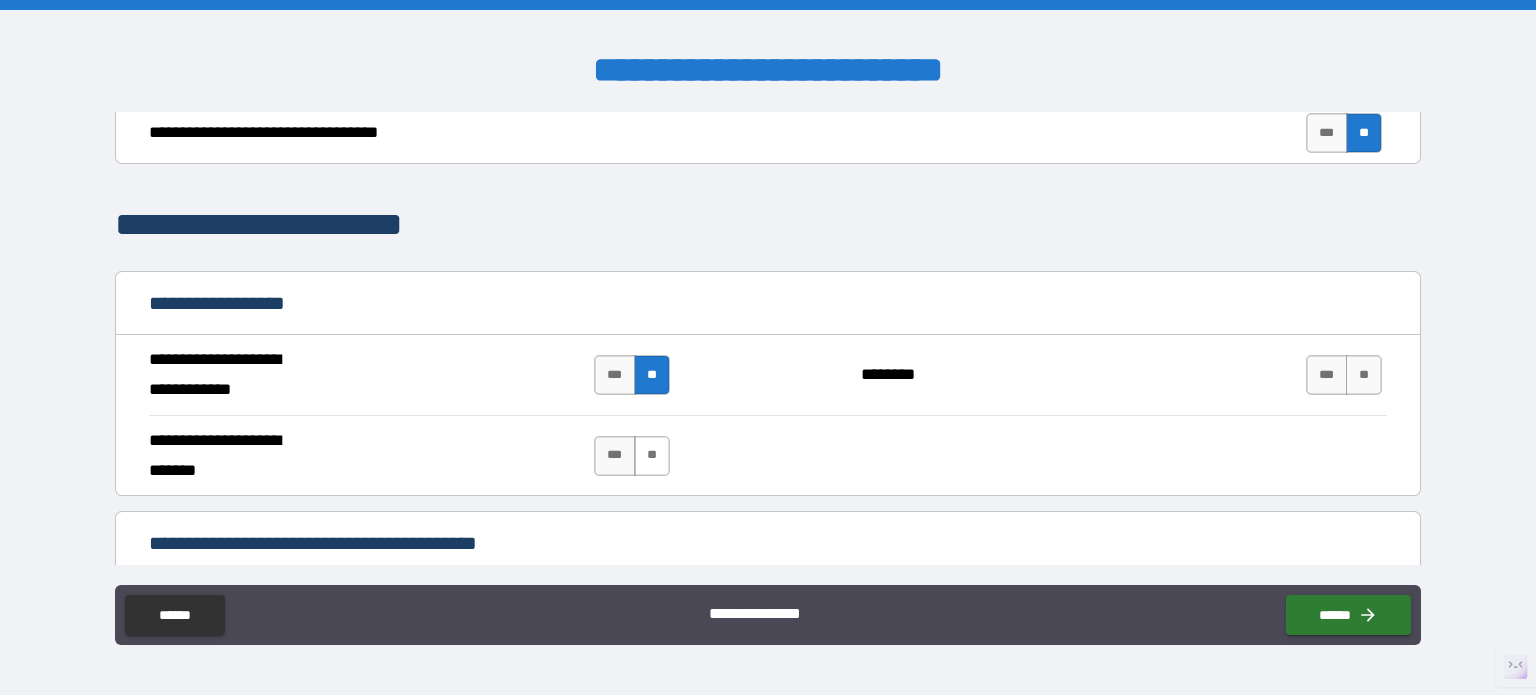 click on "**" at bounding box center [652, 456] 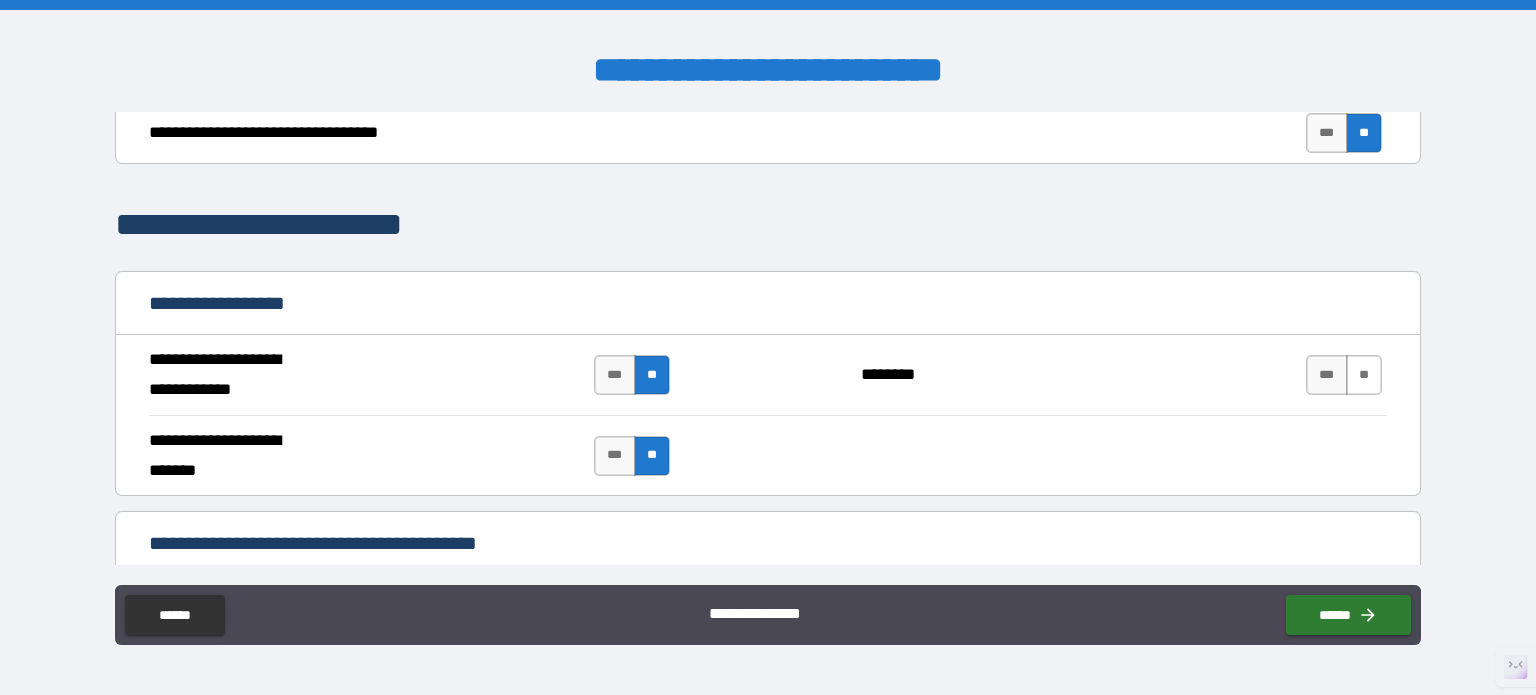 click on "**" at bounding box center (1364, 375) 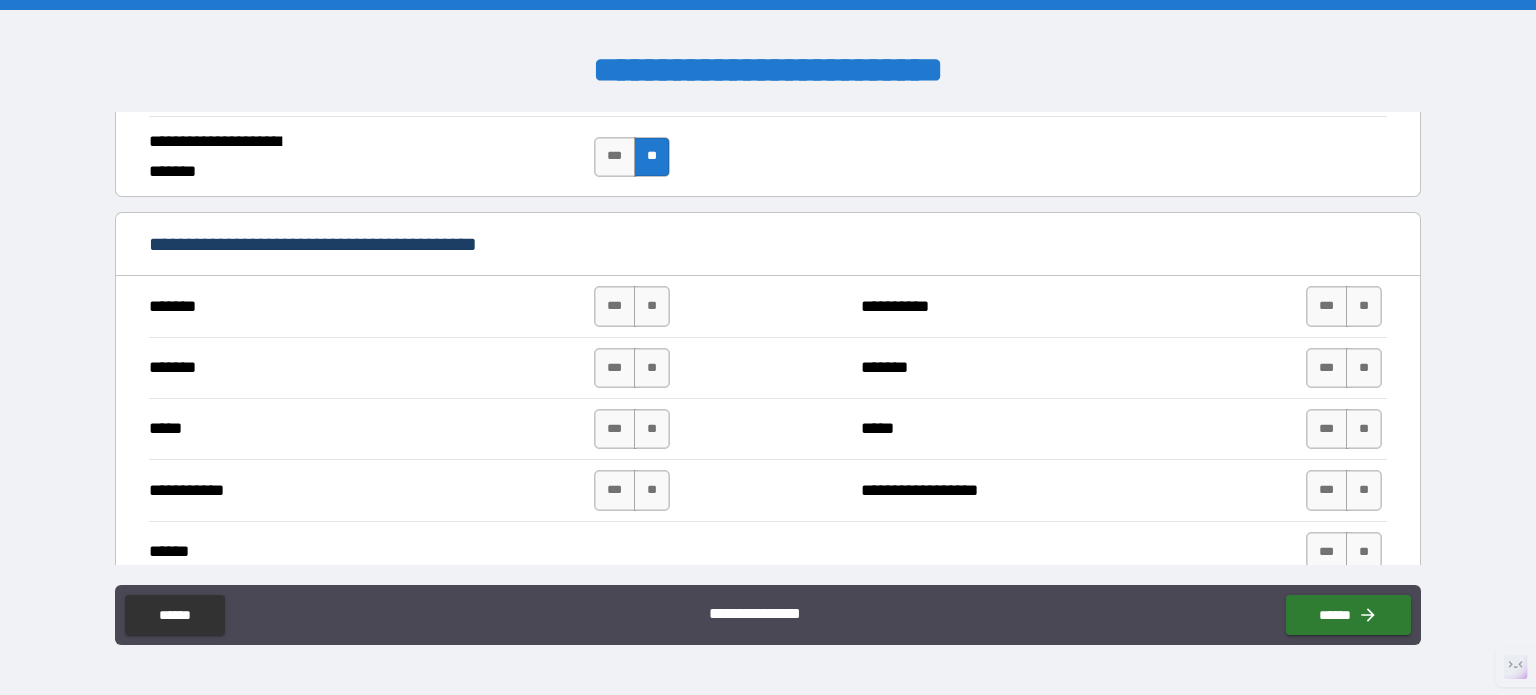 scroll, scrollTop: 1300, scrollLeft: 0, axis: vertical 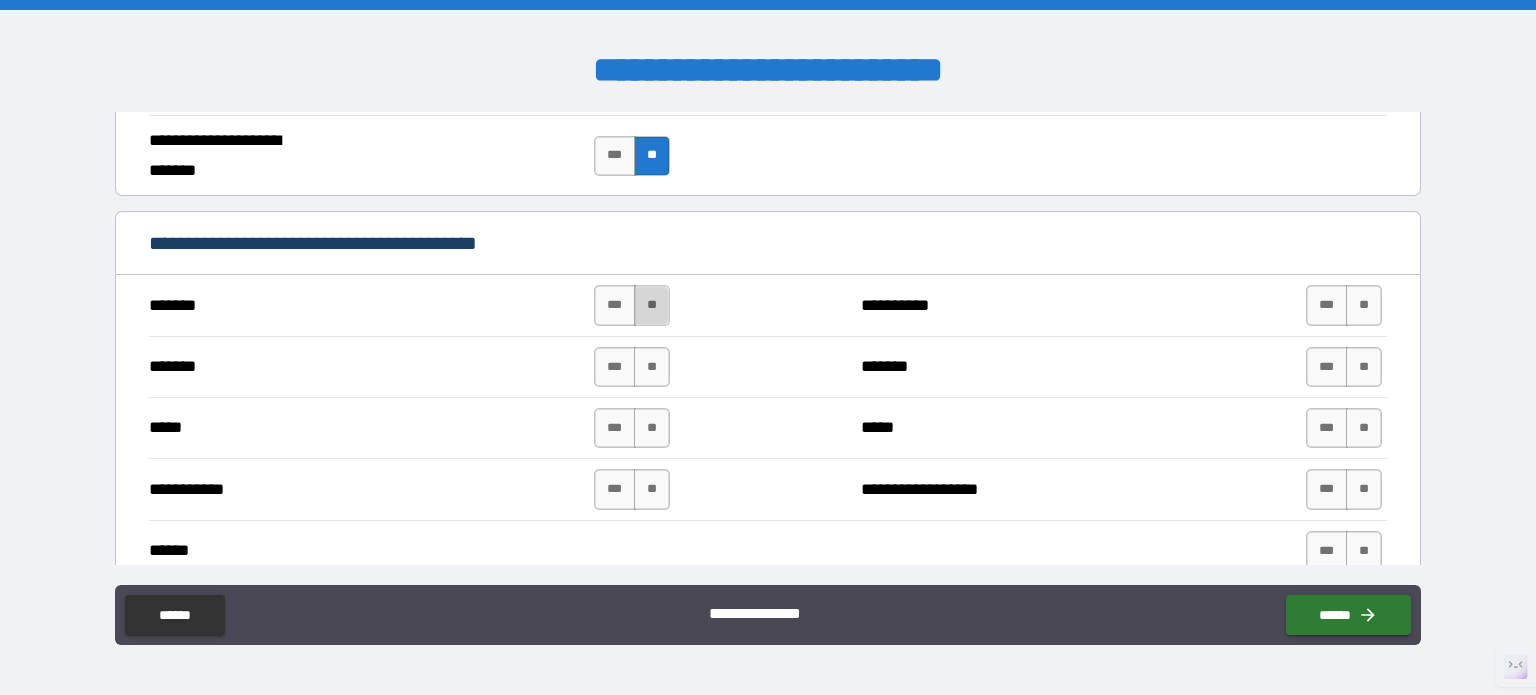 click on "**" at bounding box center (652, 305) 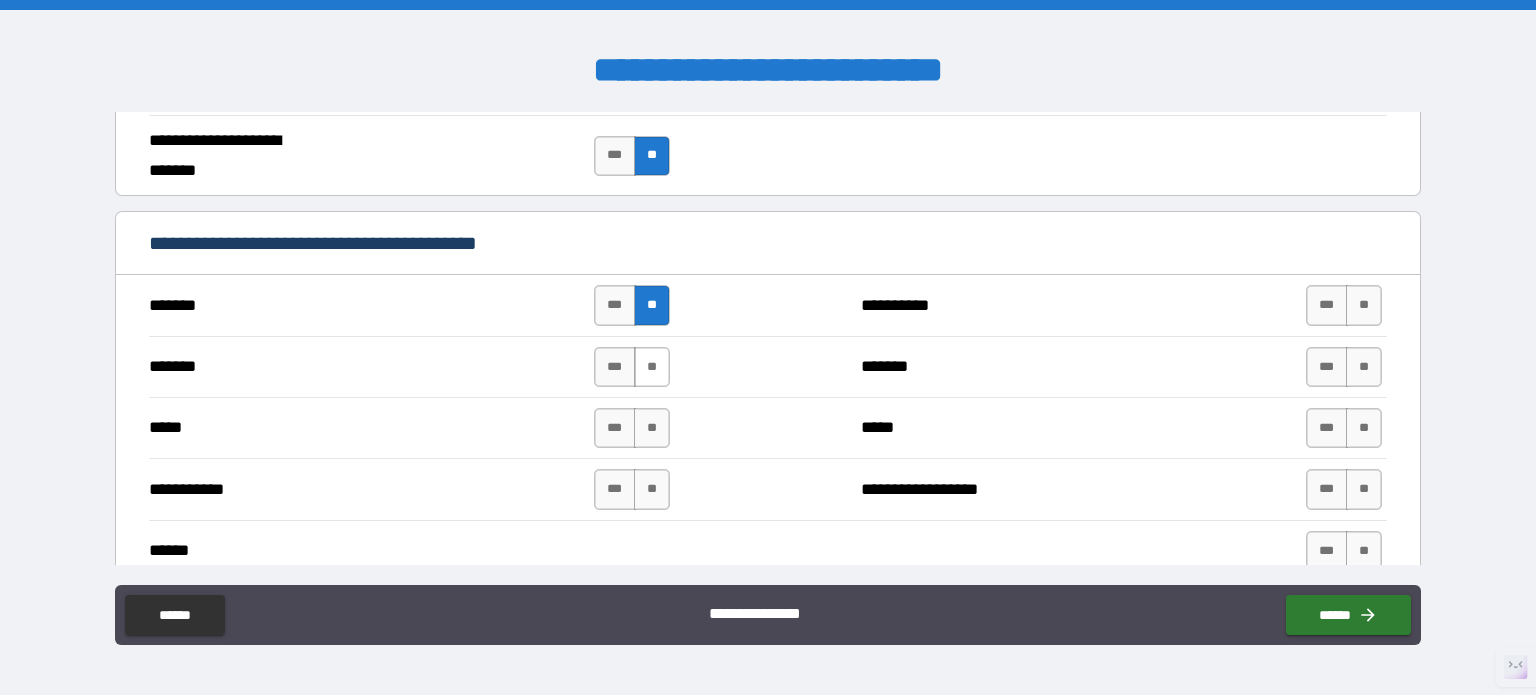 click on "**" at bounding box center [652, 367] 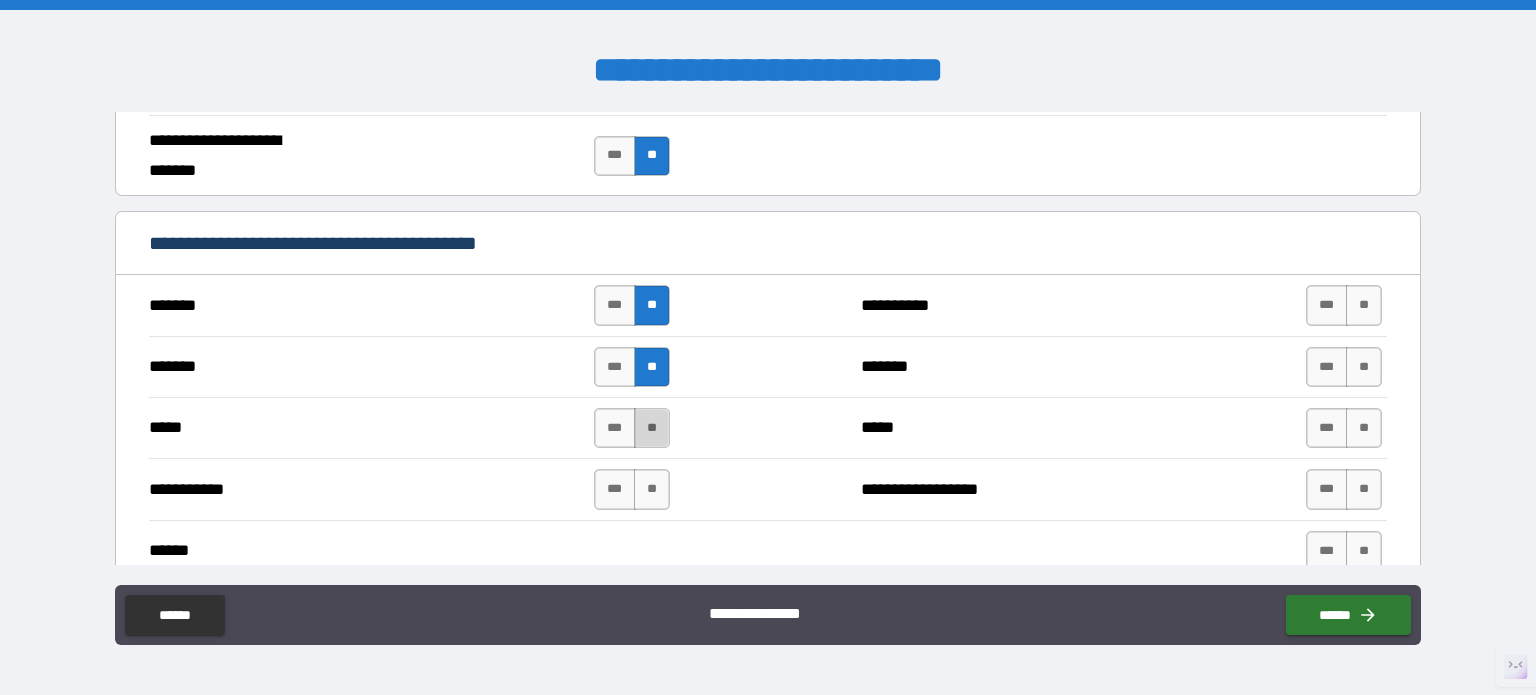 click on "**" at bounding box center [652, 428] 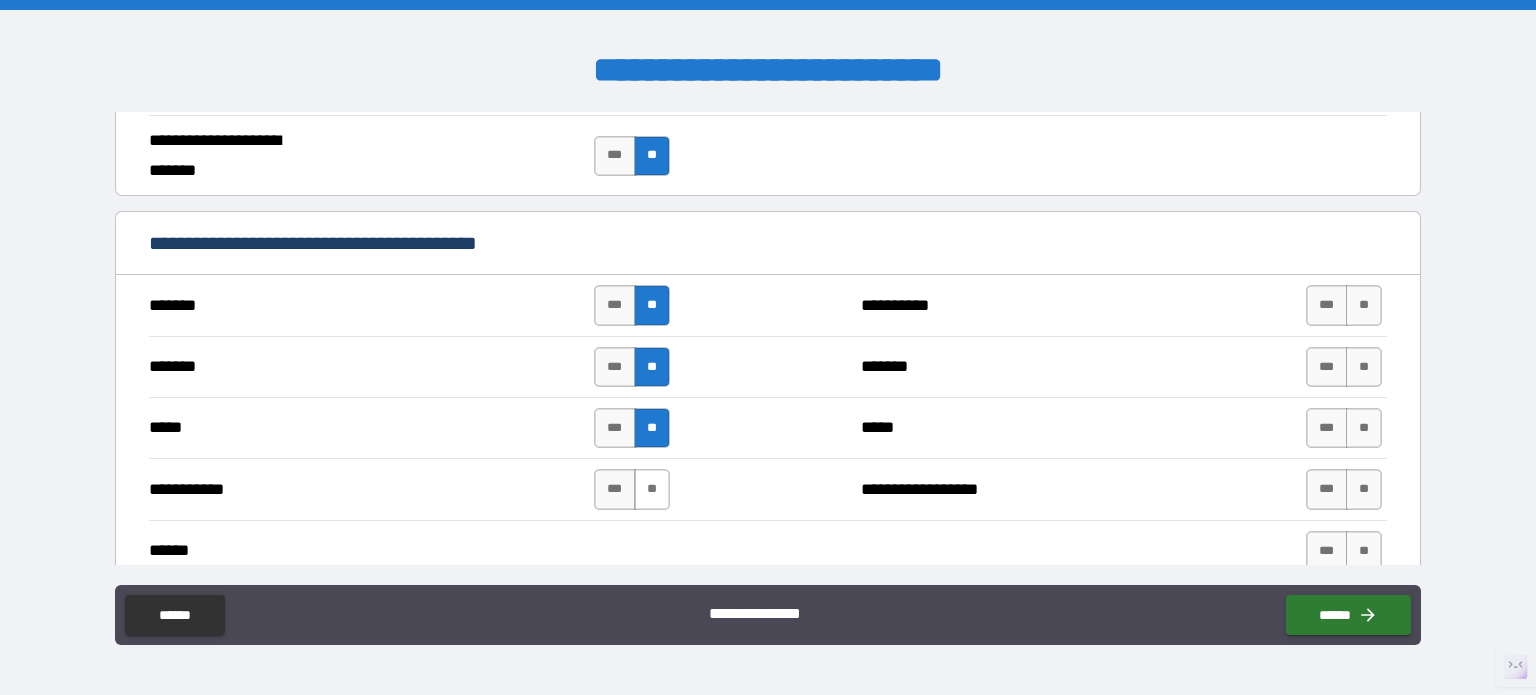 click on "**" at bounding box center (652, 489) 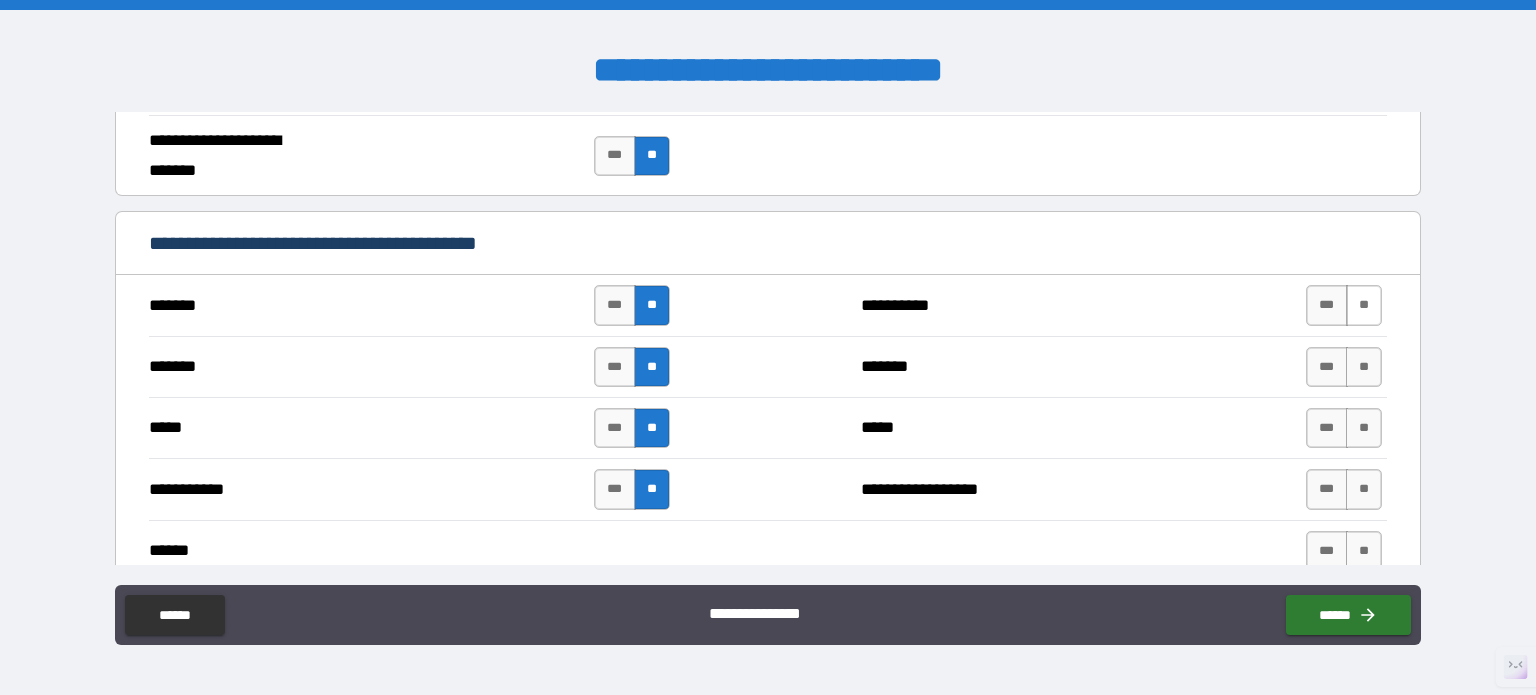click on "**" at bounding box center [1364, 305] 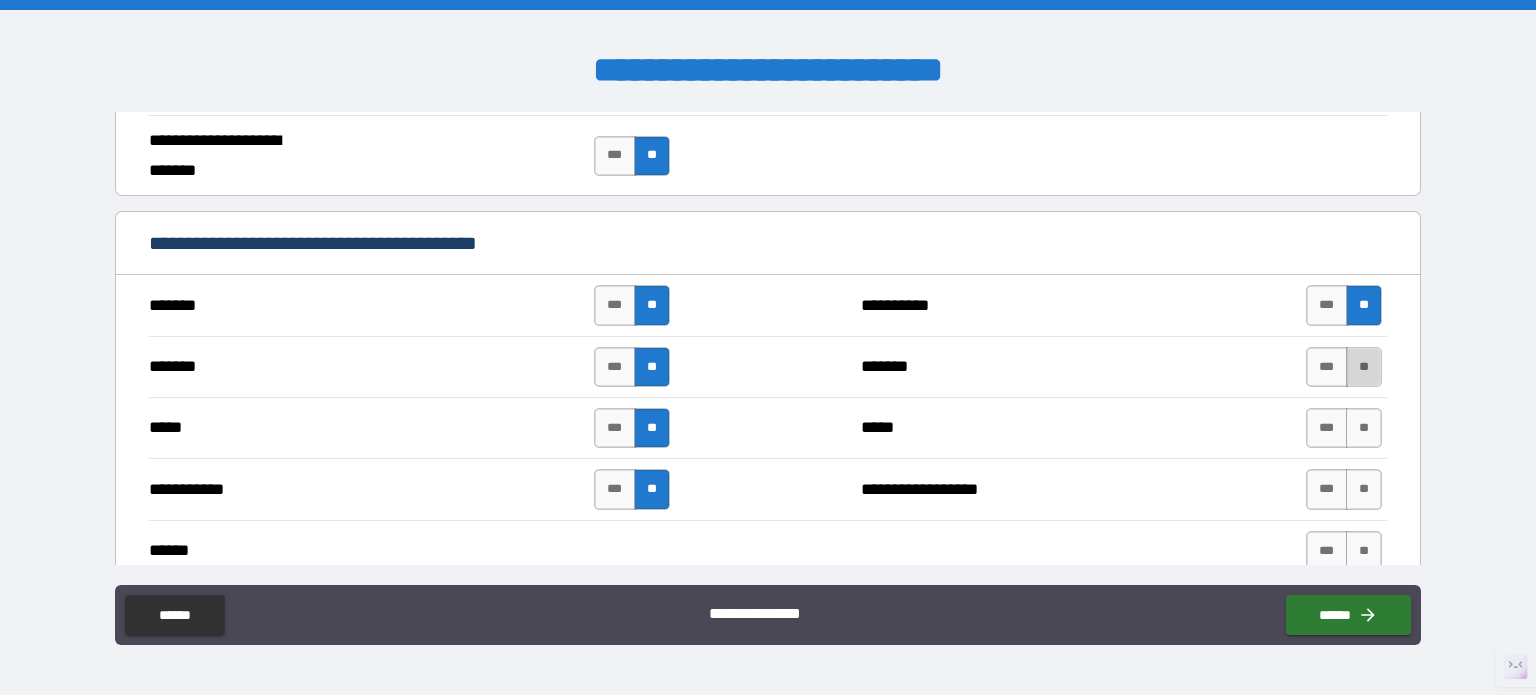 click on "**" at bounding box center (1364, 367) 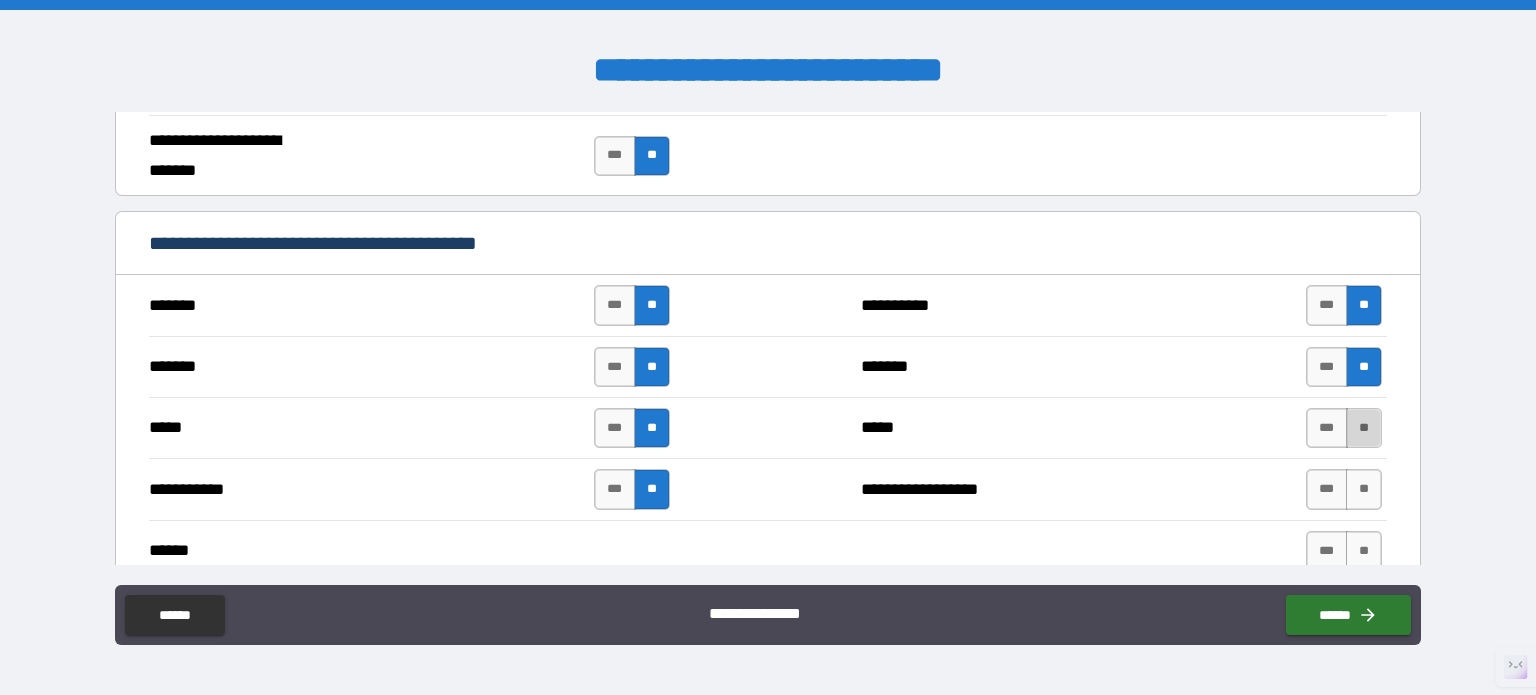 click on "**" at bounding box center [1364, 428] 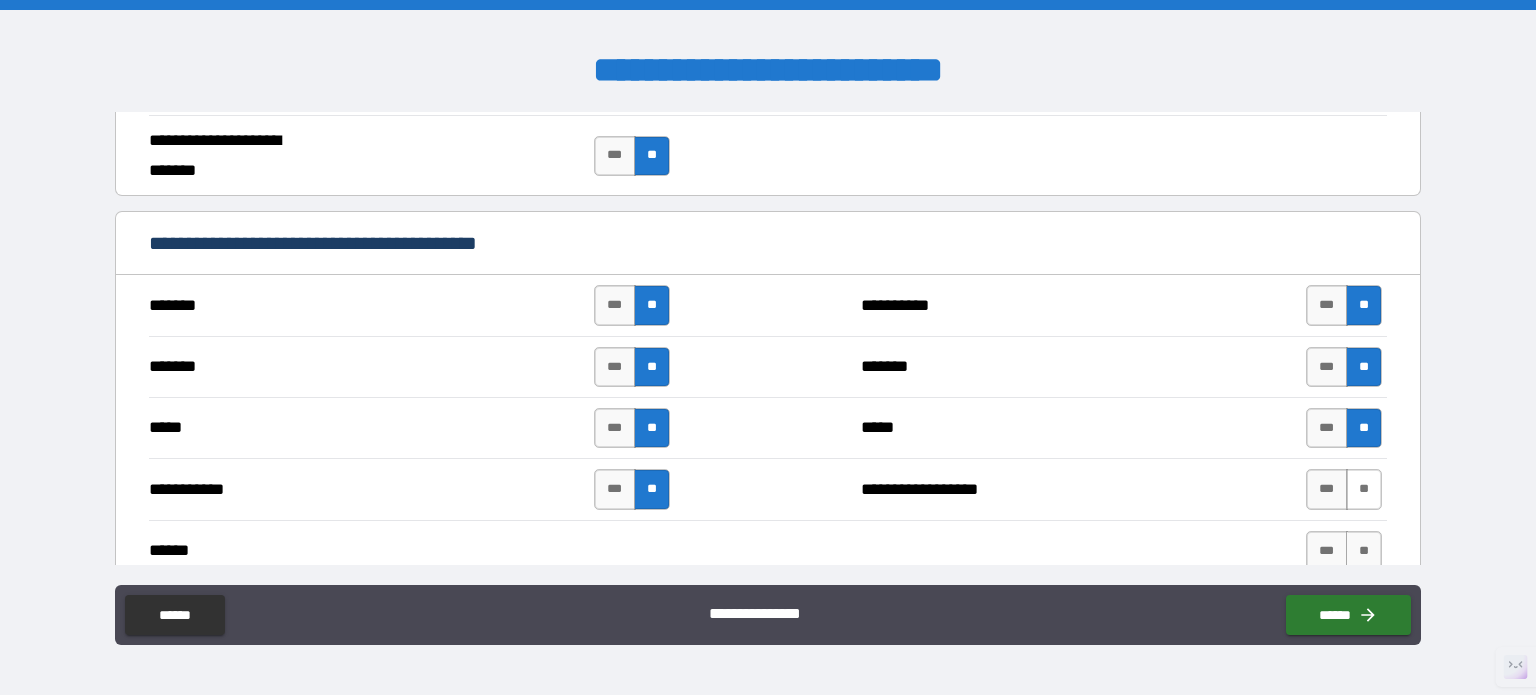 click on "**" at bounding box center [1364, 489] 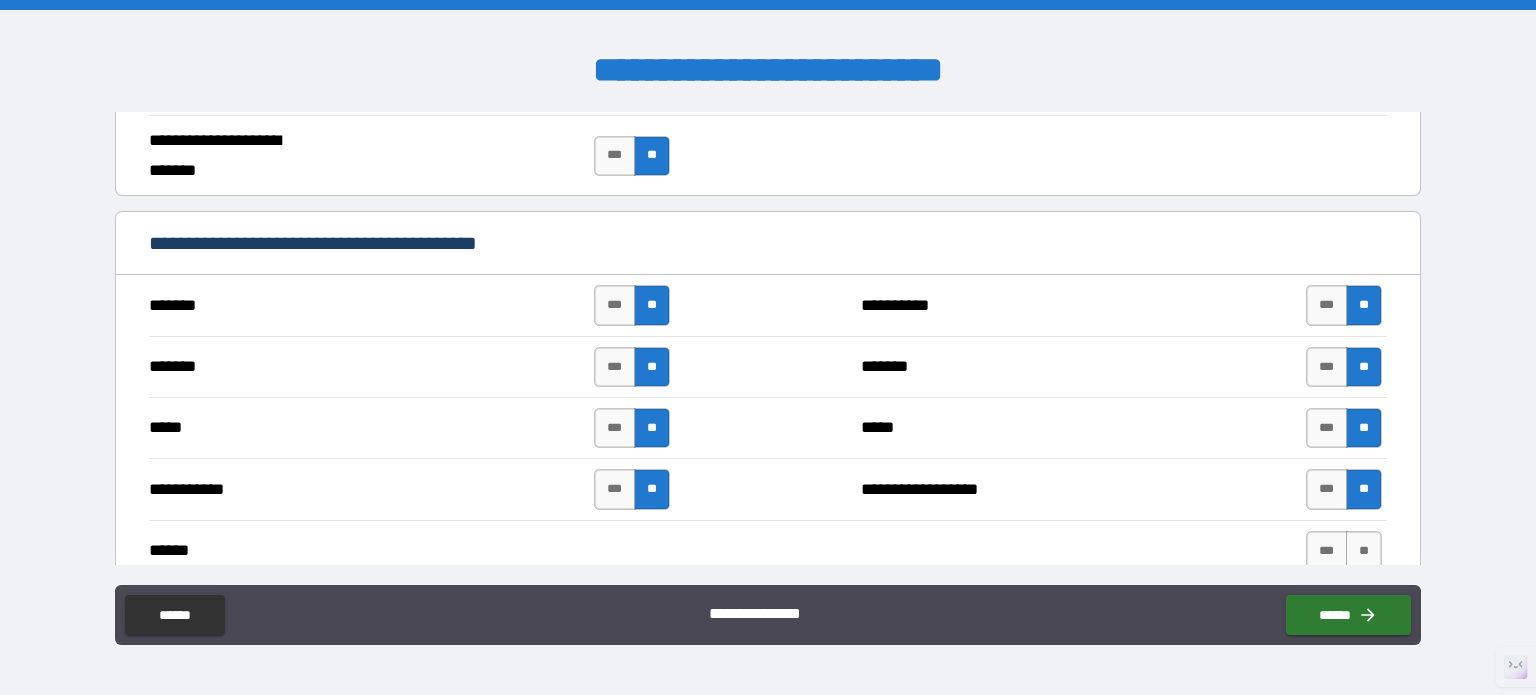 scroll, scrollTop: 1400, scrollLeft: 0, axis: vertical 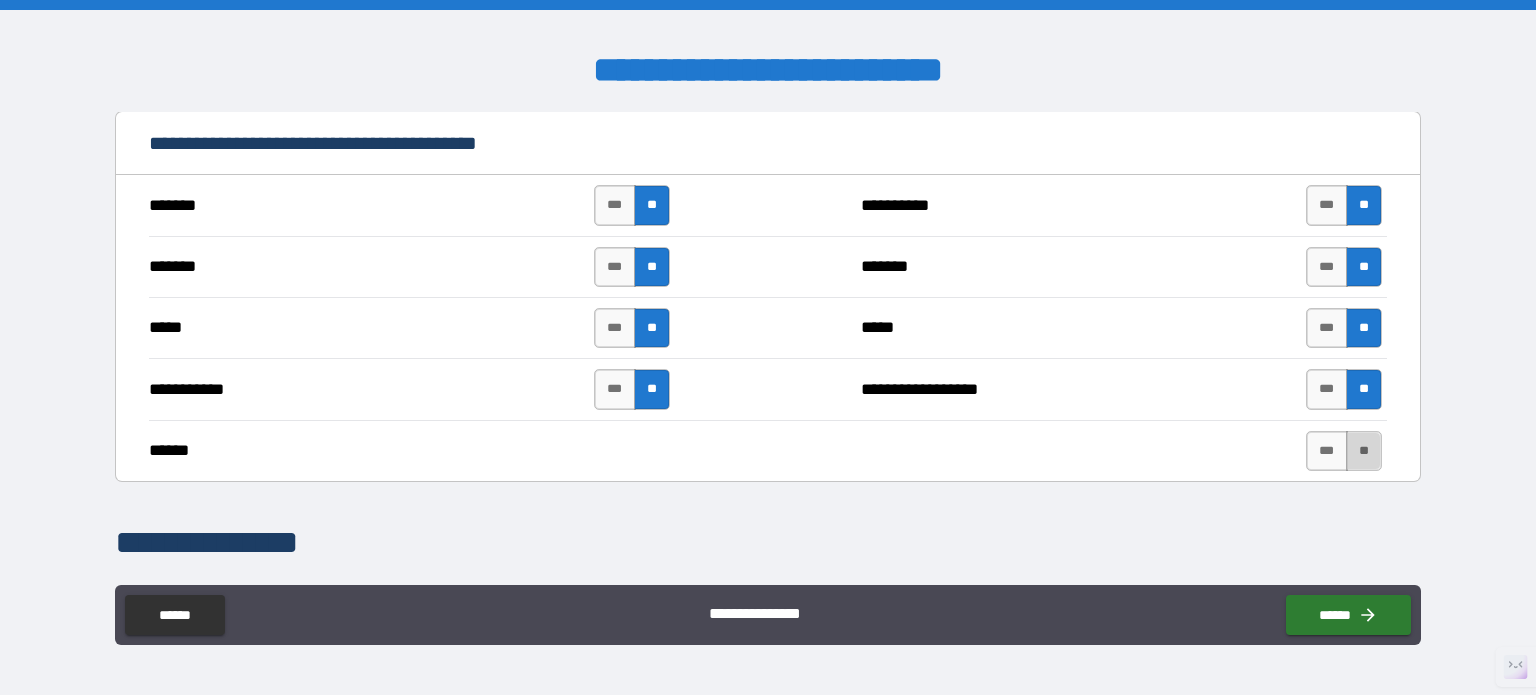click on "**" at bounding box center (1364, 451) 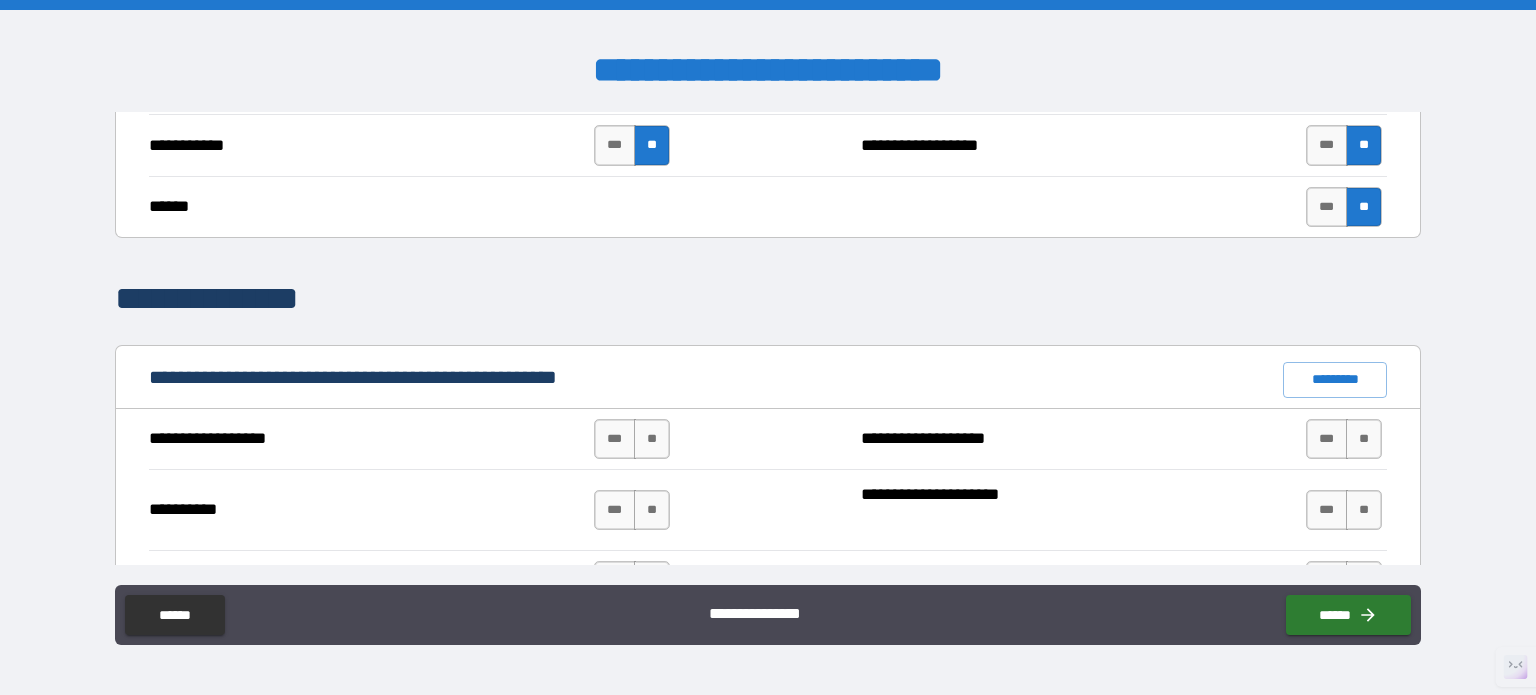 scroll, scrollTop: 1700, scrollLeft: 0, axis: vertical 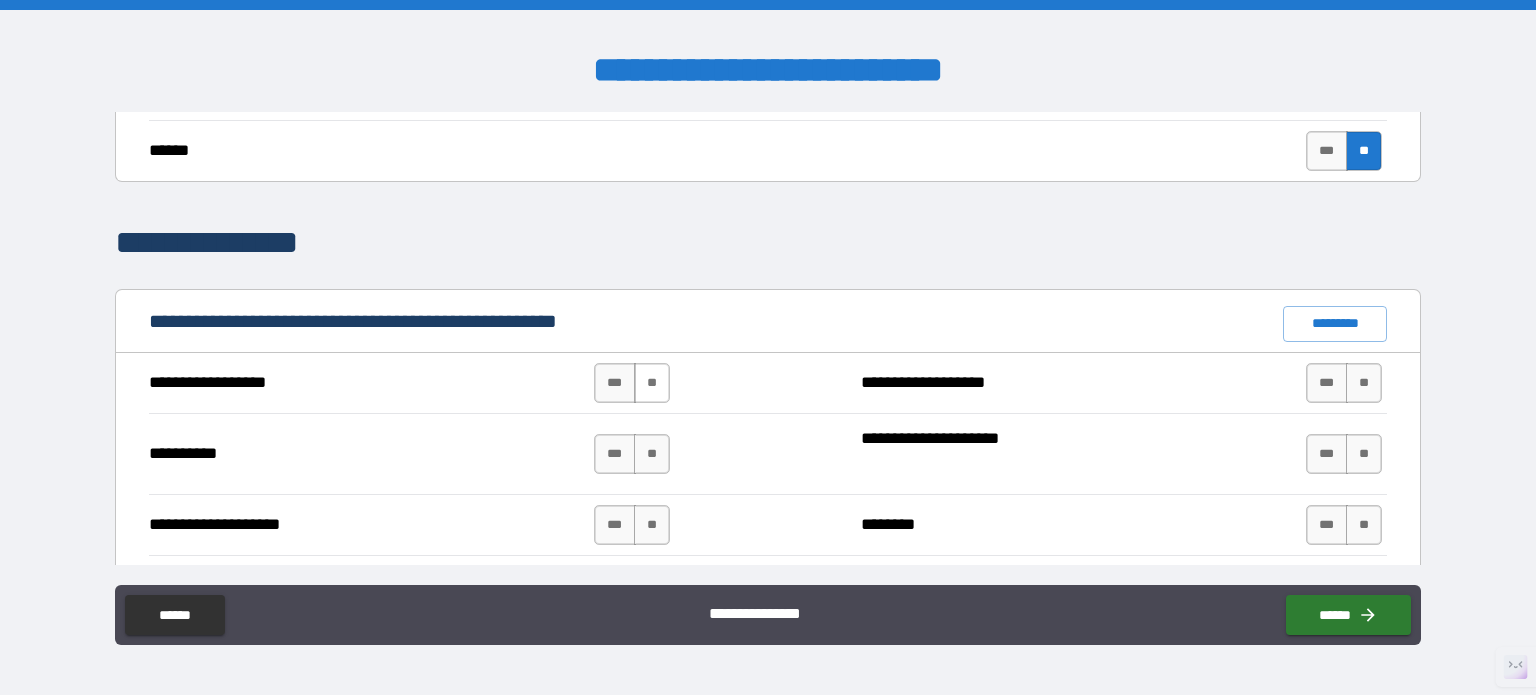 click on "**" at bounding box center [652, 383] 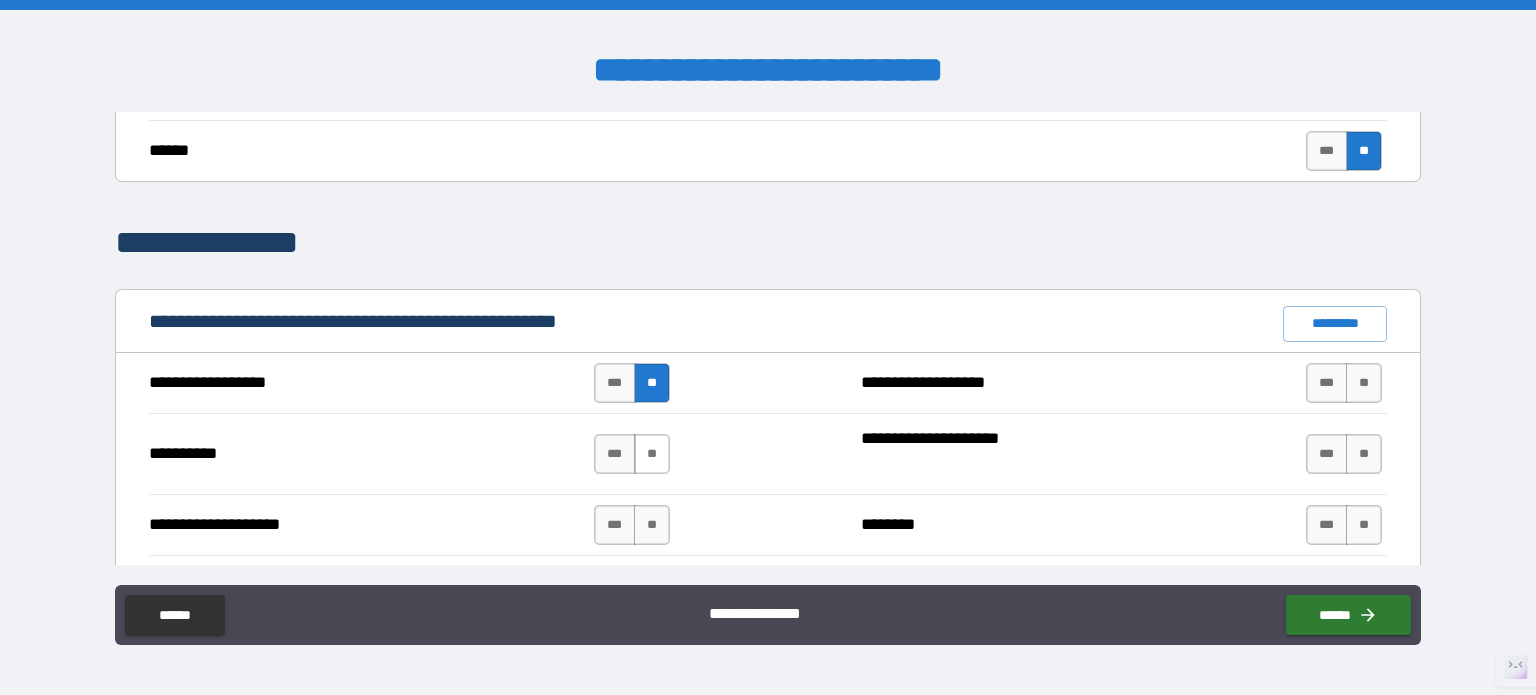 click on "**" at bounding box center [652, 454] 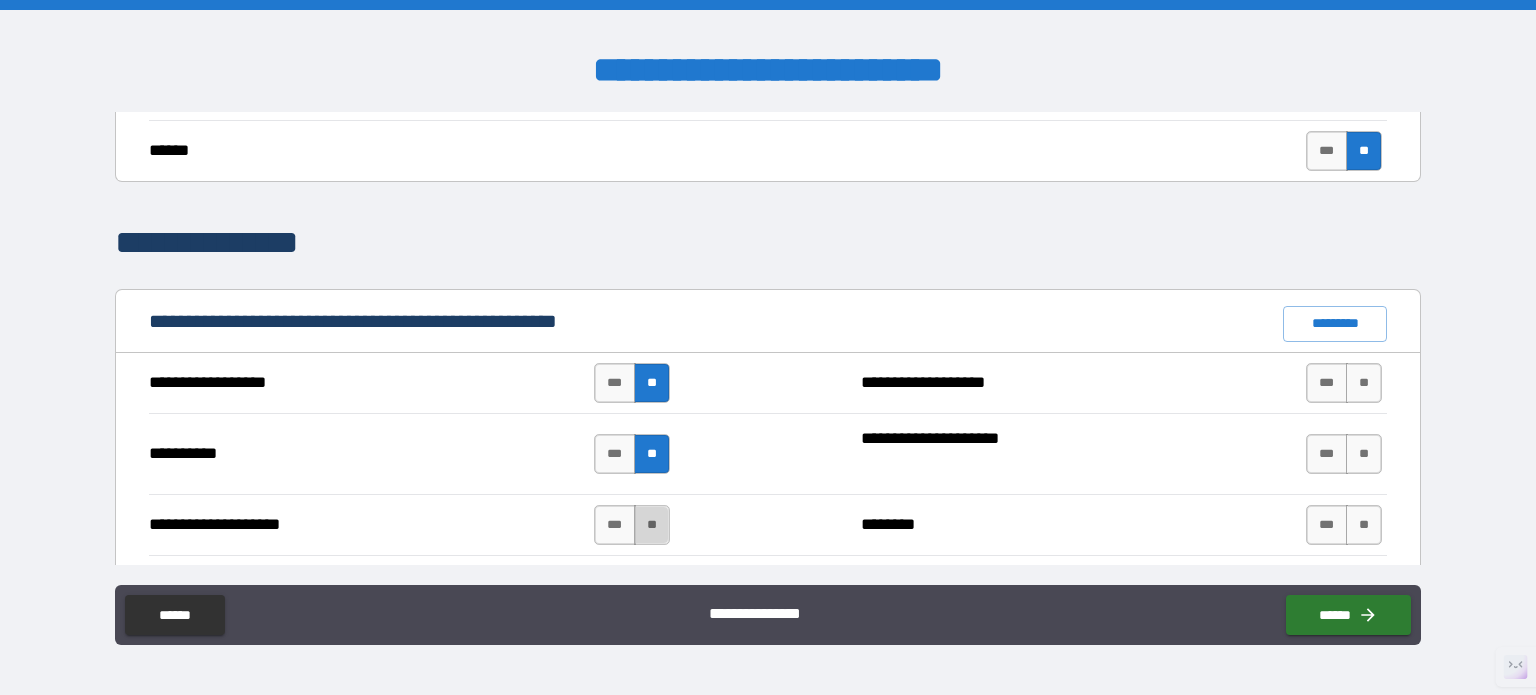 click on "**" at bounding box center (652, 525) 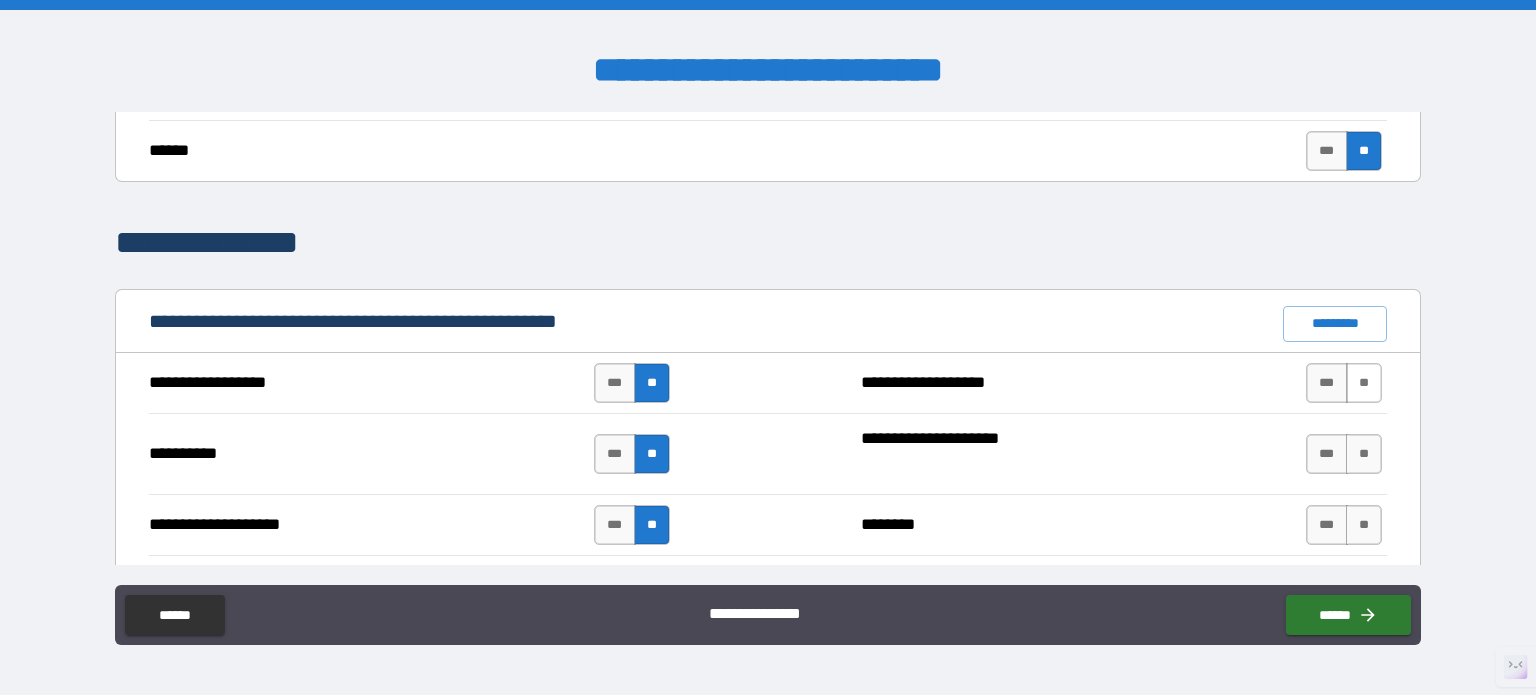 click on "**" at bounding box center [1364, 383] 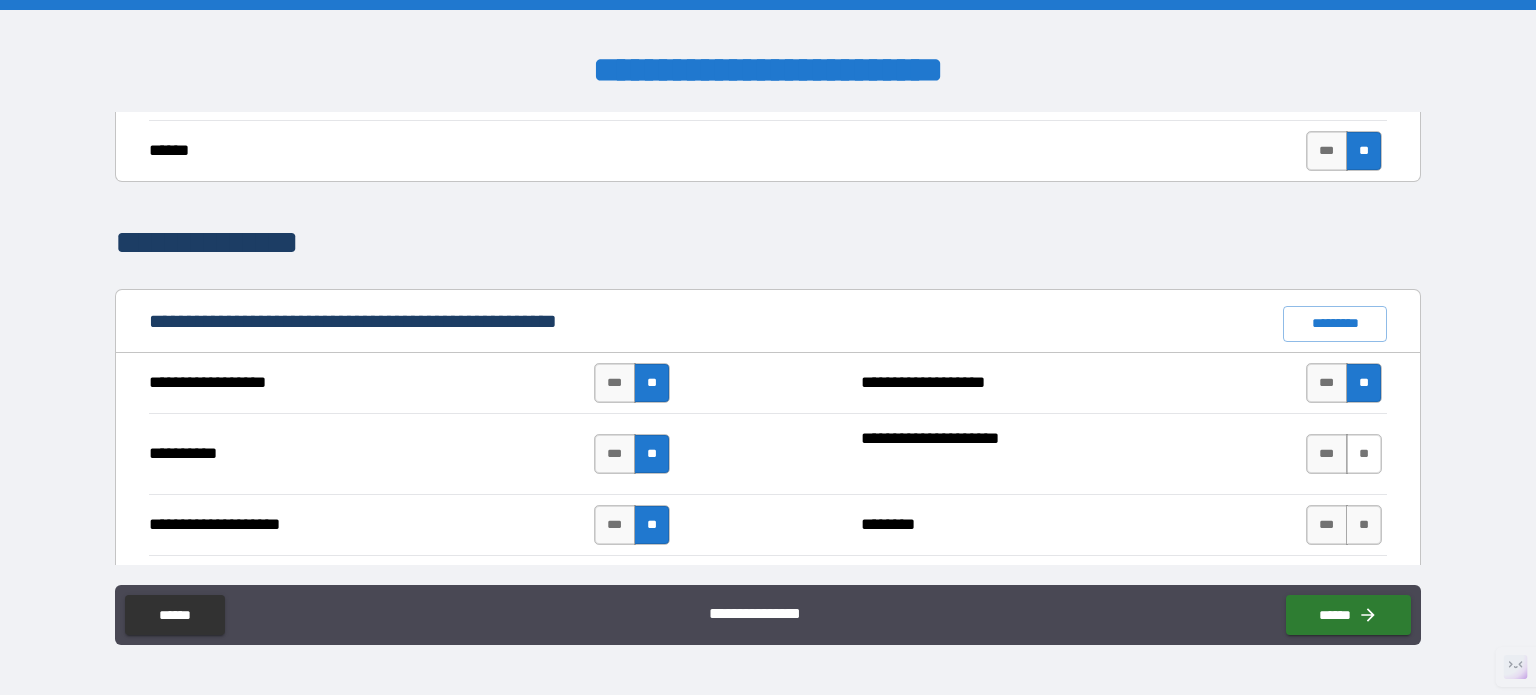 click on "**" at bounding box center [1364, 454] 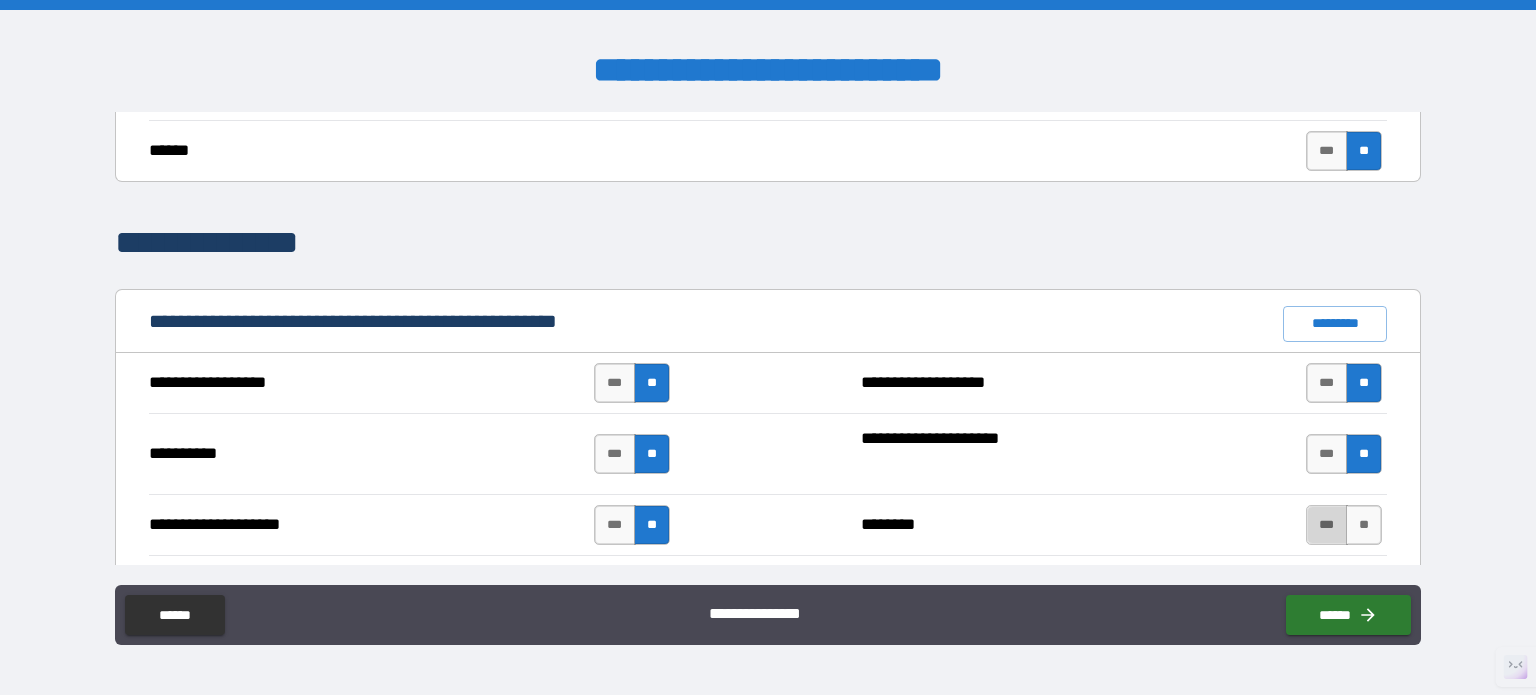 click on "***" at bounding box center [1327, 525] 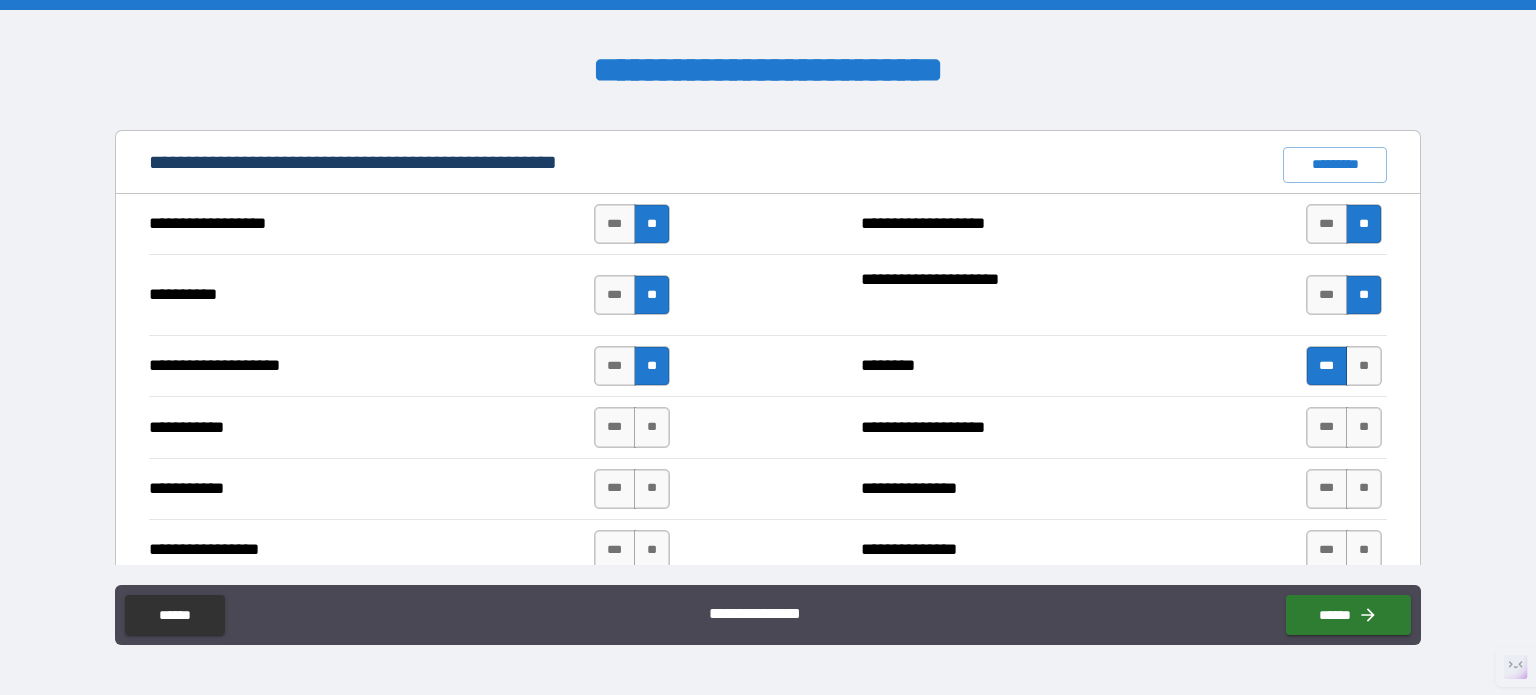 scroll, scrollTop: 1900, scrollLeft: 0, axis: vertical 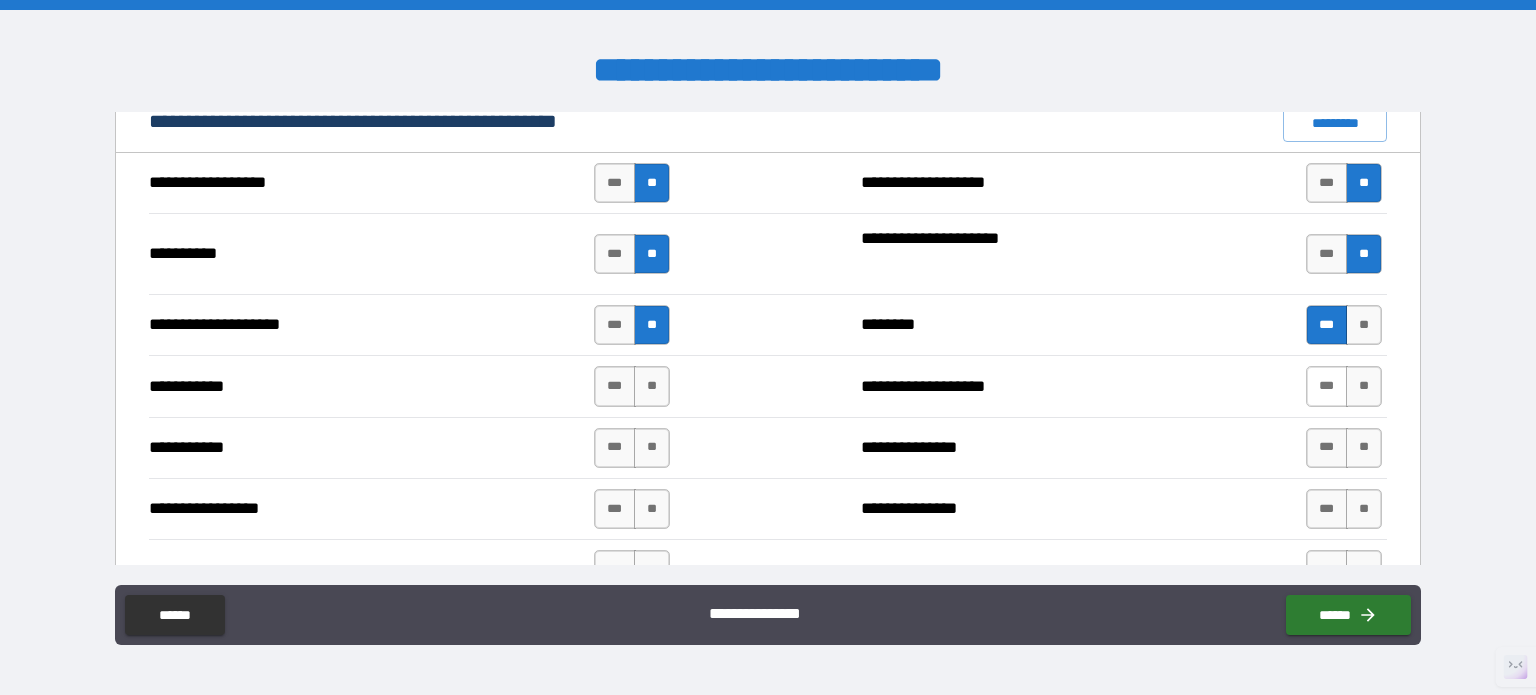 click on "***" at bounding box center (1327, 386) 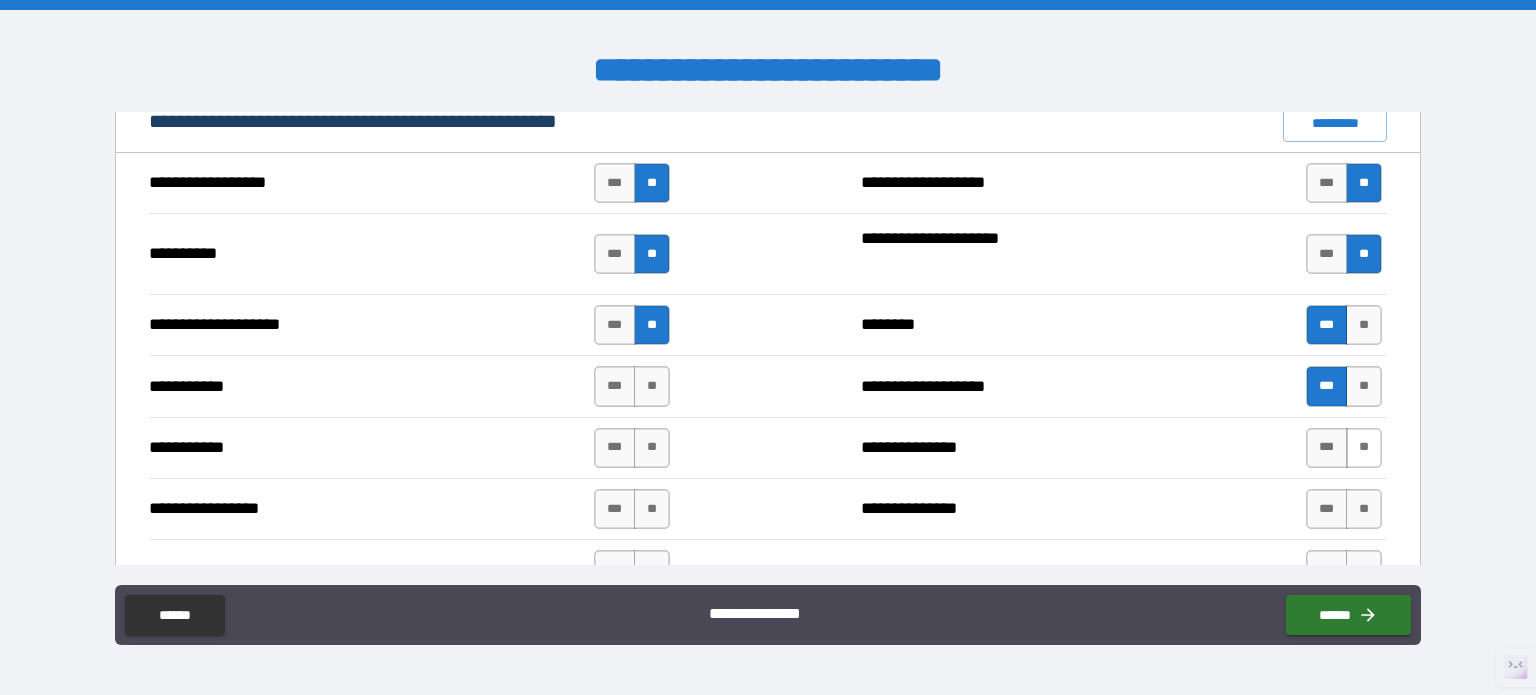 click on "**" at bounding box center [1364, 448] 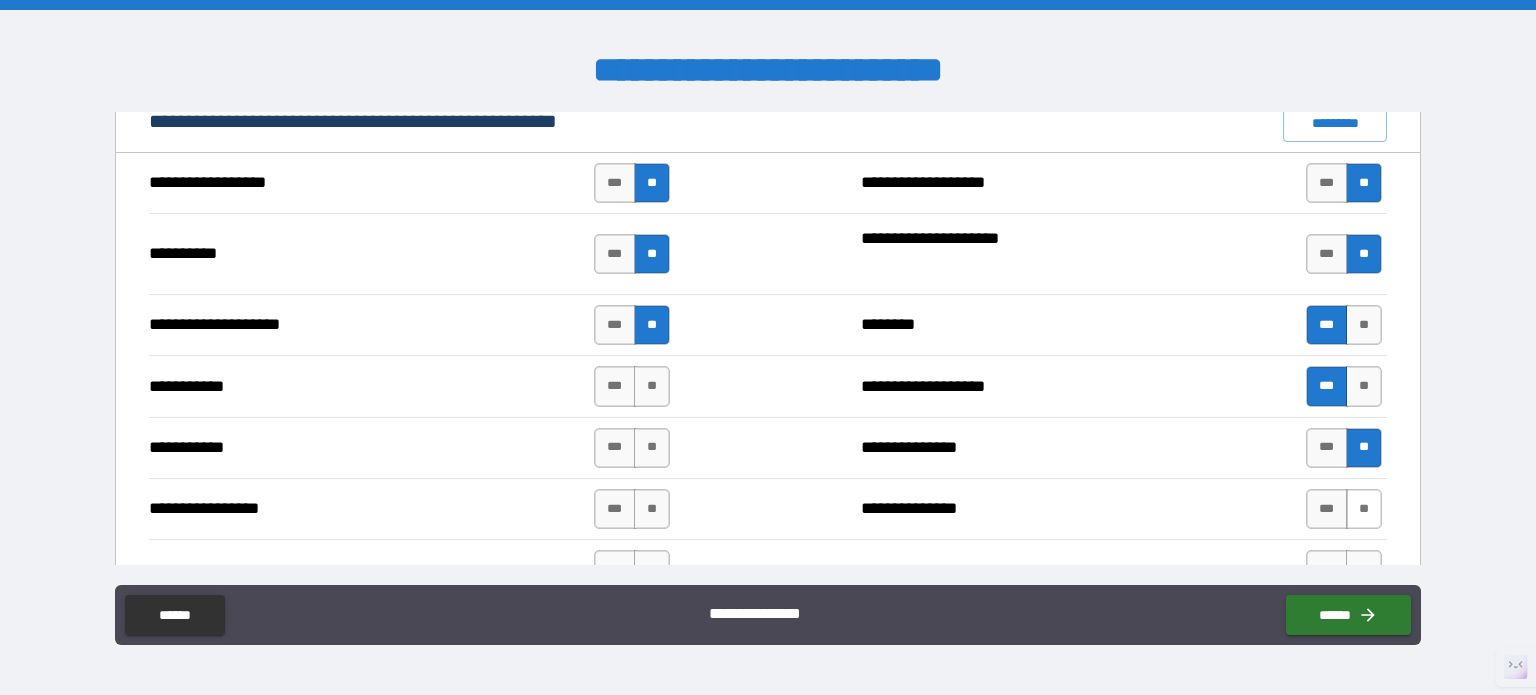 click on "**" at bounding box center (1364, 509) 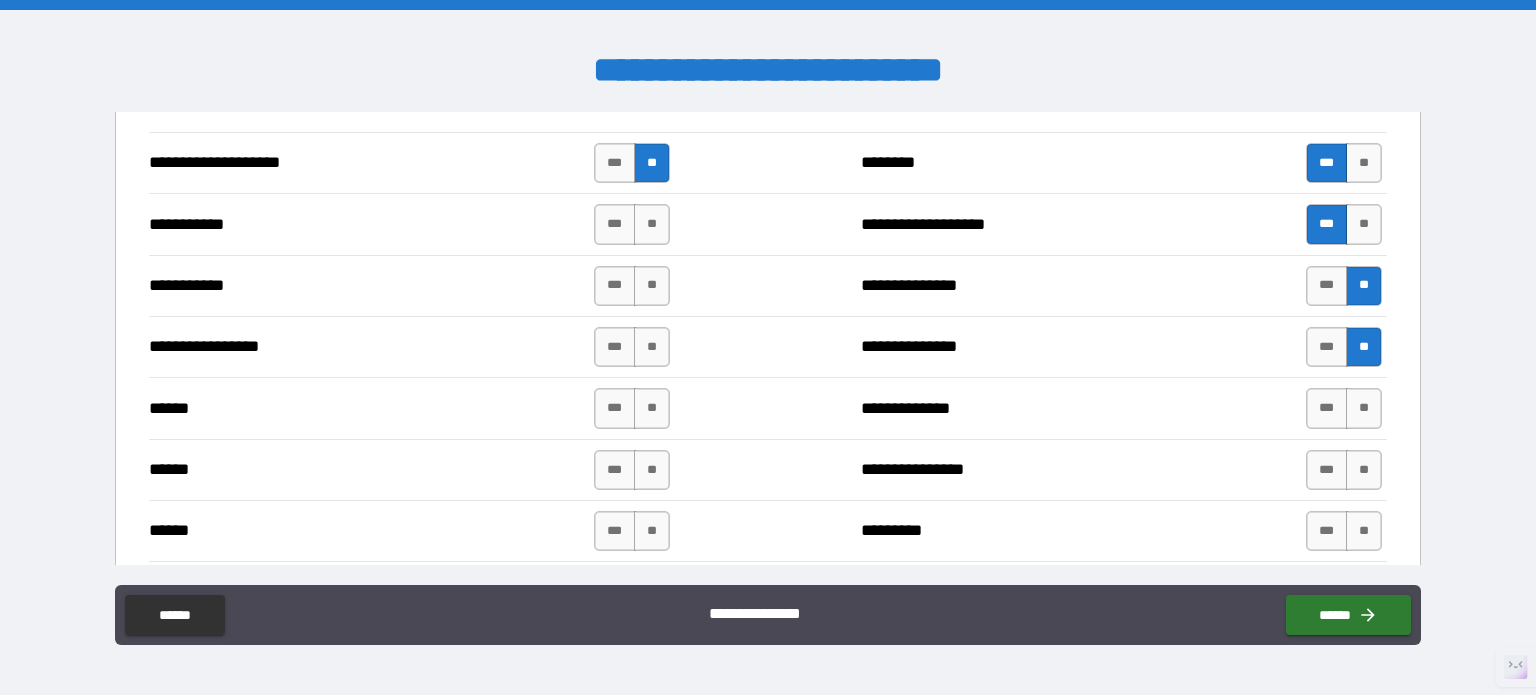scroll, scrollTop: 2100, scrollLeft: 0, axis: vertical 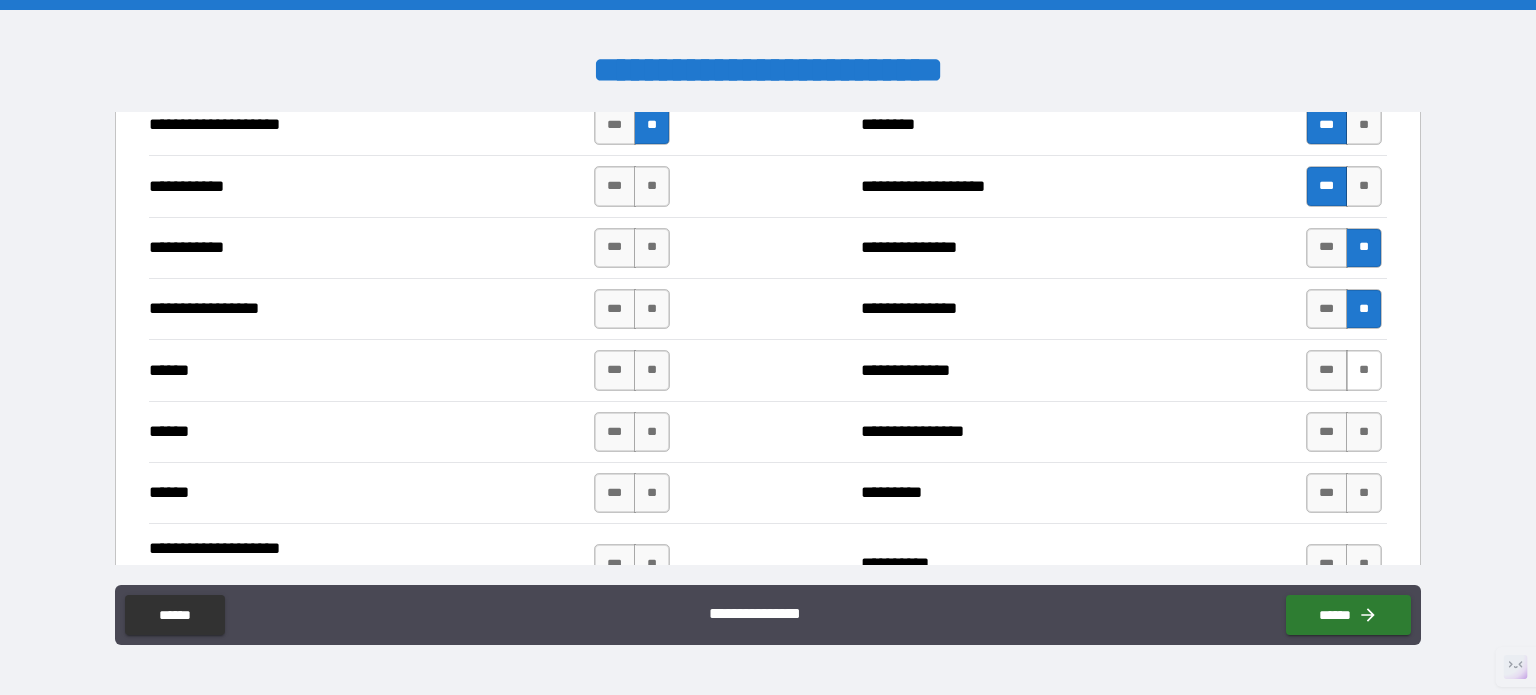 click on "**" at bounding box center [1364, 370] 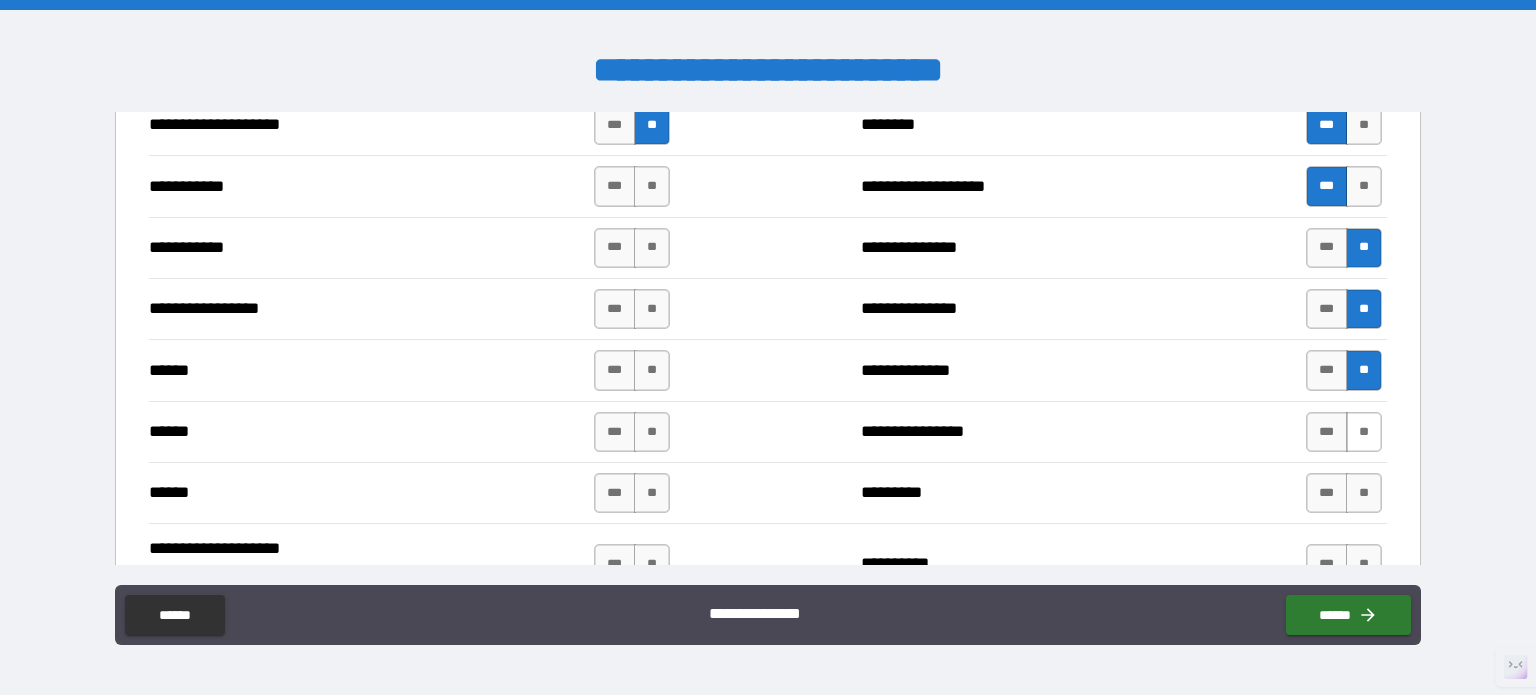 click on "**" at bounding box center (1364, 432) 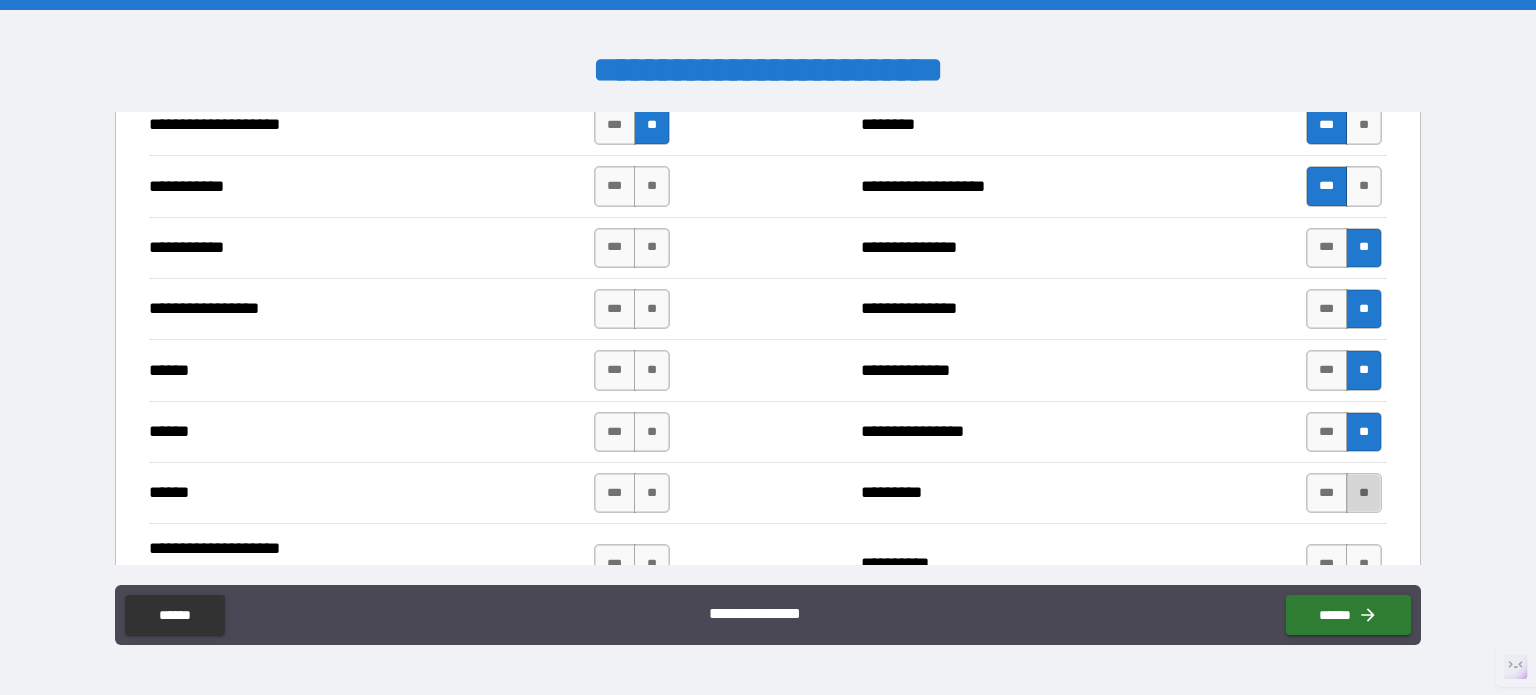 click on "**" at bounding box center [1364, 493] 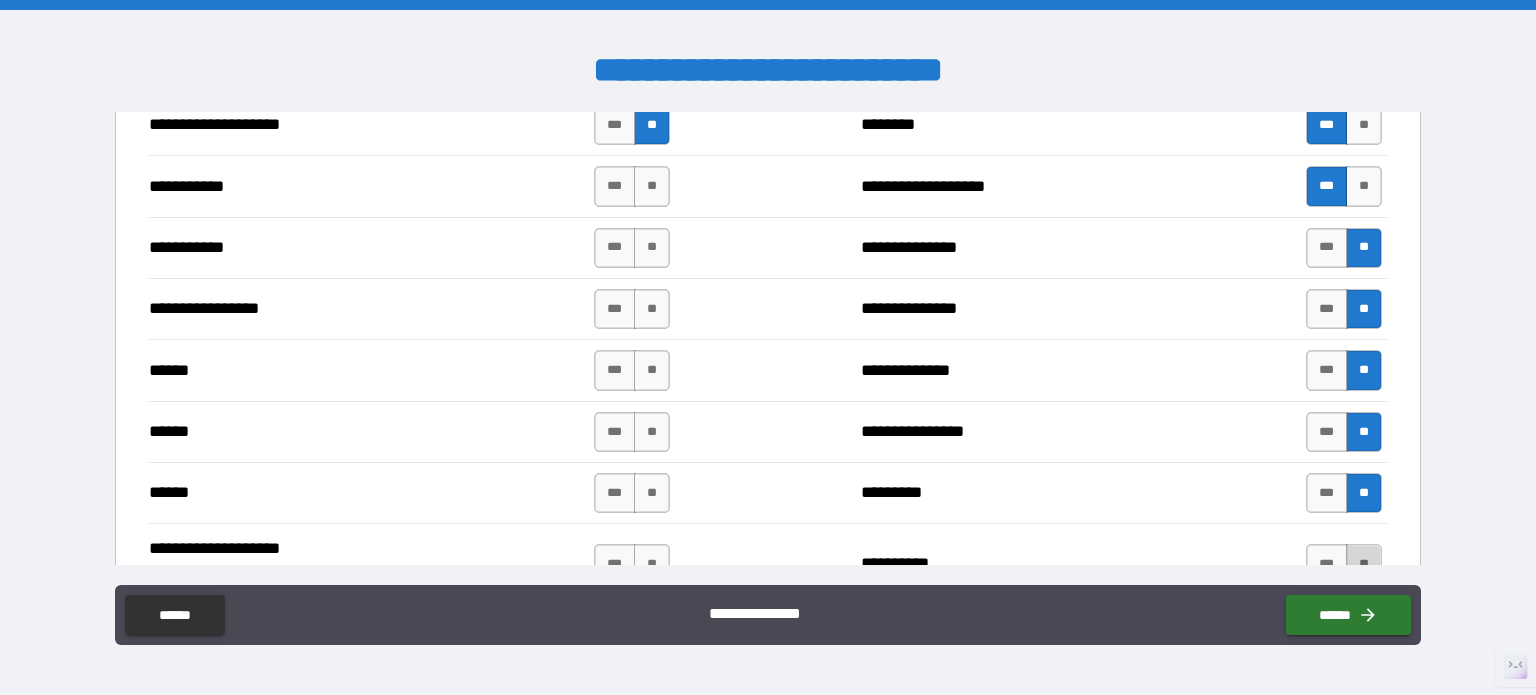 click on "**" at bounding box center [1364, 564] 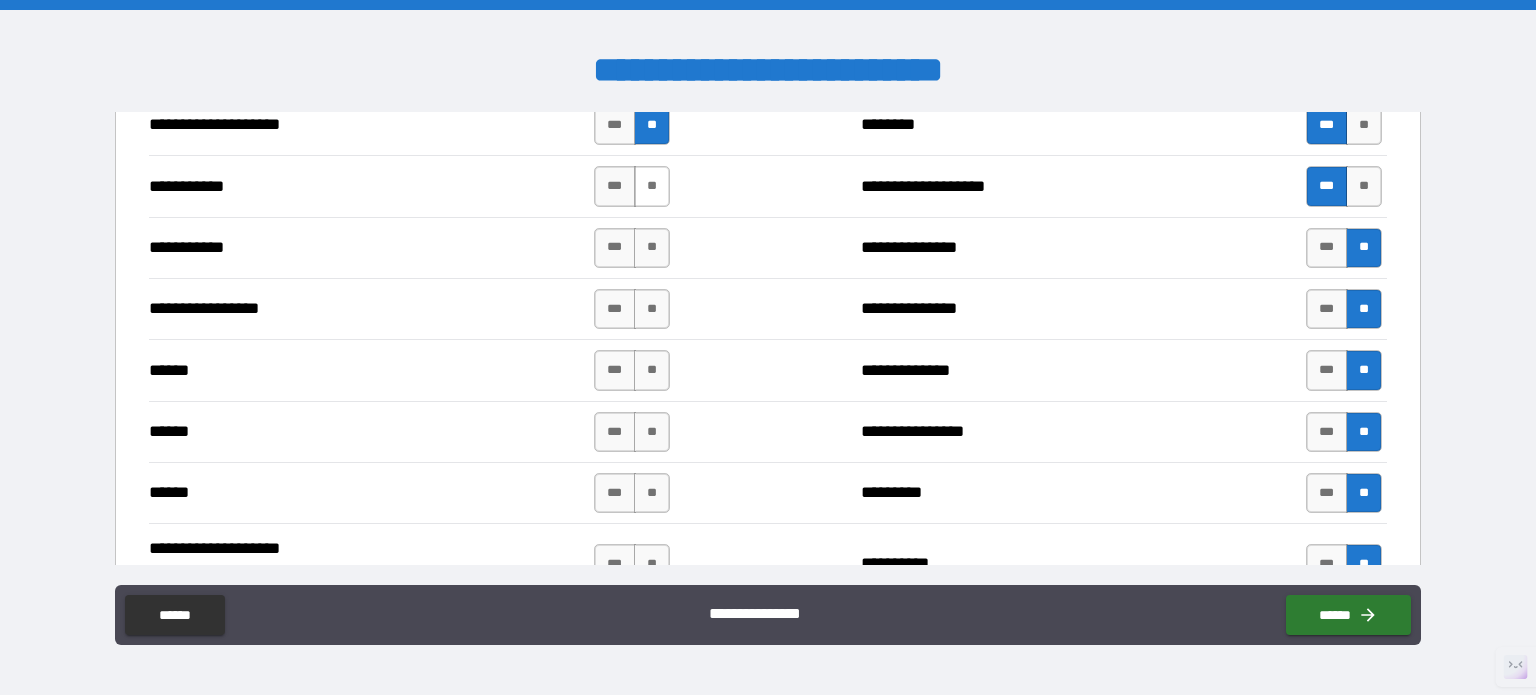 click on "**" at bounding box center (652, 186) 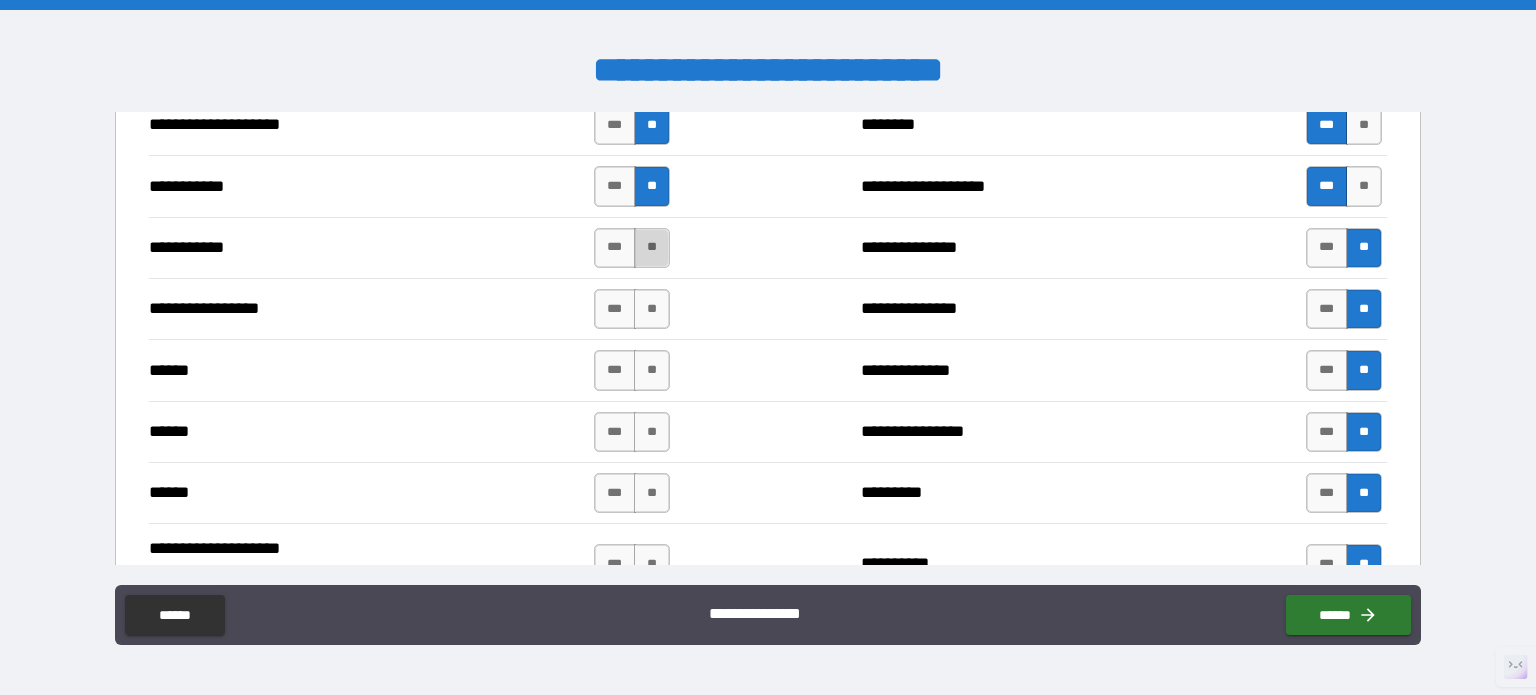 click on "**" at bounding box center [652, 248] 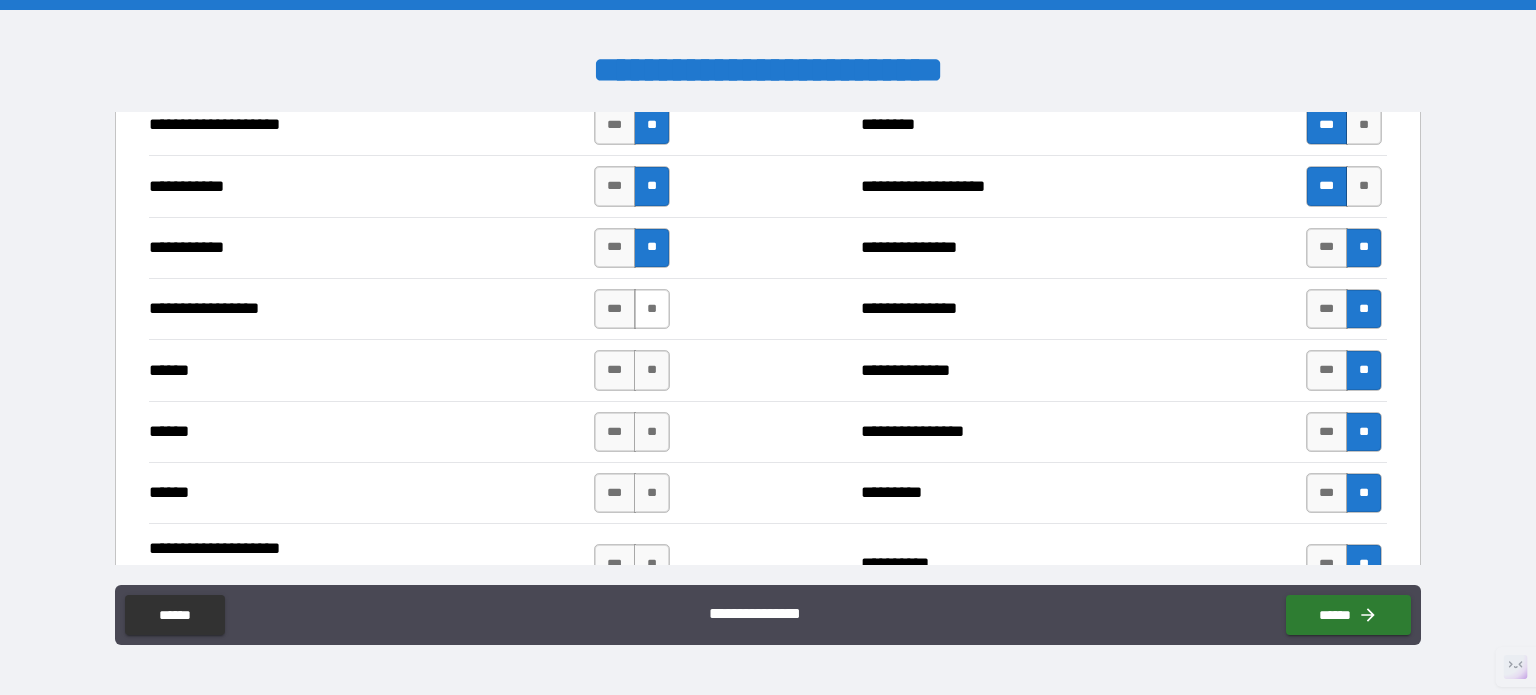 click on "**" at bounding box center [652, 309] 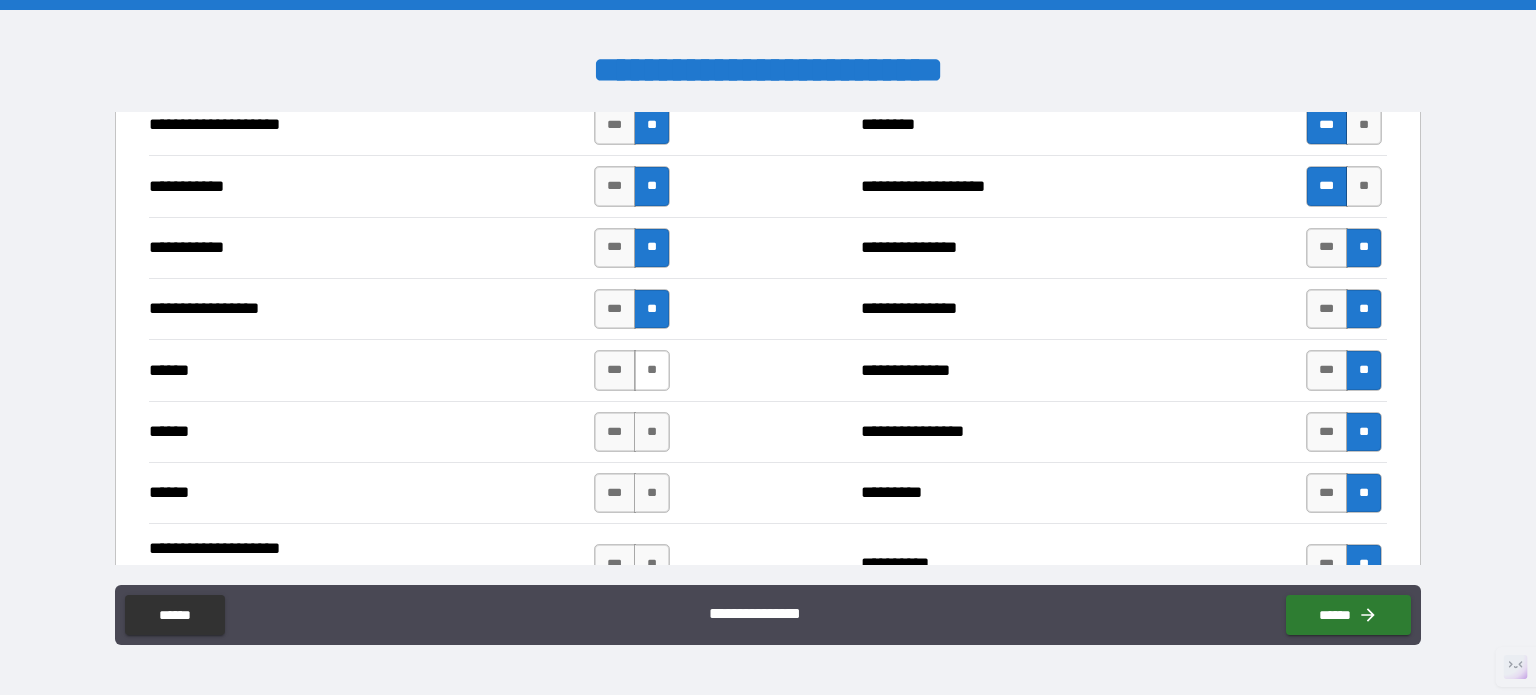 click on "**" at bounding box center (652, 370) 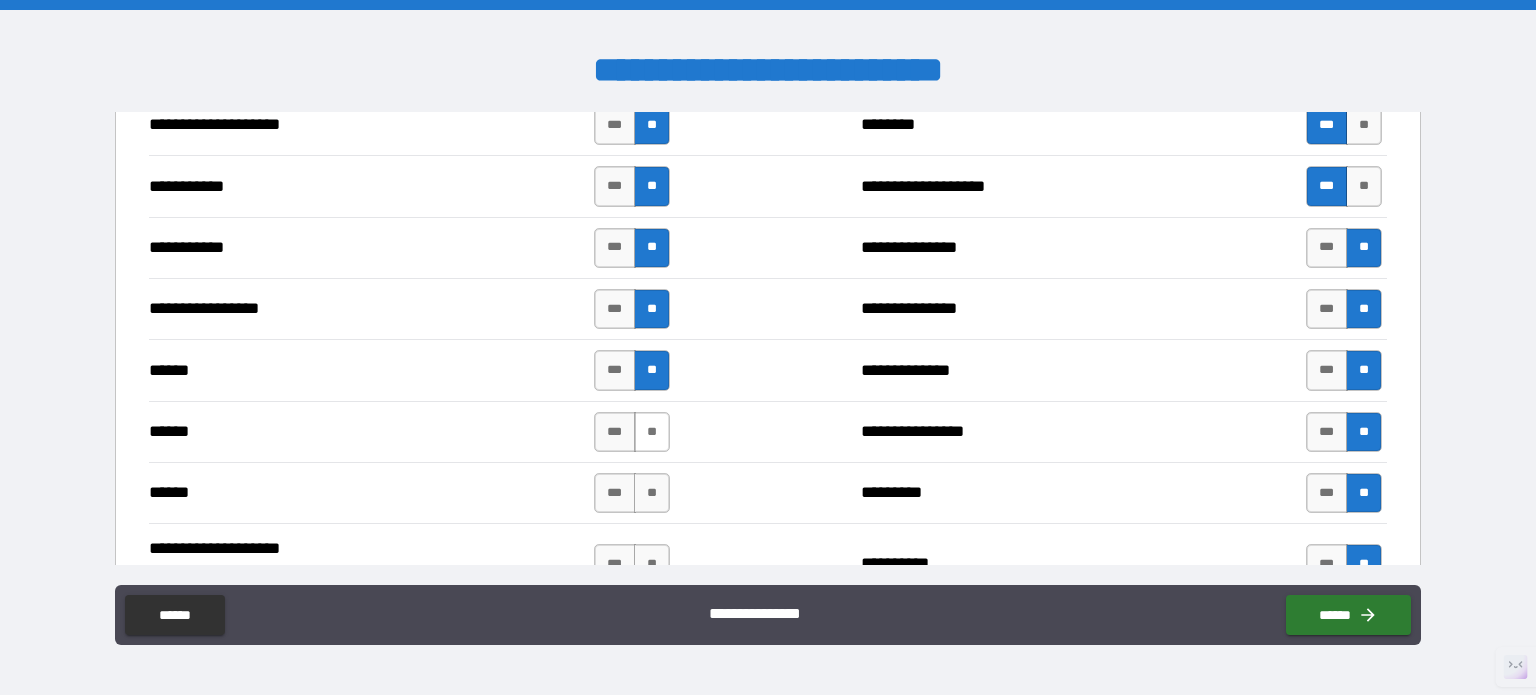 click on "**" at bounding box center (652, 432) 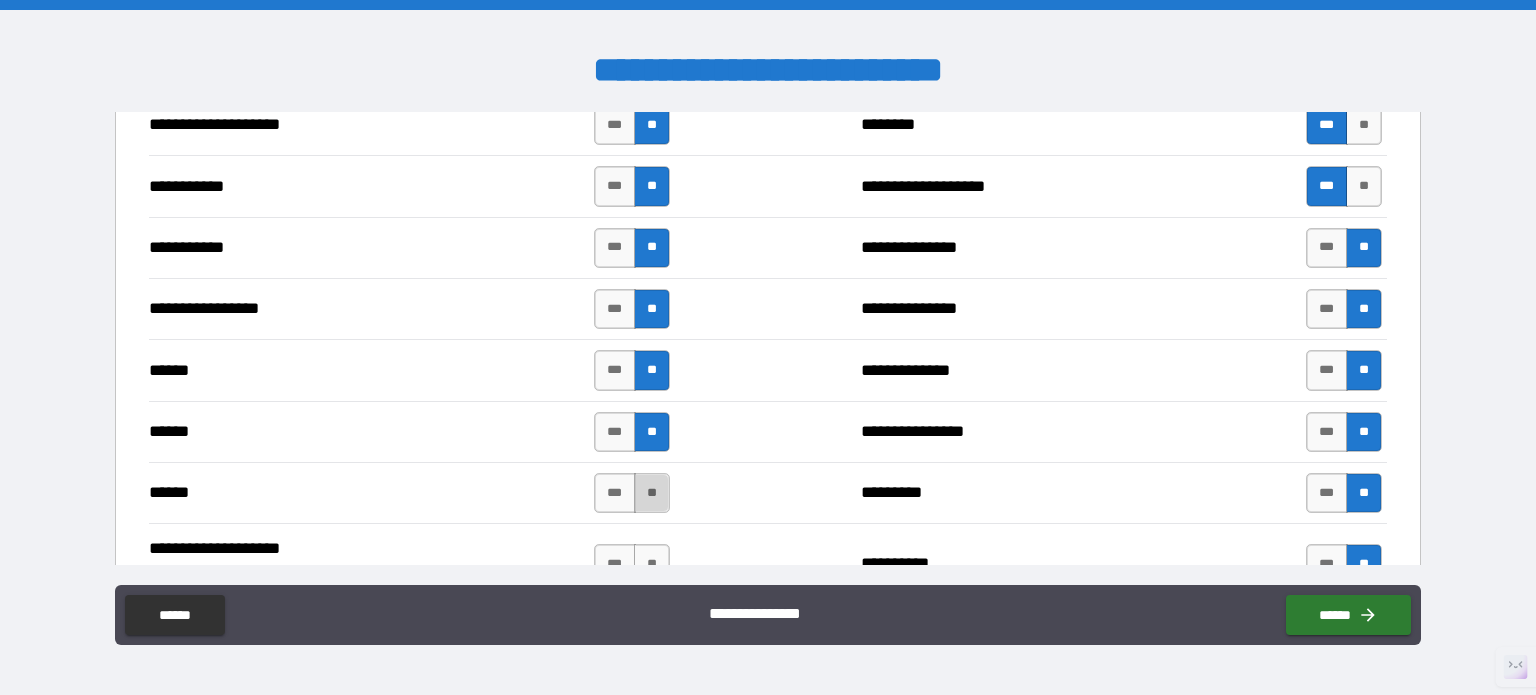 click on "**" at bounding box center [652, 493] 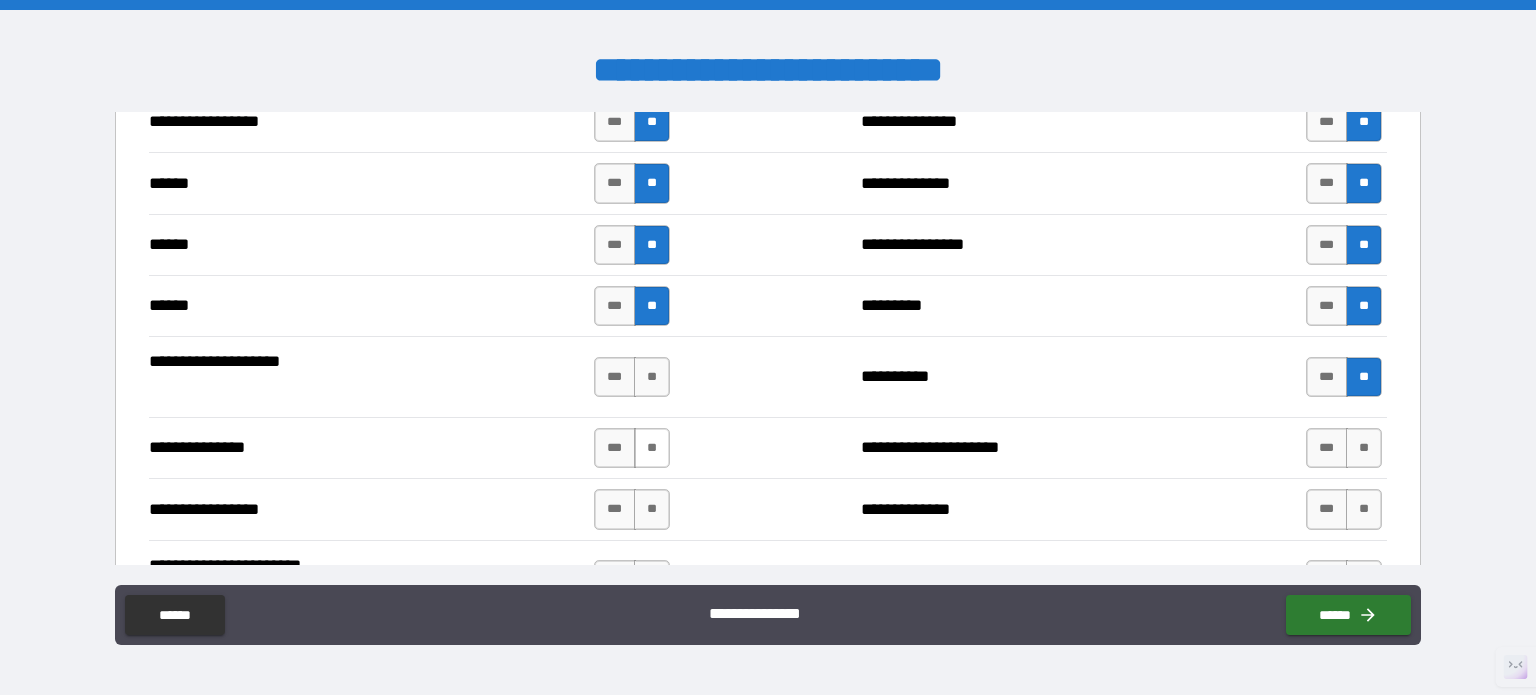 scroll, scrollTop: 2300, scrollLeft: 0, axis: vertical 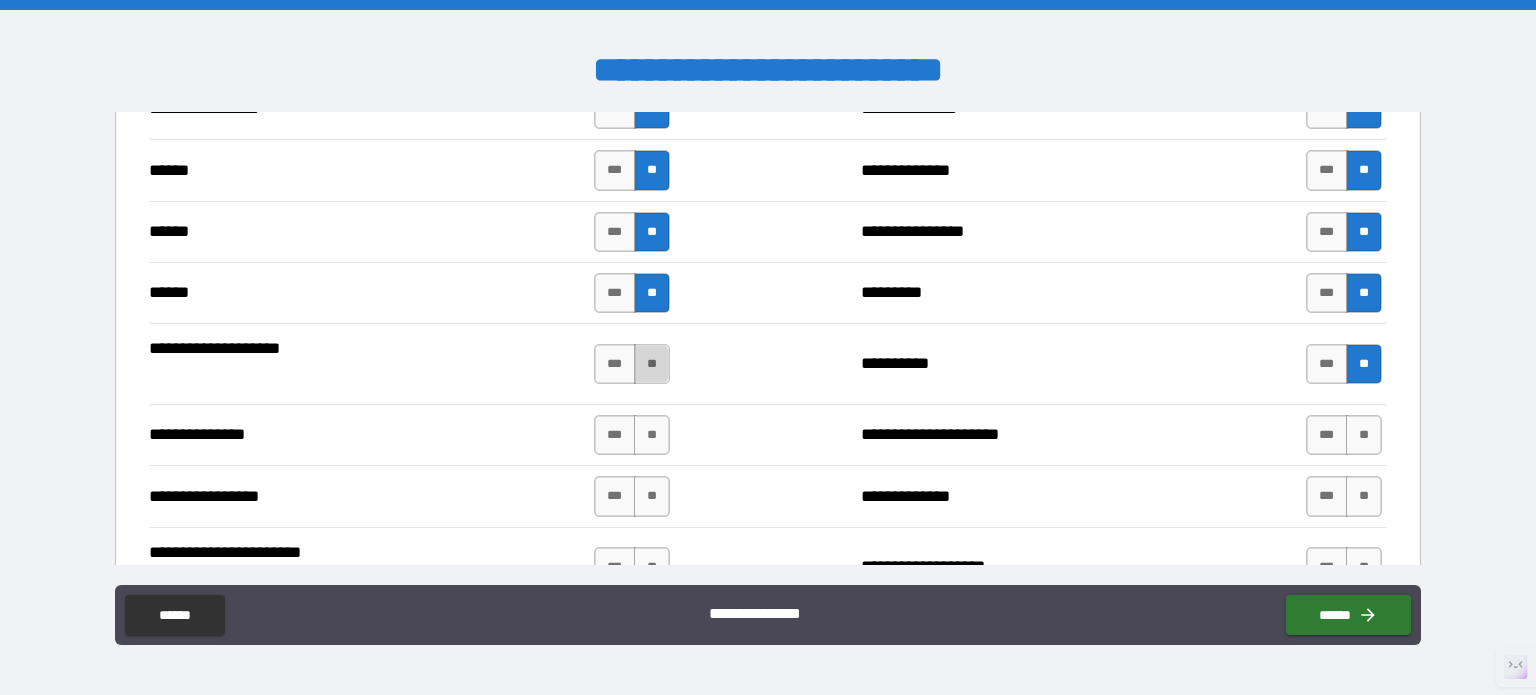 click on "**" at bounding box center (652, 364) 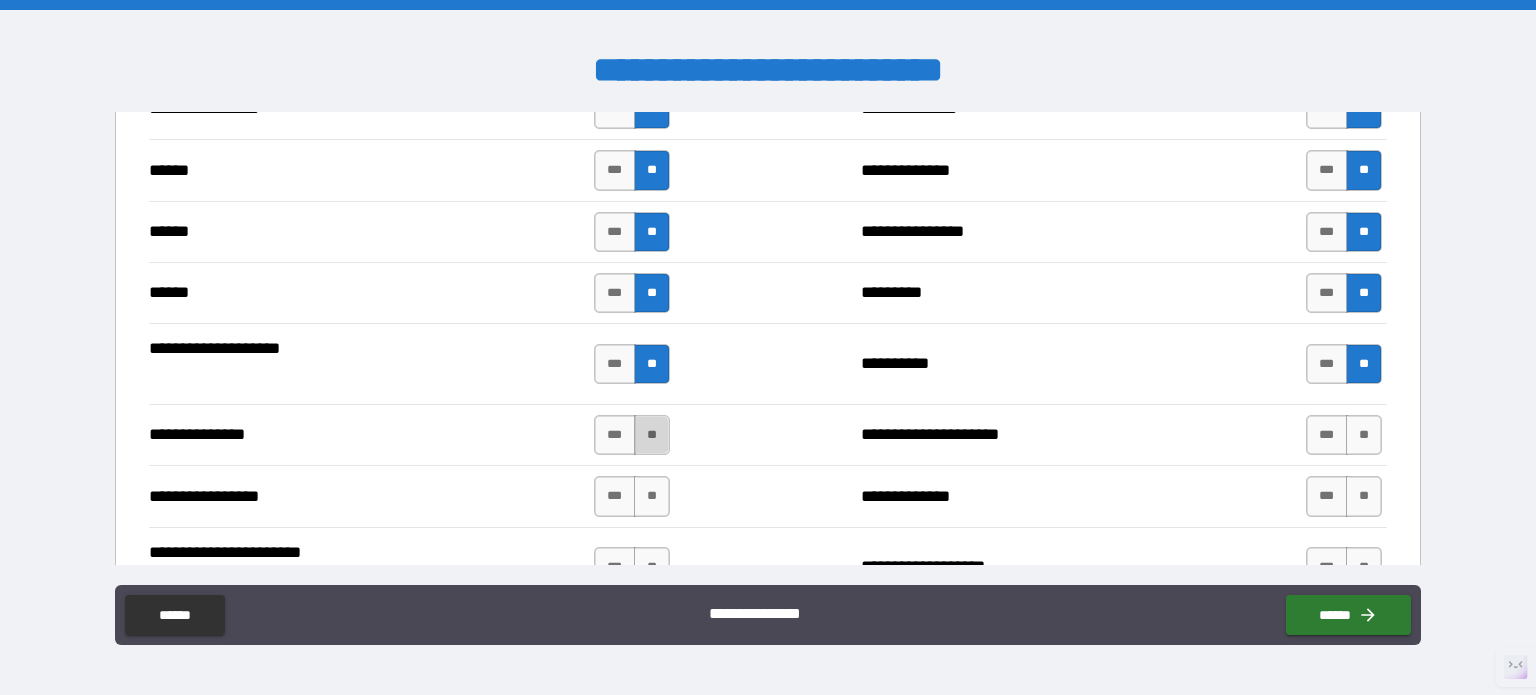 click on "**" at bounding box center [652, 435] 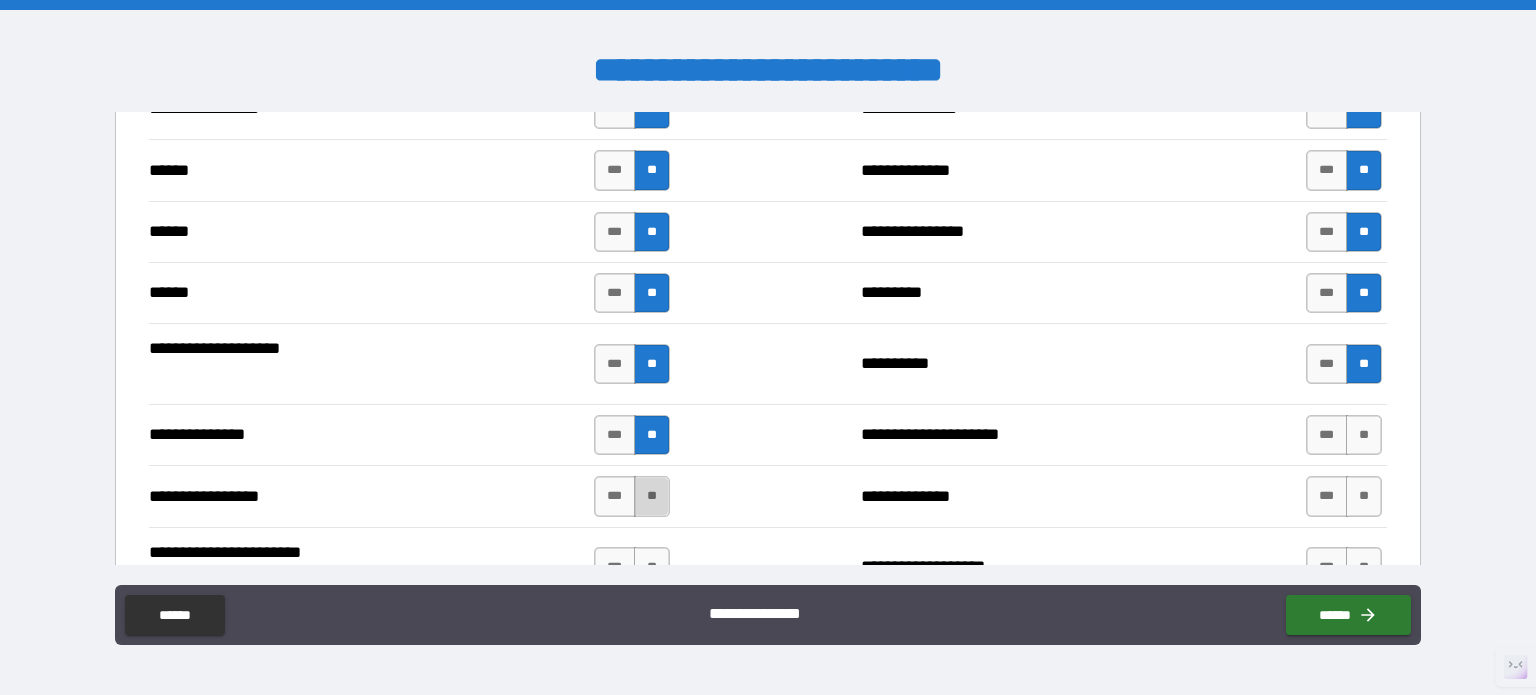 click on "**" at bounding box center (652, 496) 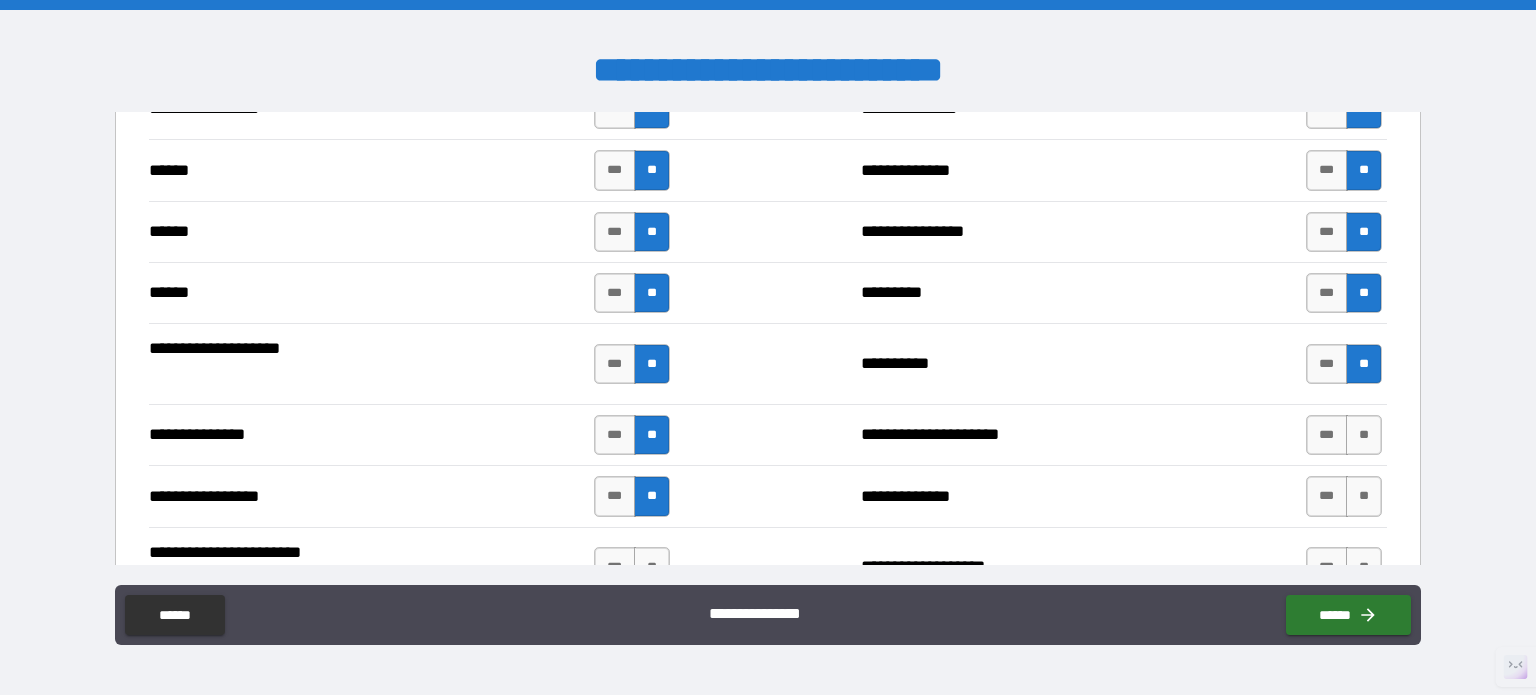 scroll, scrollTop: 2400, scrollLeft: 0, axis: vertical 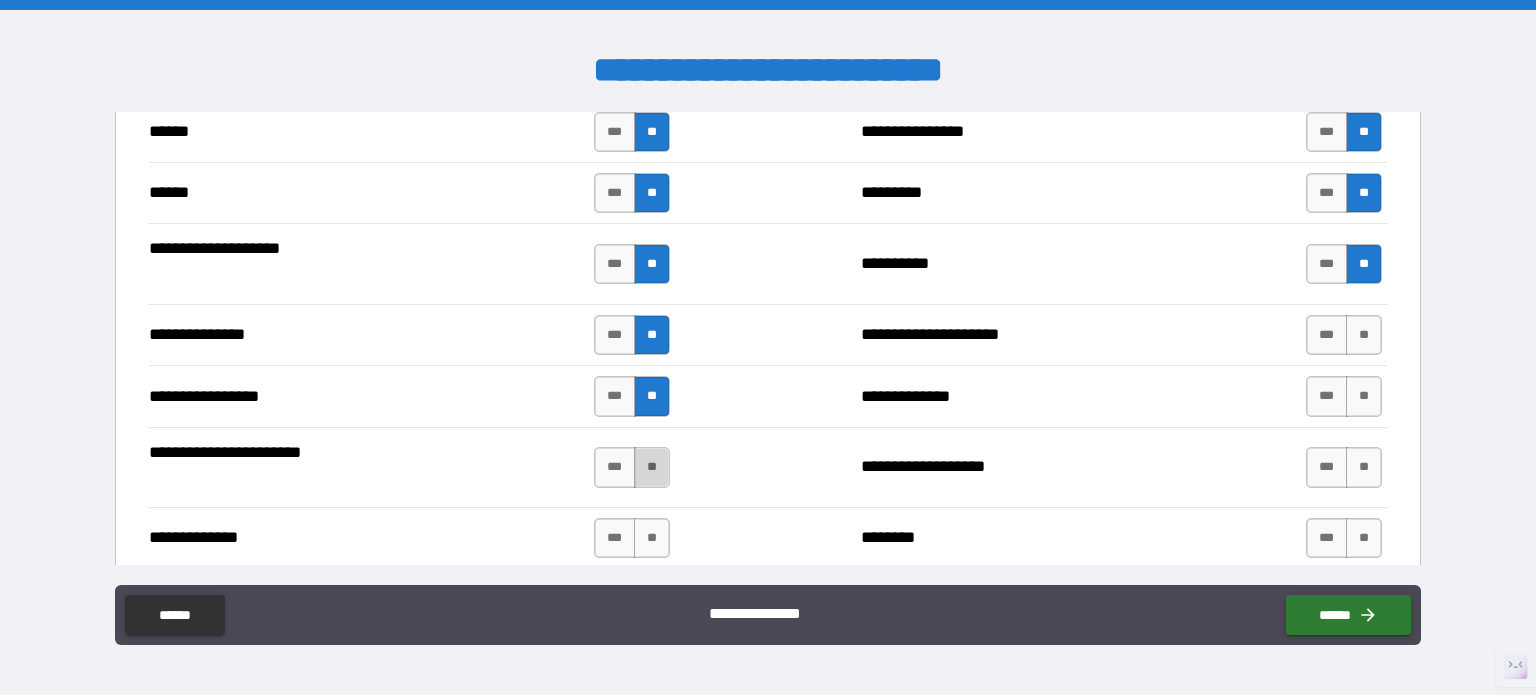 click on "**" at bounding box center [652, 467] 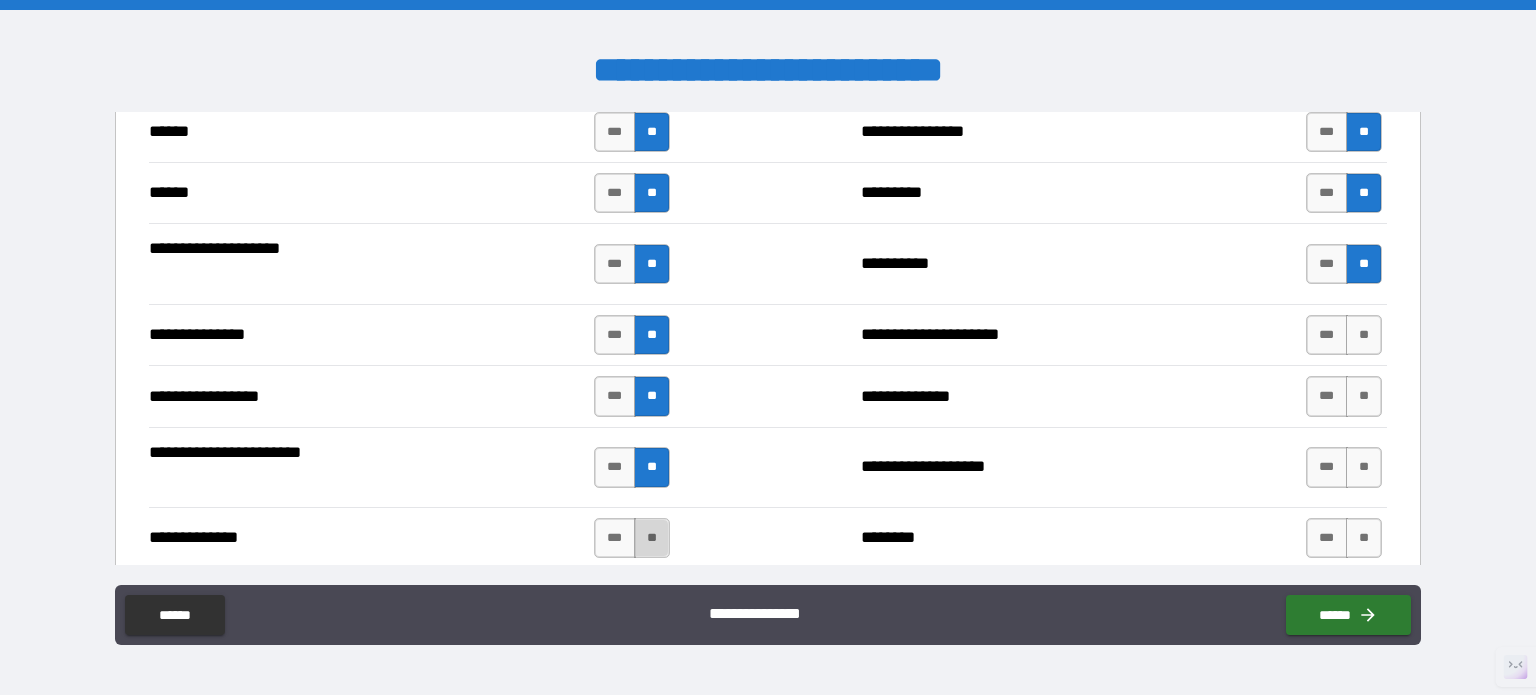 click on "**" at bounding box center (652, 538) 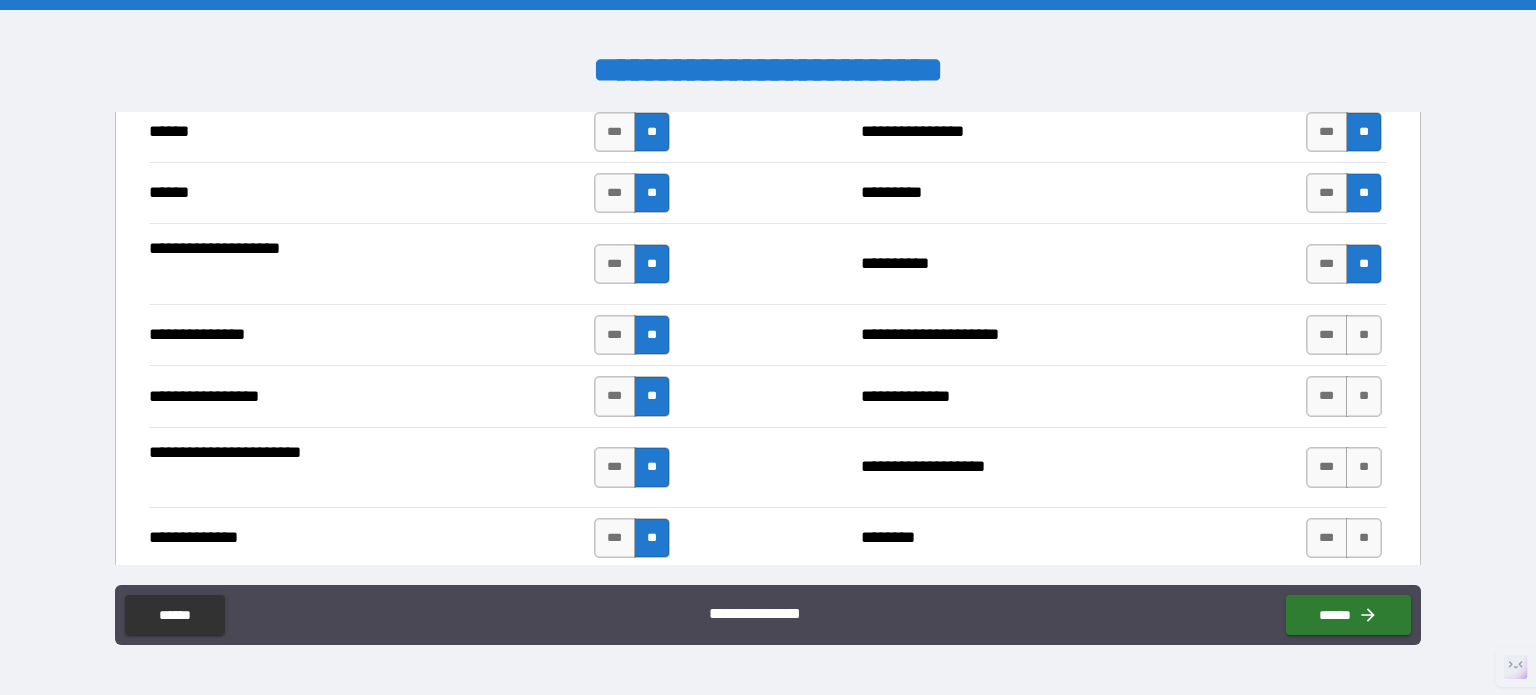 click on "**" at bounding box center (1364, 335) 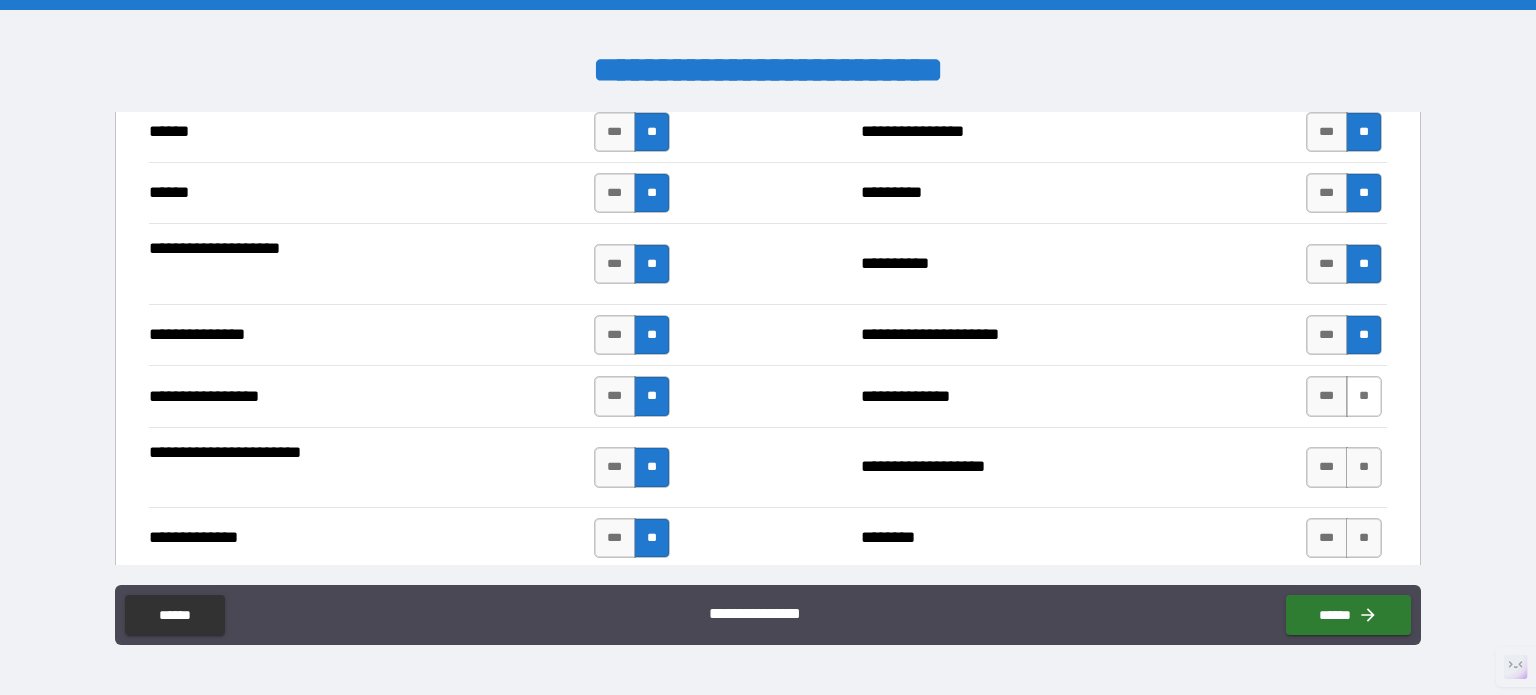click on "**" at bounding box center [1364, 396] 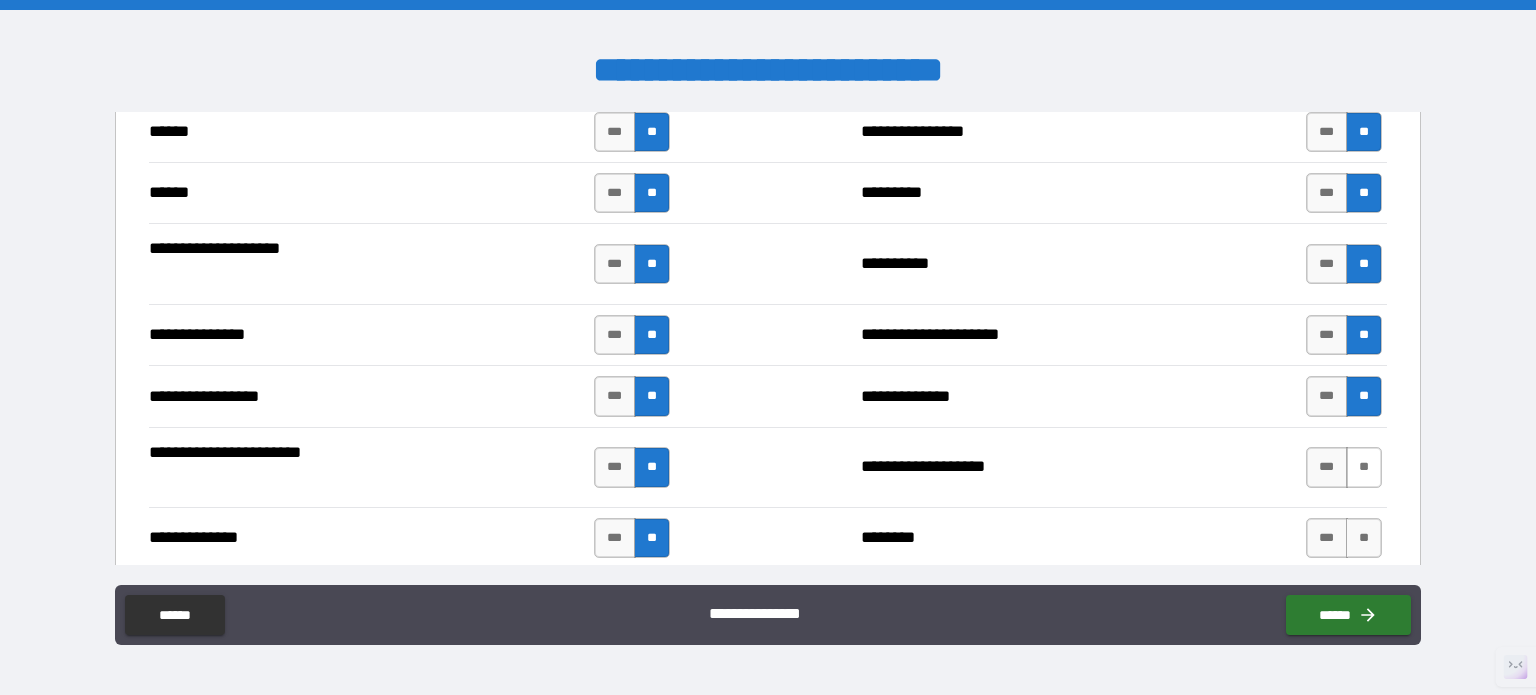 click on "**" at bounding box center (1364, 467) 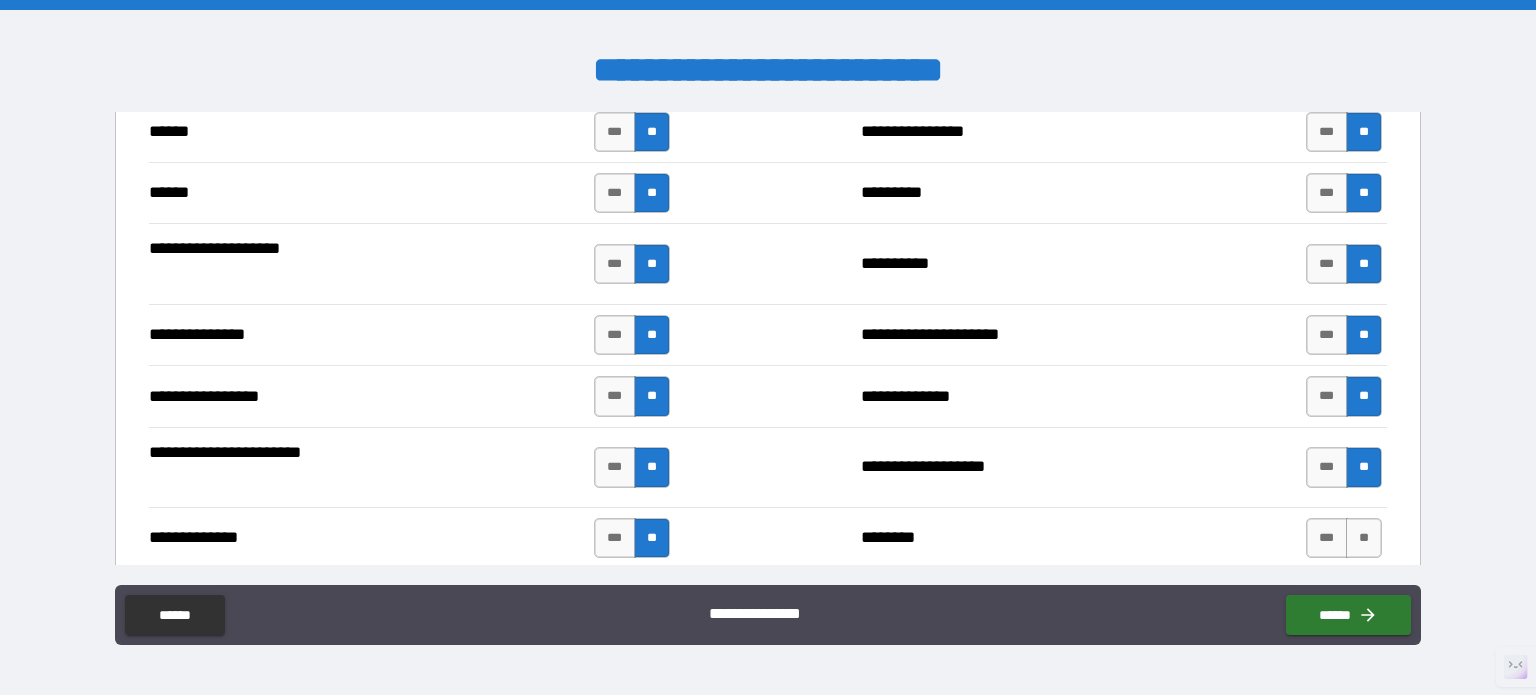 drag, startPoint x: 1355, startPoint y: 533, endPoint x: 1308, endPoint y: 498, distance: 58.60034 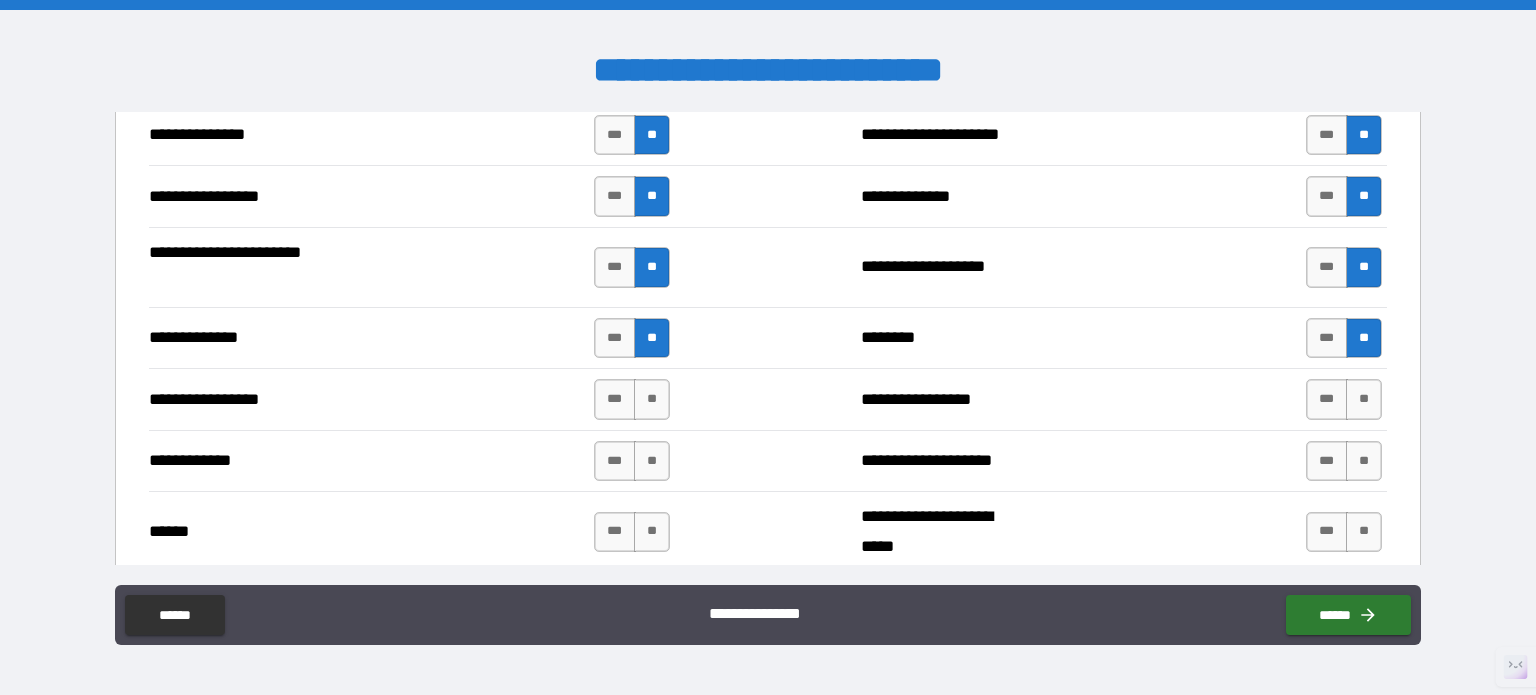 scroll, scrollTop: 2700, scrollLeft: 0, axis: vertical 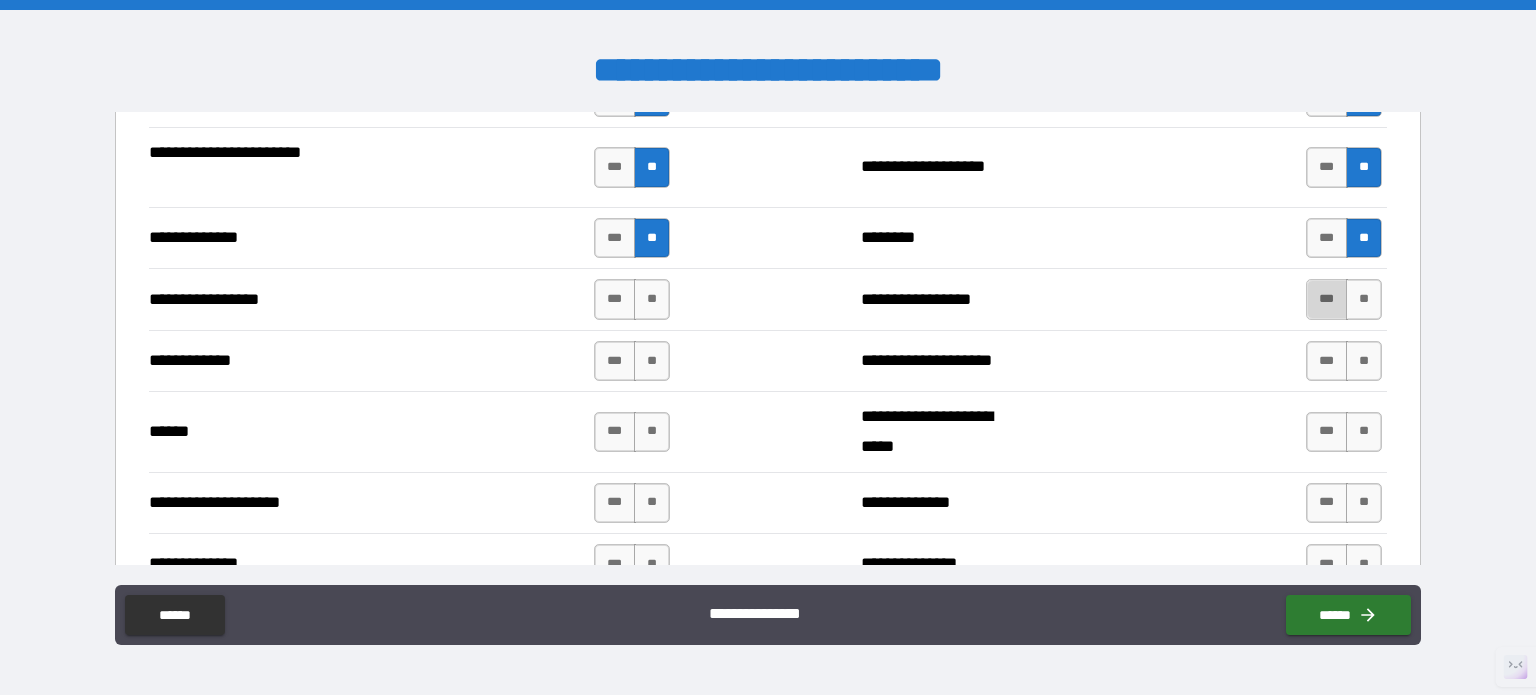 click on "***" at bounding box center [1327, 299] 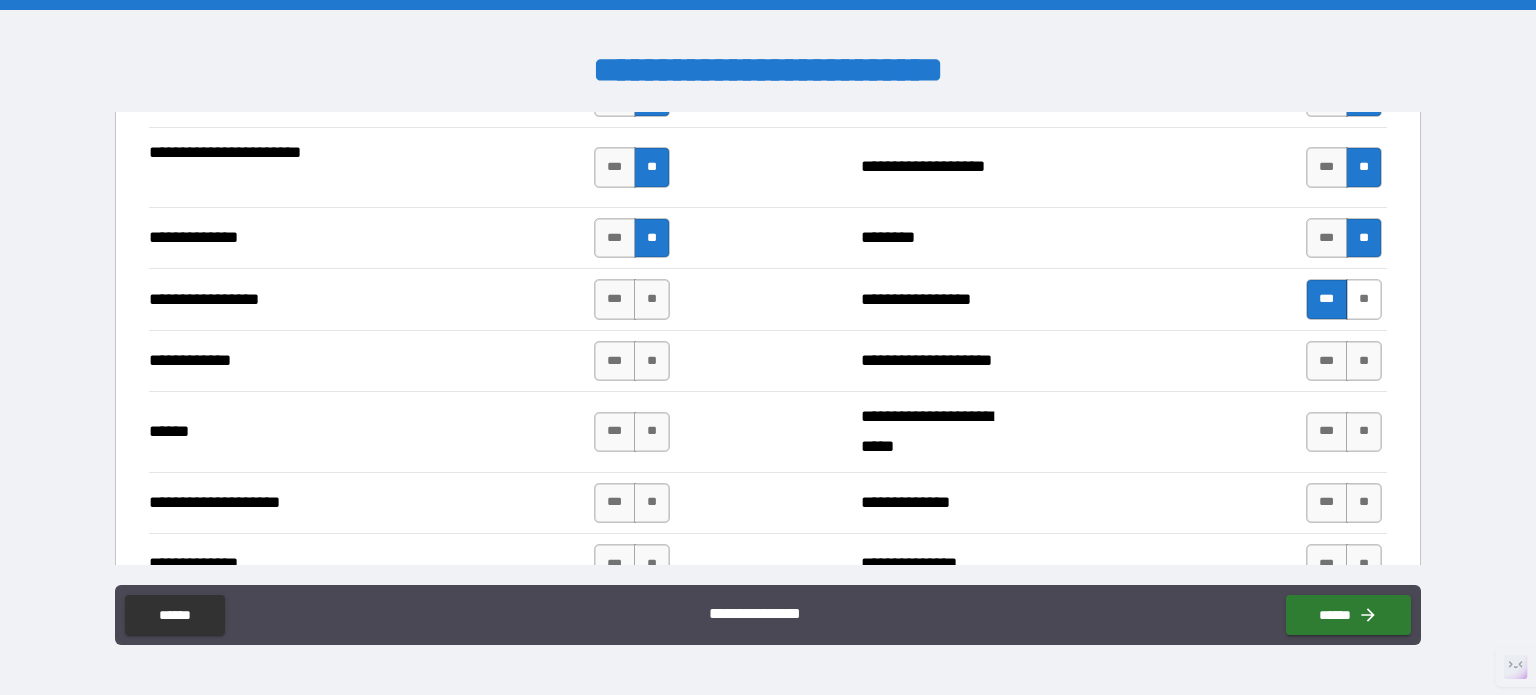 click on "**" at bounding box center [1364, 299] 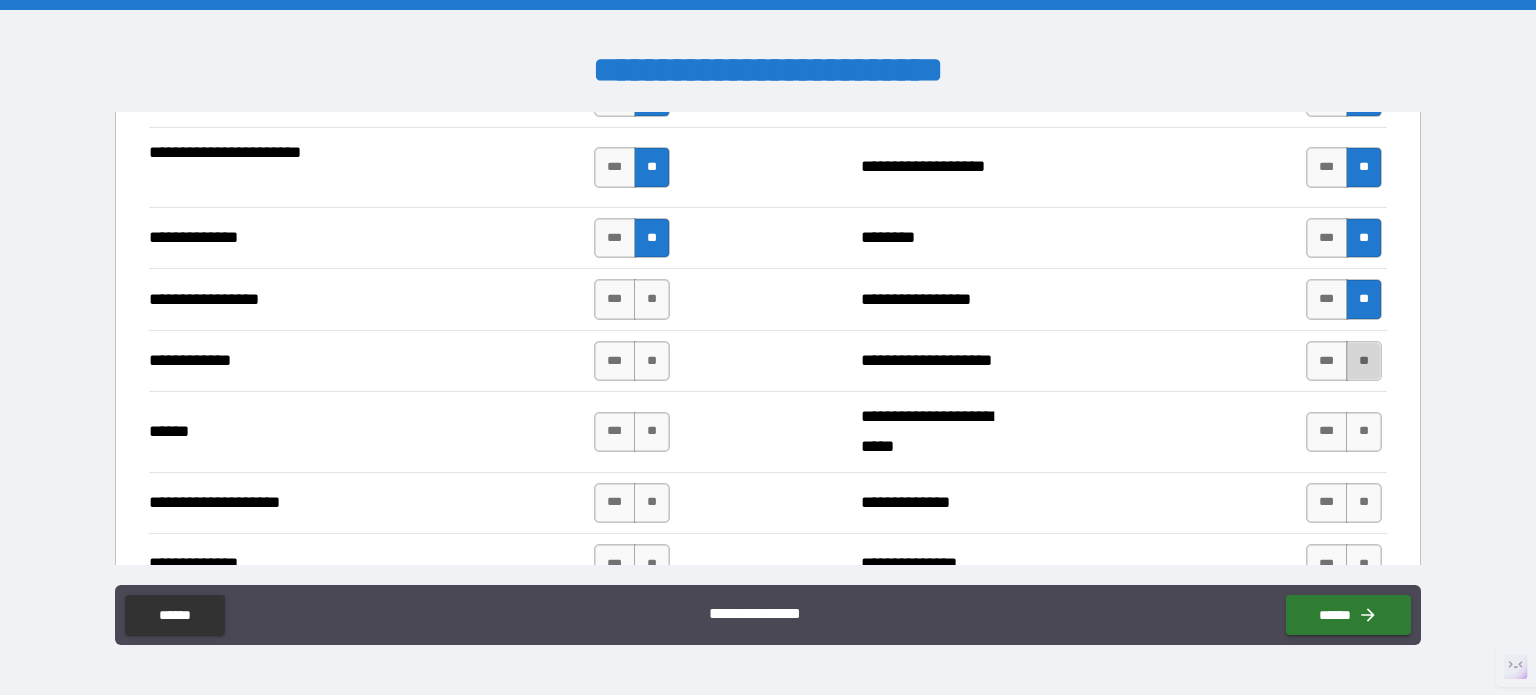 click on "**" at bounding box center (1364, 361) 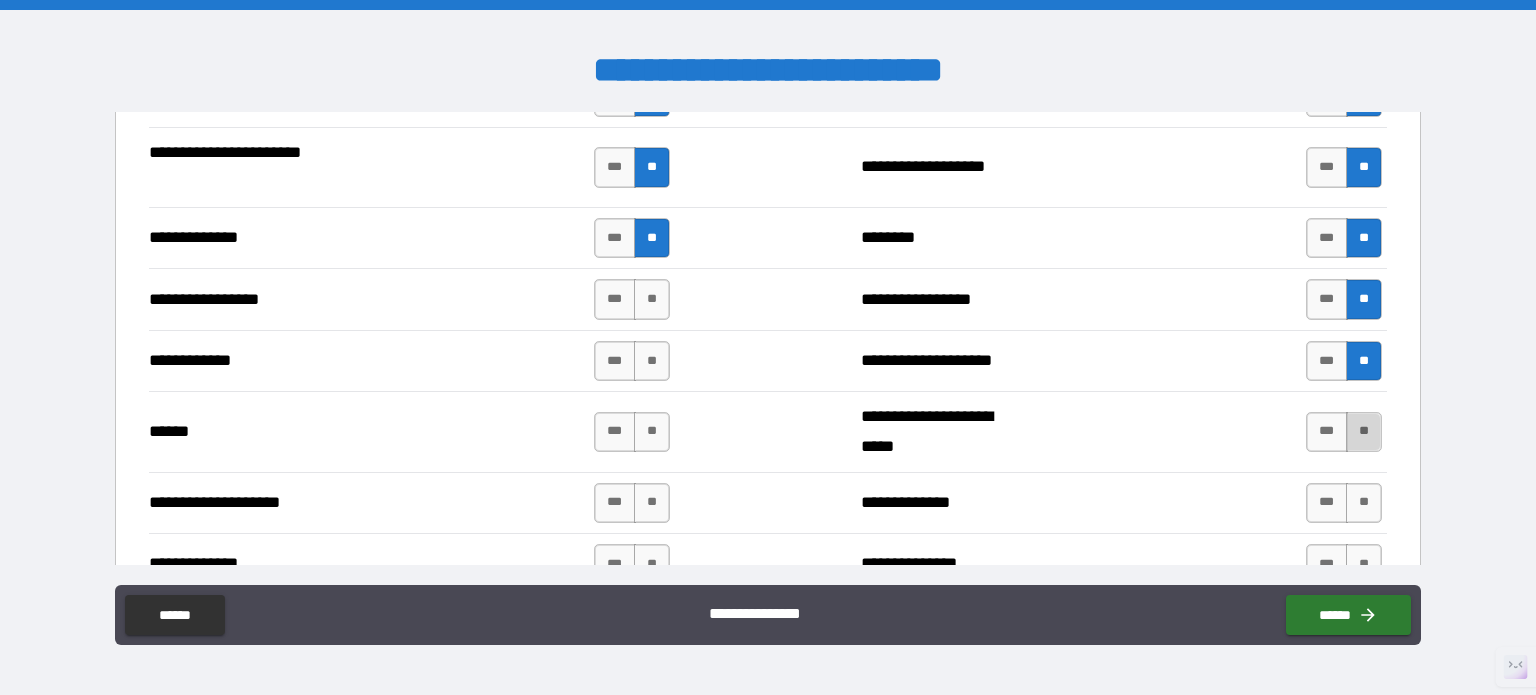 click on "**" at bounding box center (1364, 432) 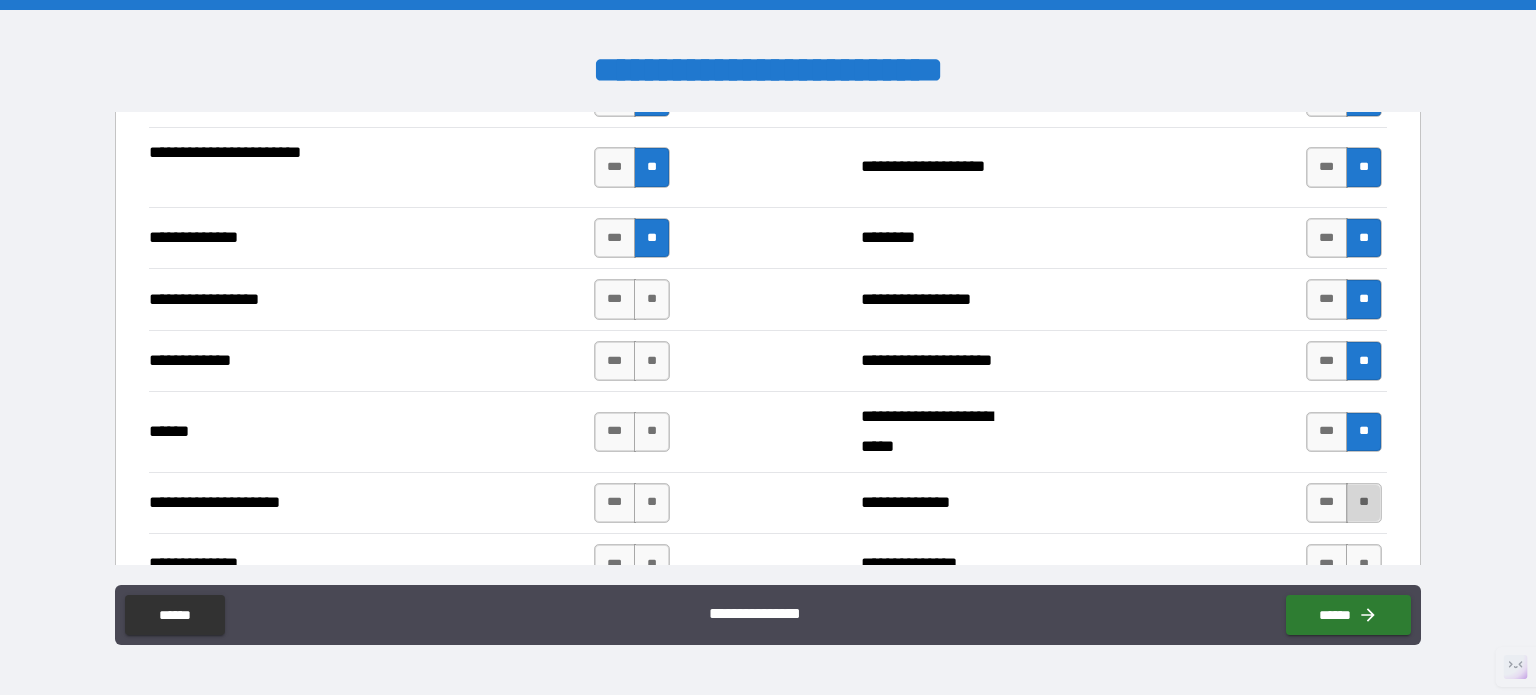 click on "**" at bounding box center (1364, 503) 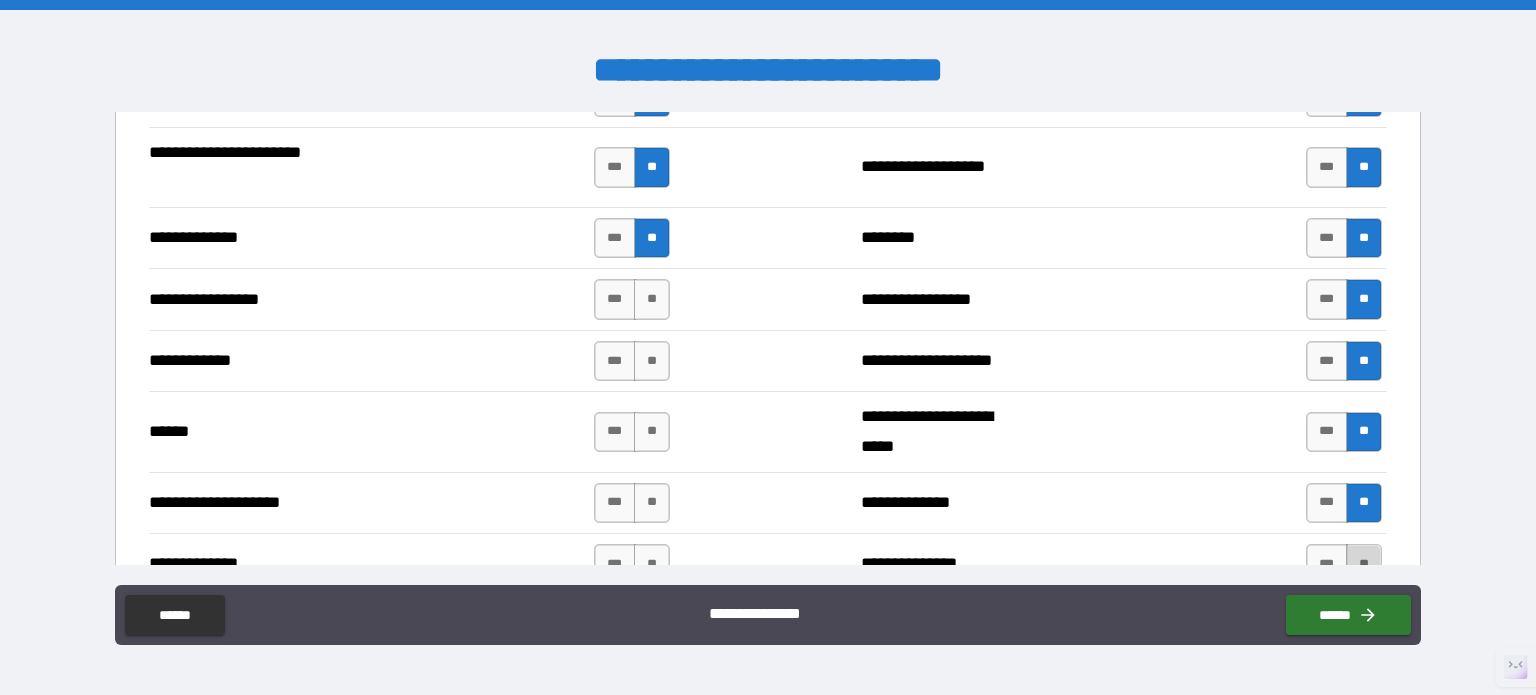 click on "**" at bounding box center [1364, 564] 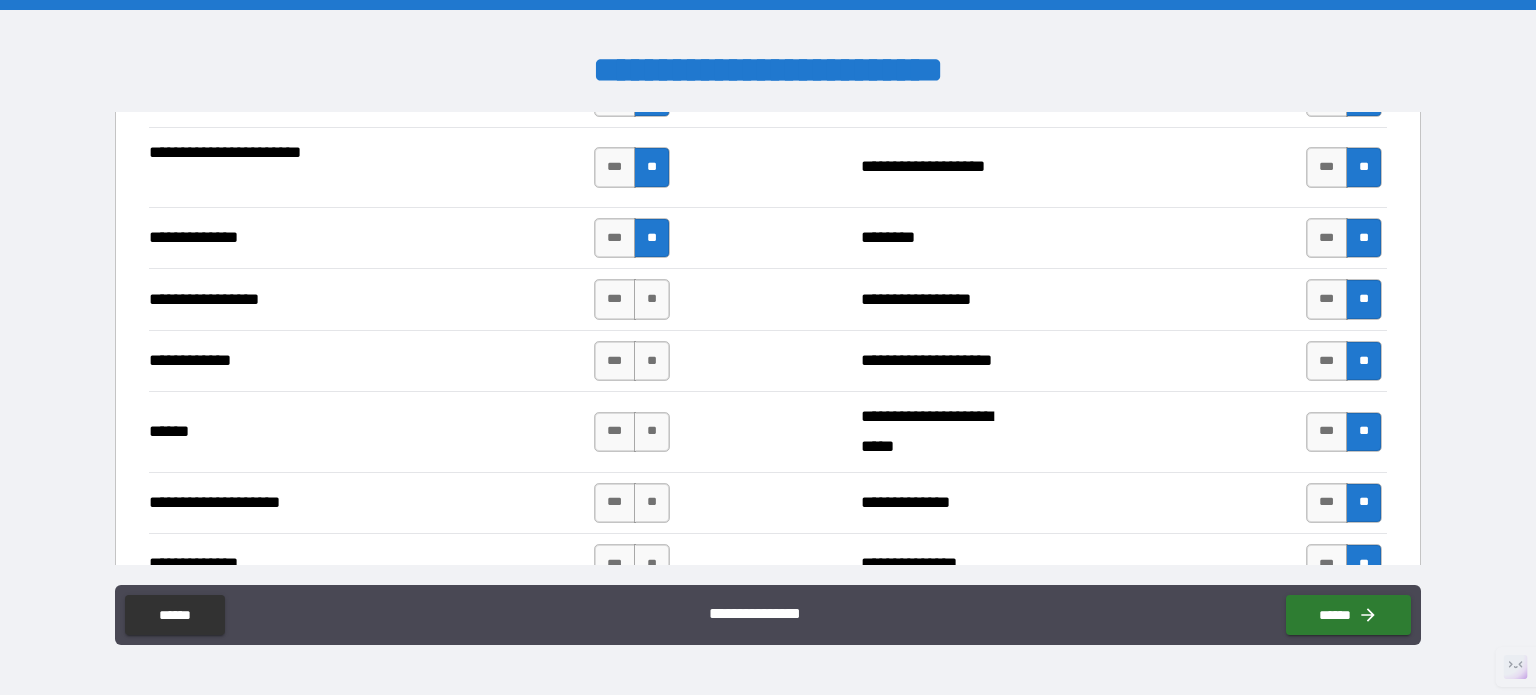 scroll, scrollTop: 2800, scrollLeft: 0, axis: vertical 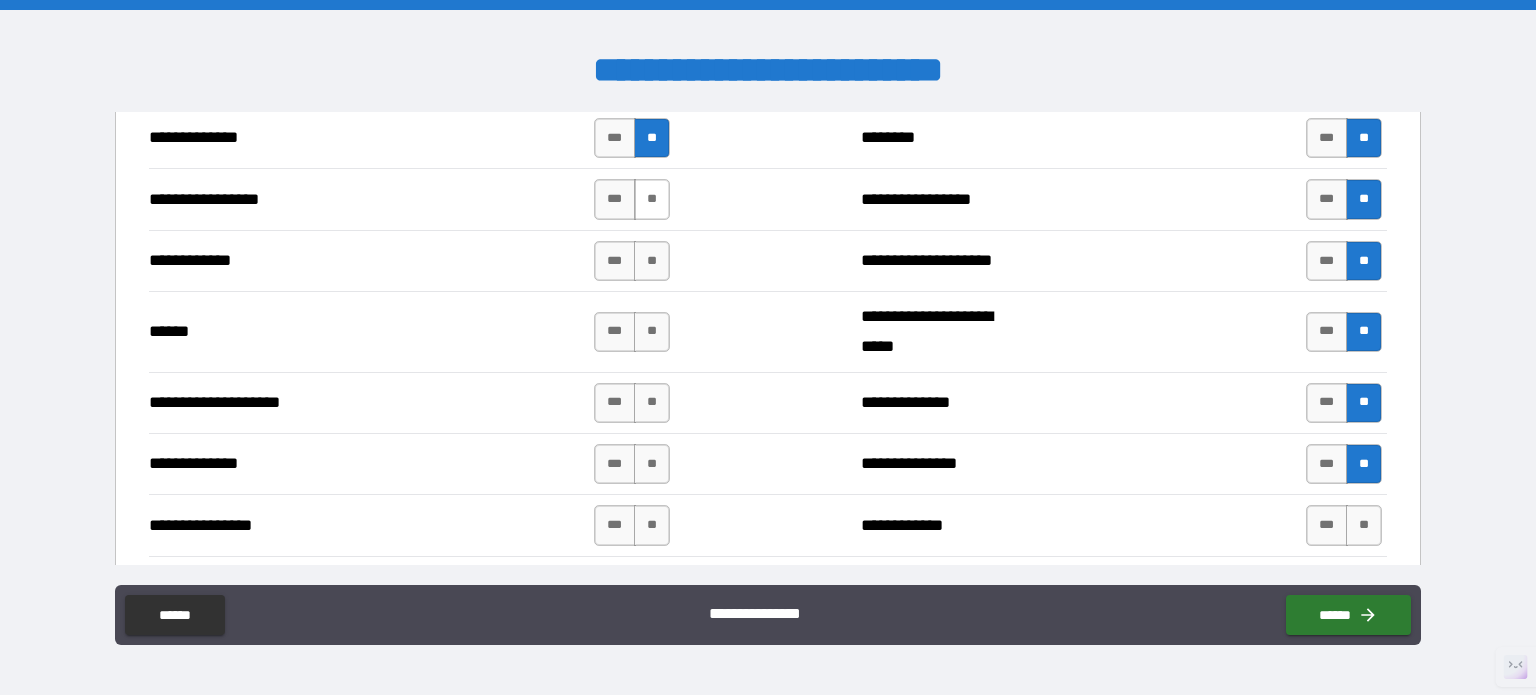 click on "**" at bounding box center [652, 199] 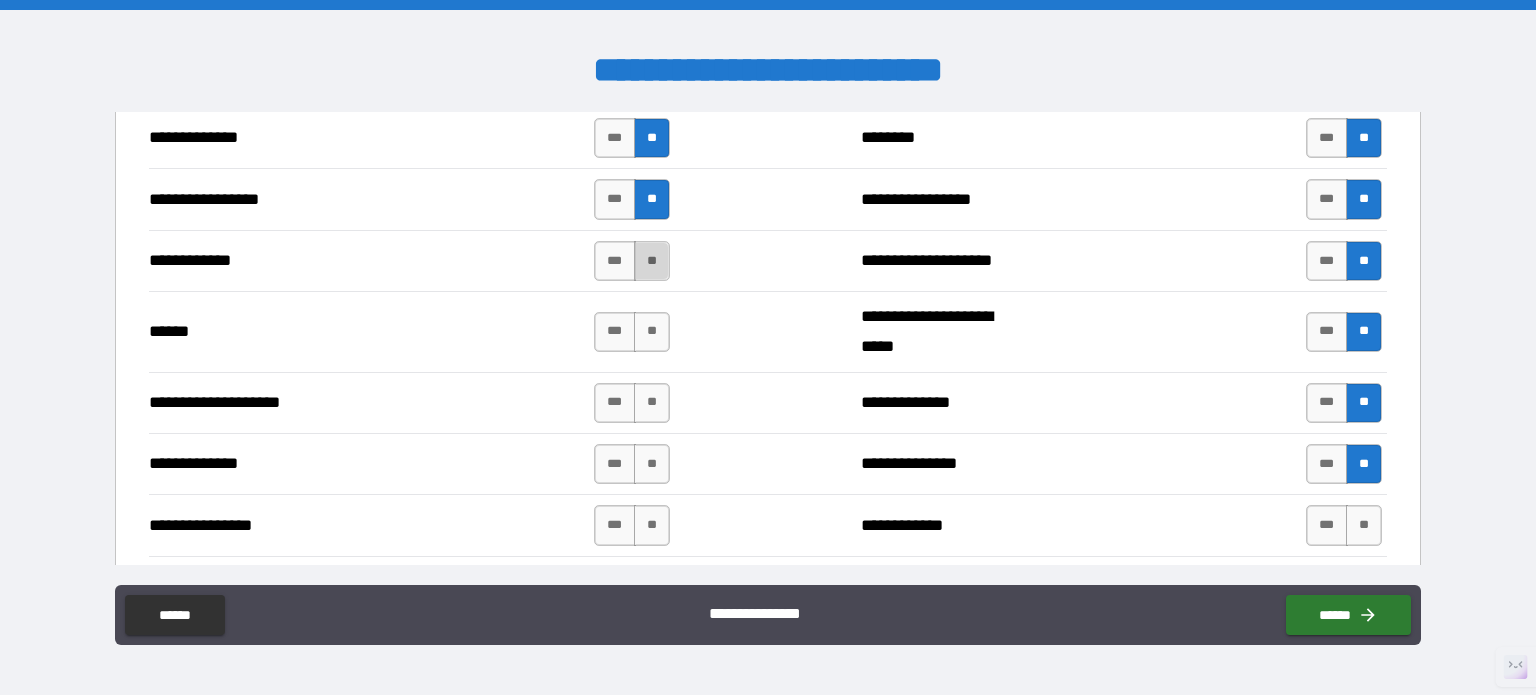 click on "**" at bounding box center [652, 261] 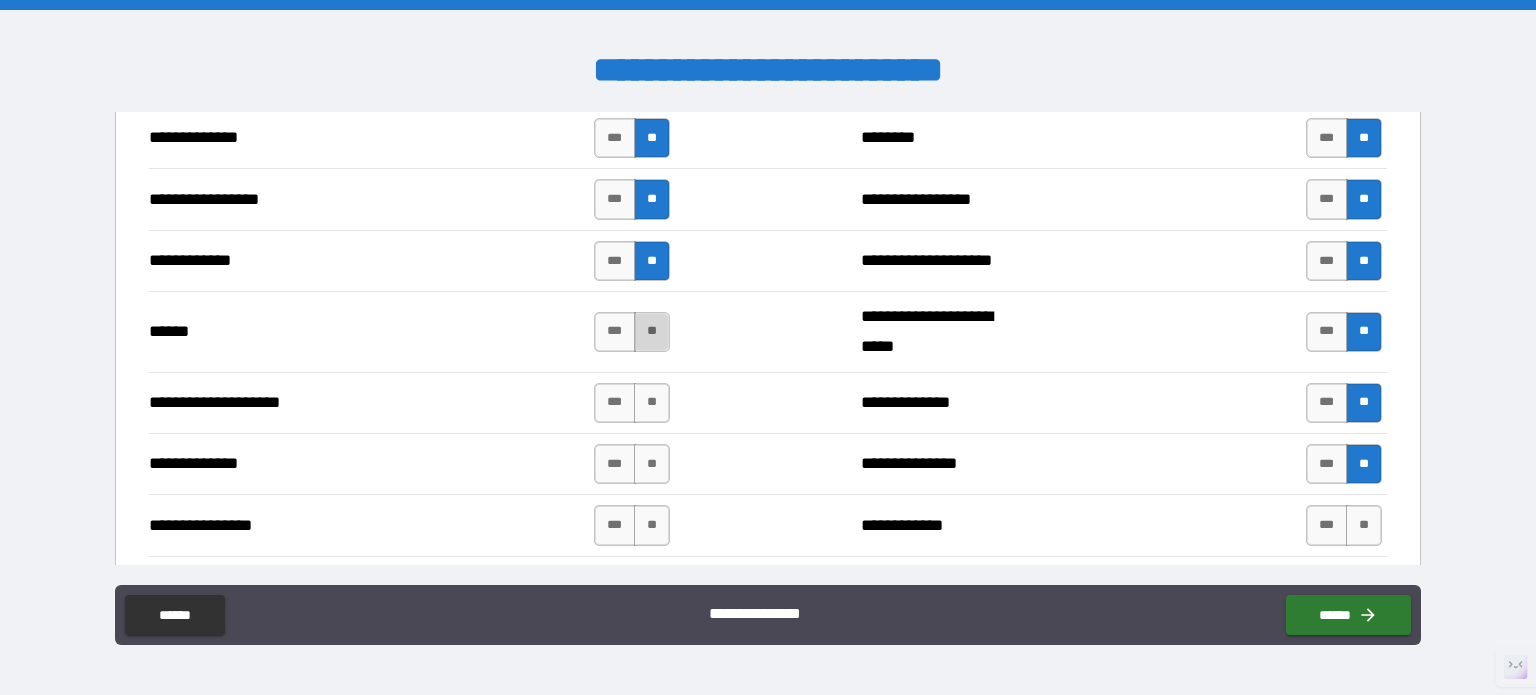 click on "**" at bounding box center (652, 332) 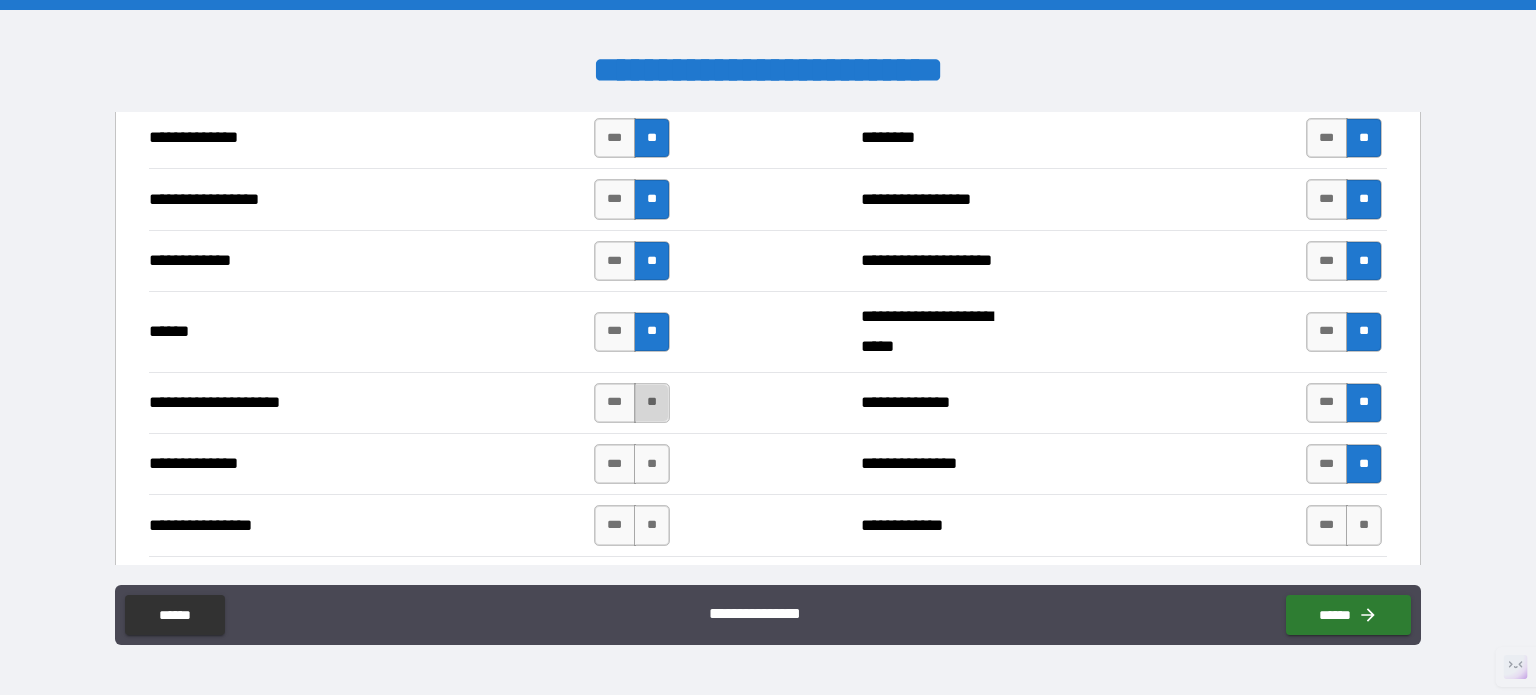 click on "**" at bounding box center (652, 403) 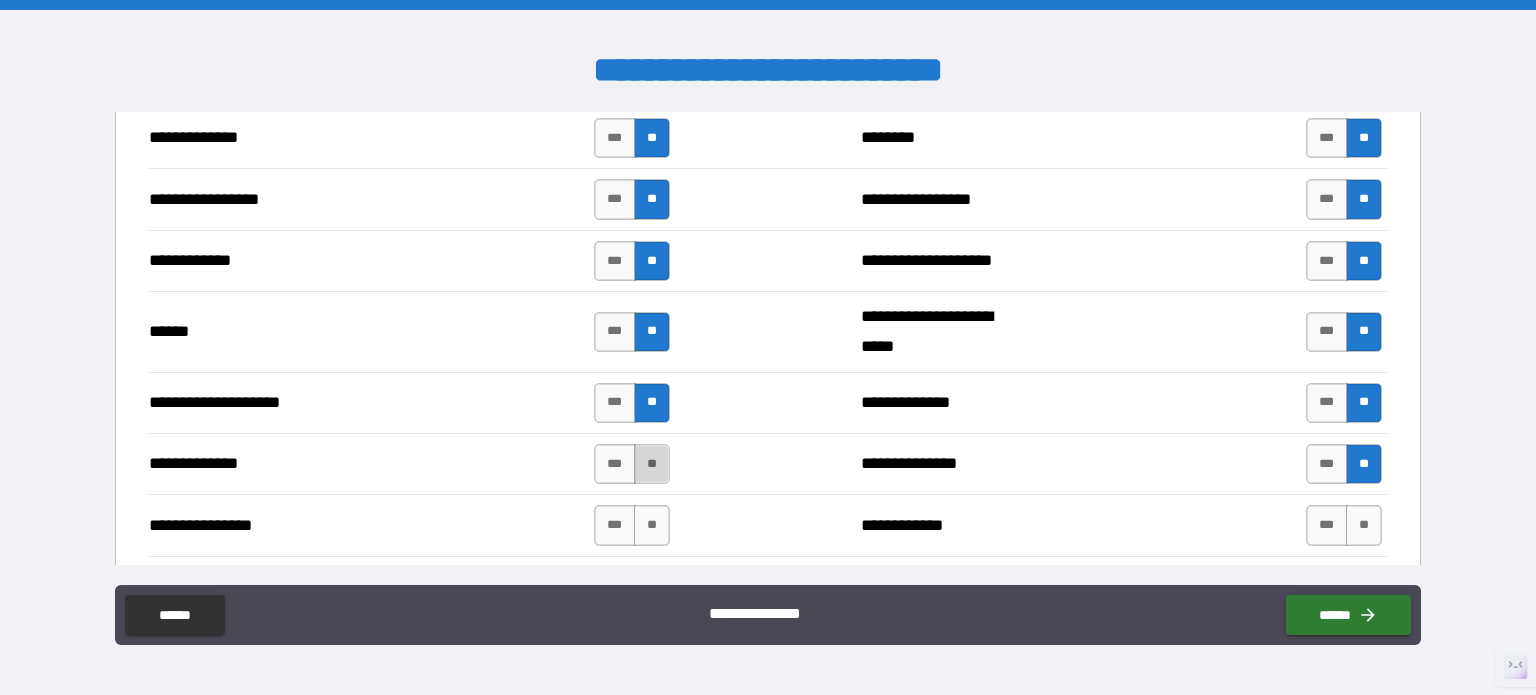 click on "**" at bounding box center [652, 464] 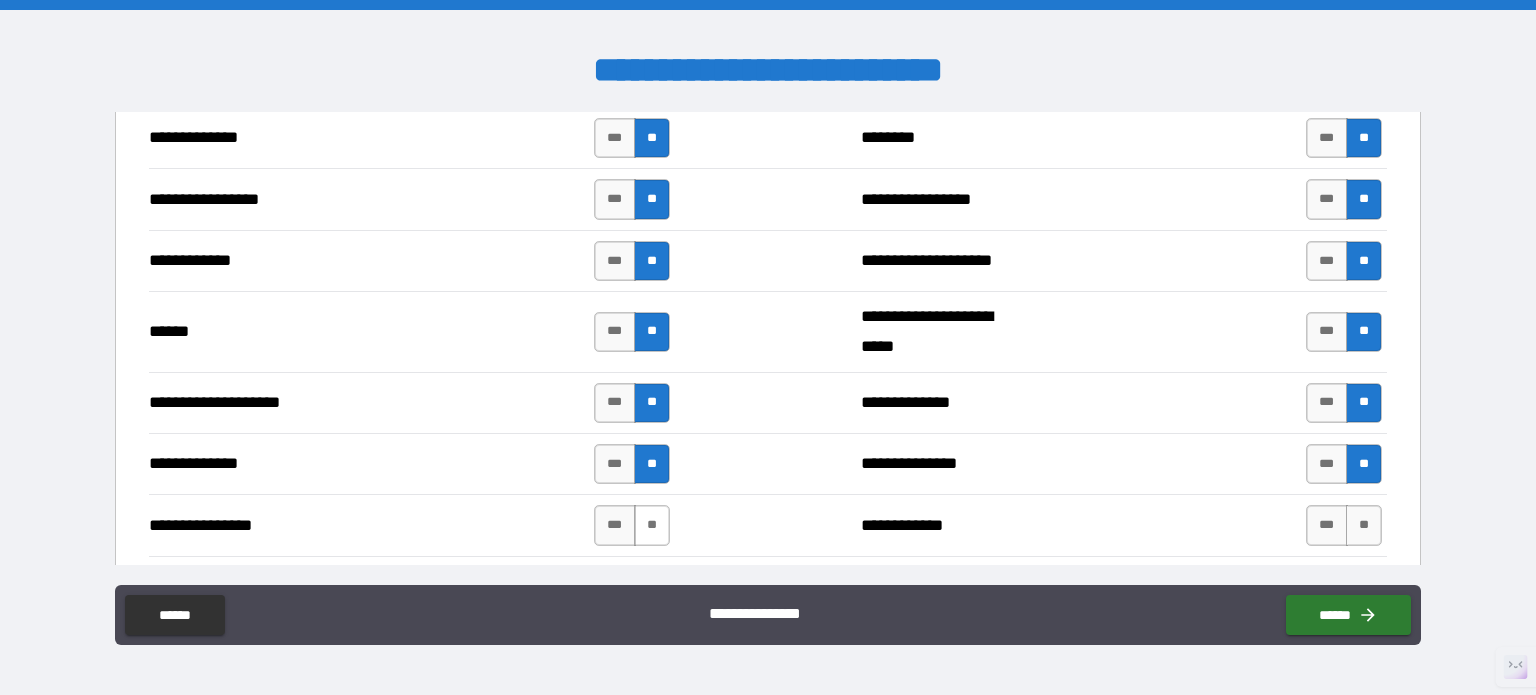 click on "**" at bounding box center [652, 525] 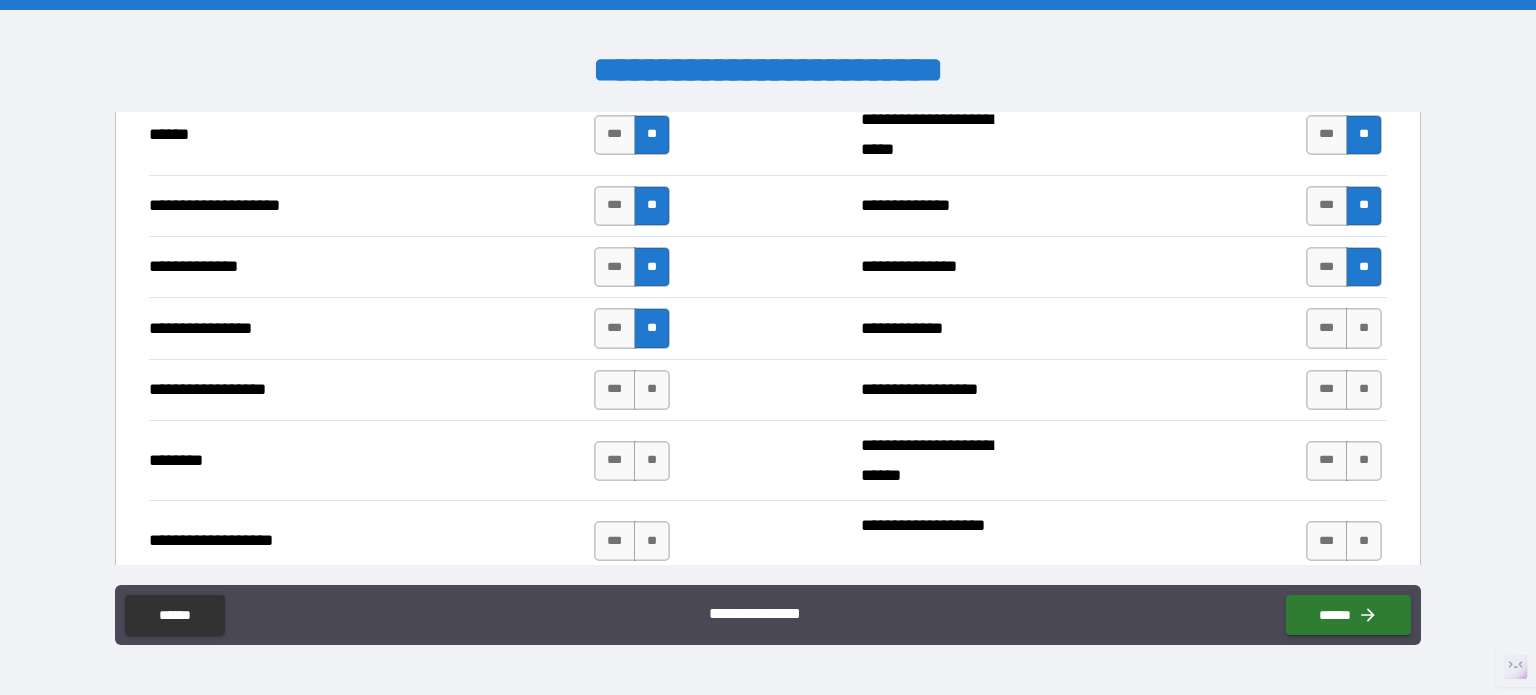 scroll, scrollTop: 3100, scrollLeft: 0, axis: vertical 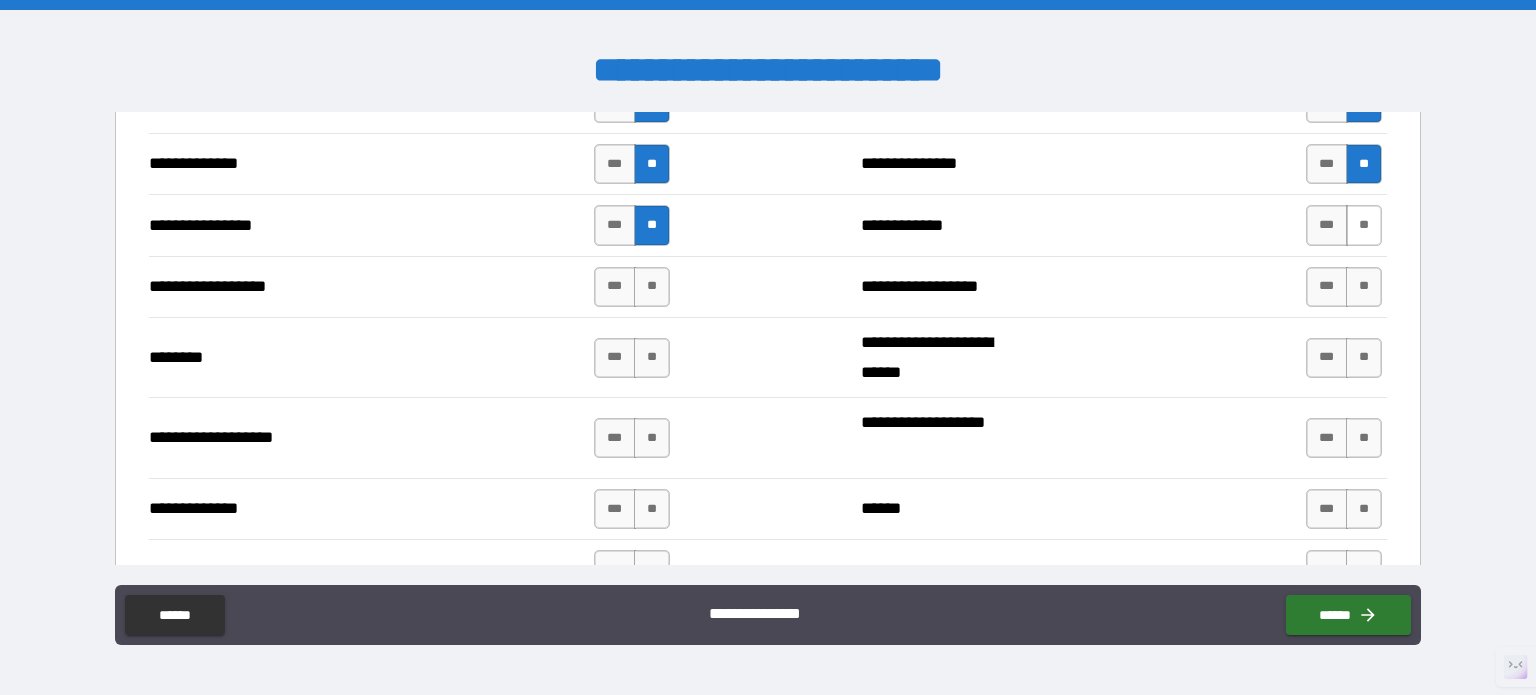 click on "**" at bounding box center (1364, 225) 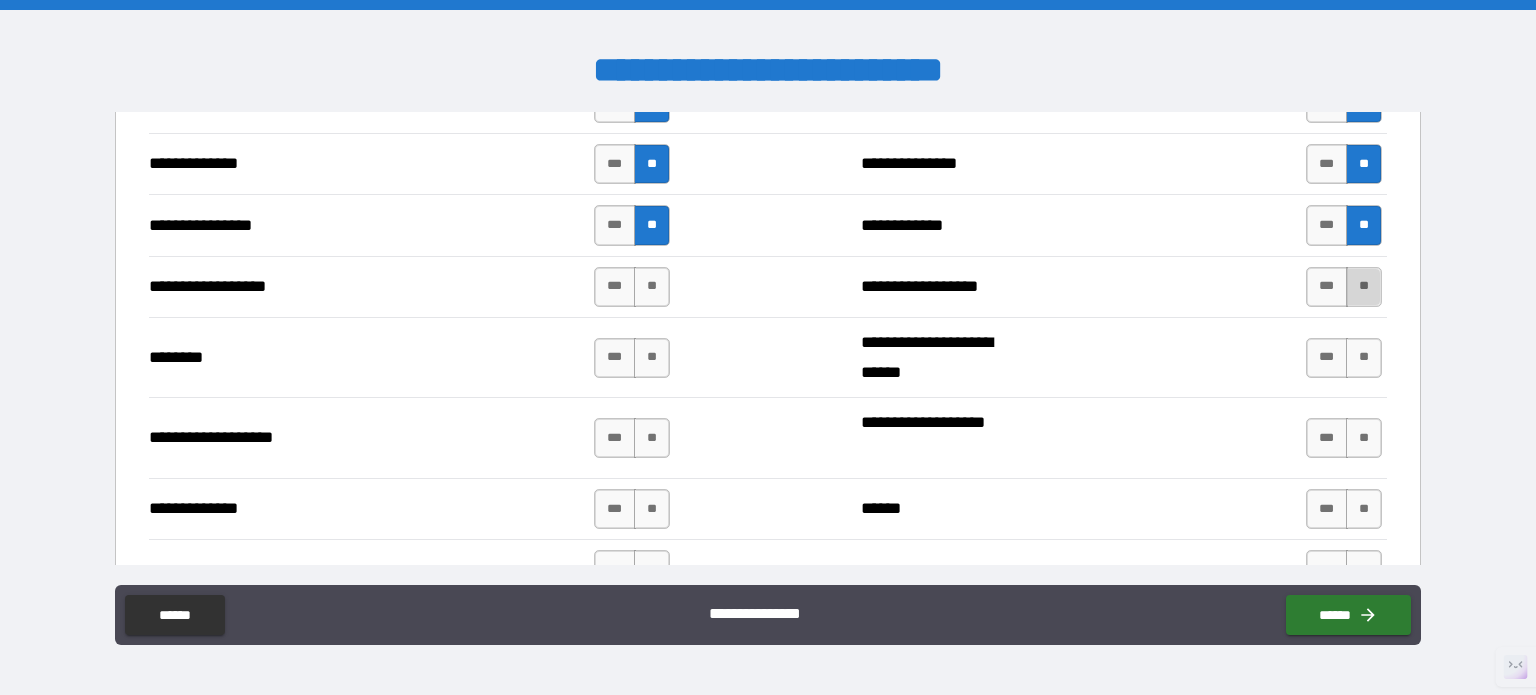 click on "**" at bounding box center (1364, 287) 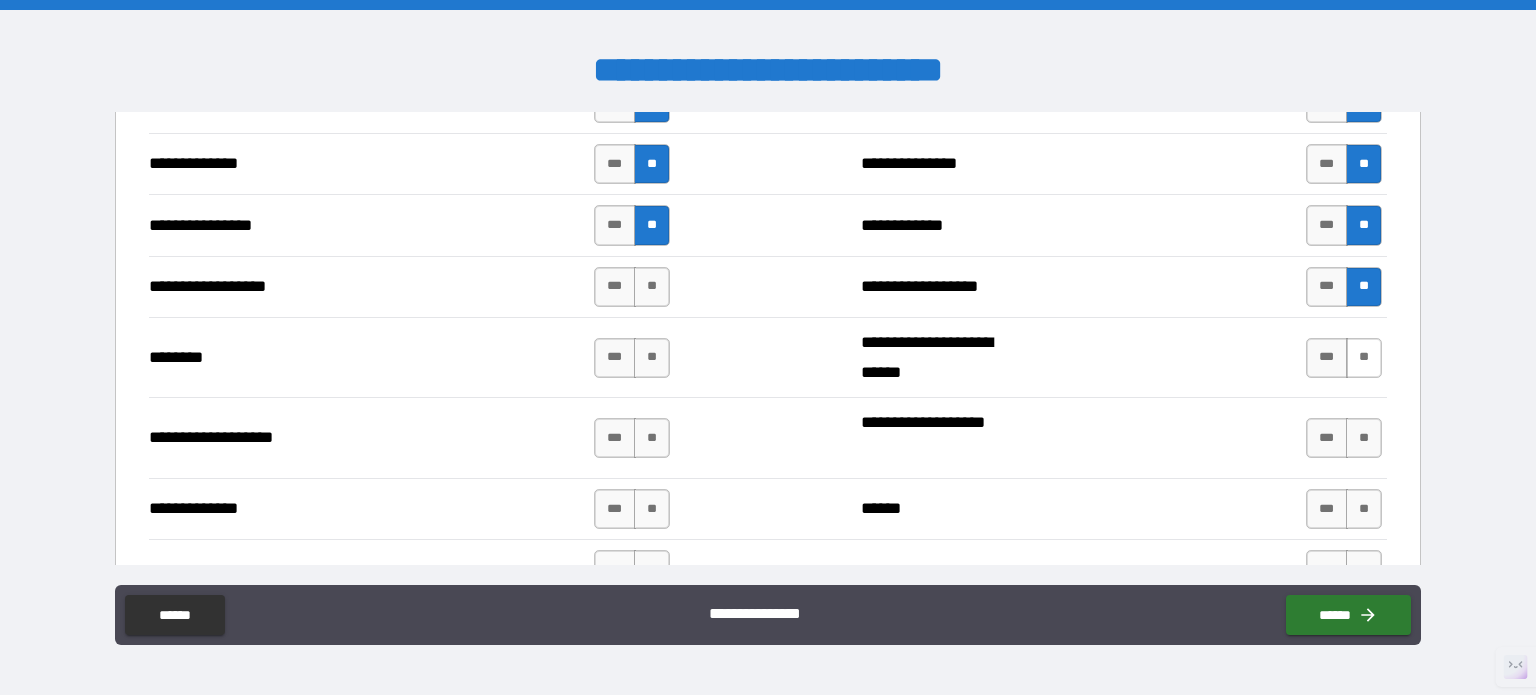 click on "**" at bounding box center [1364, 358] 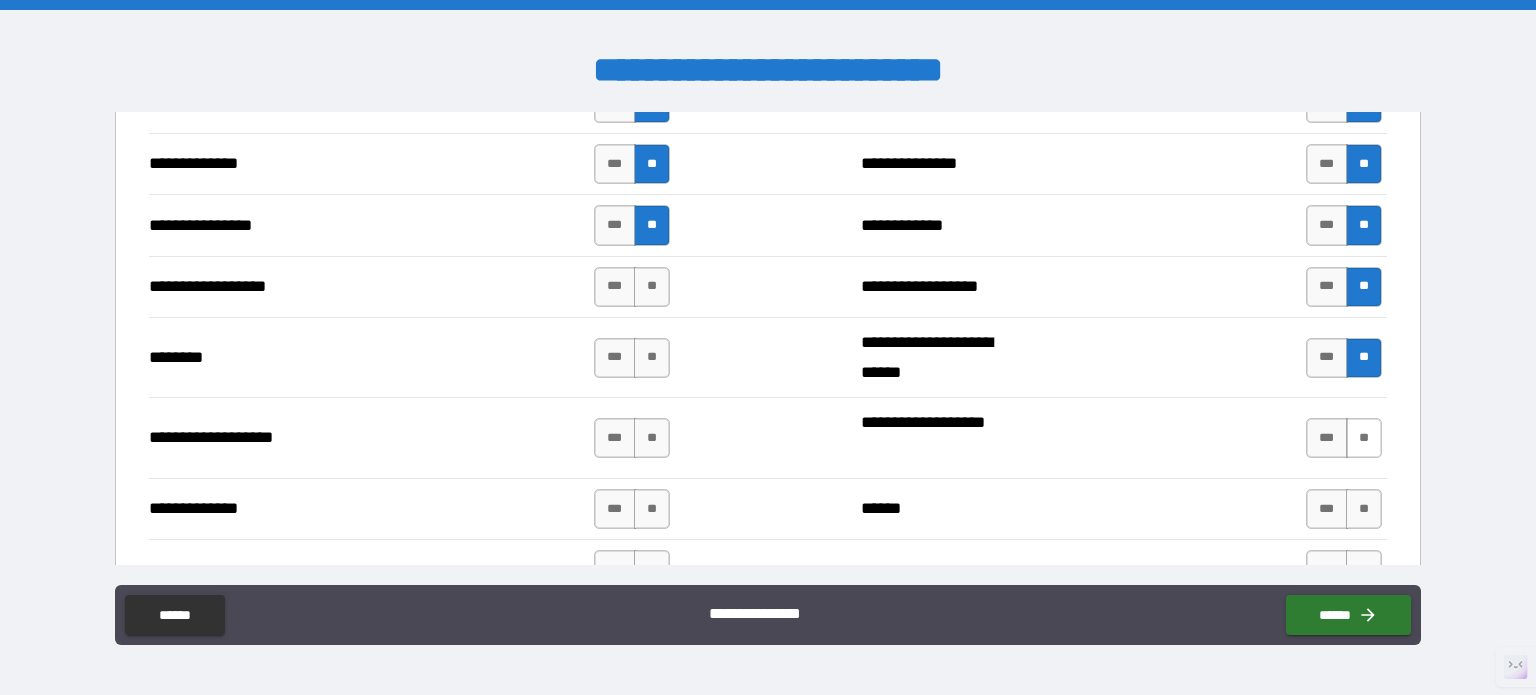 drag, startPoint x: 1348, startPoint y: 430, endPoint x: 1353, endPoint y: 440, distance: 11.18034 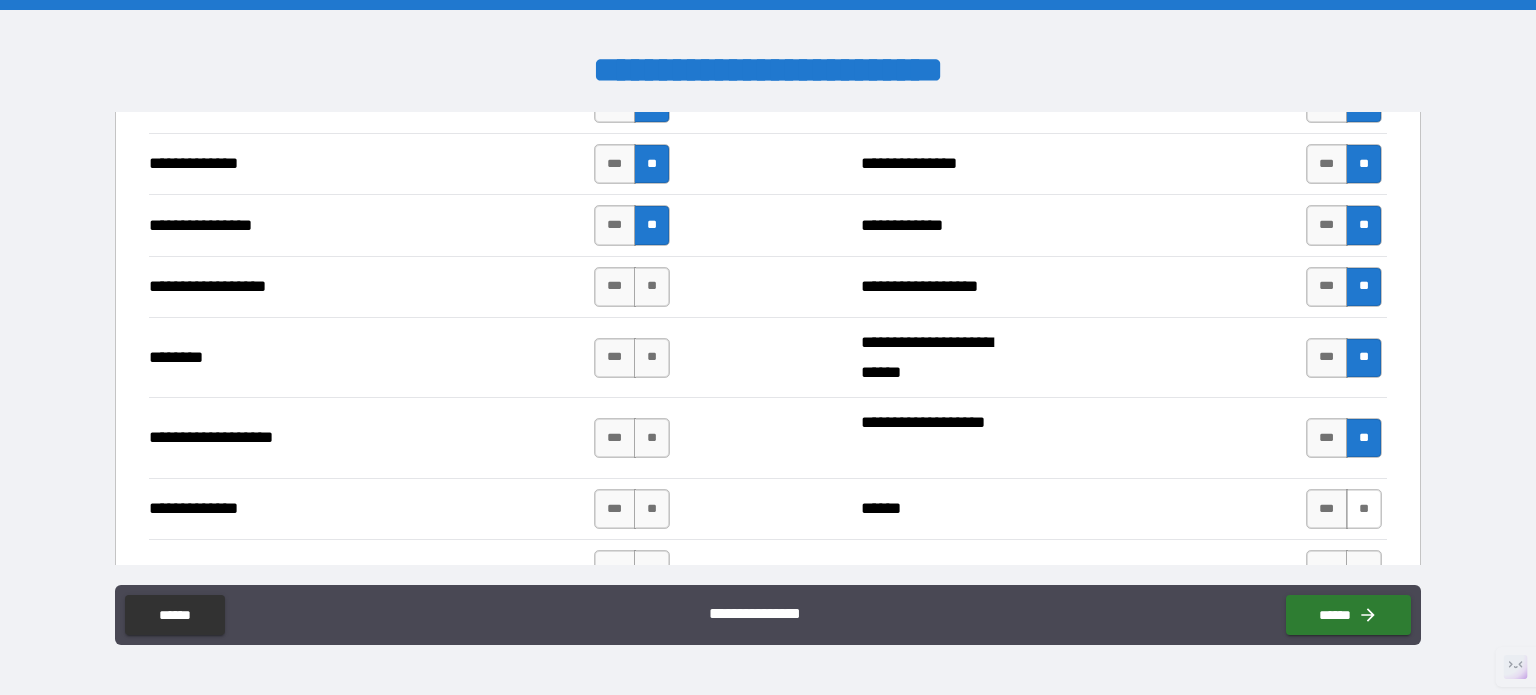 click on "**" at bounding box center (1364, 509) 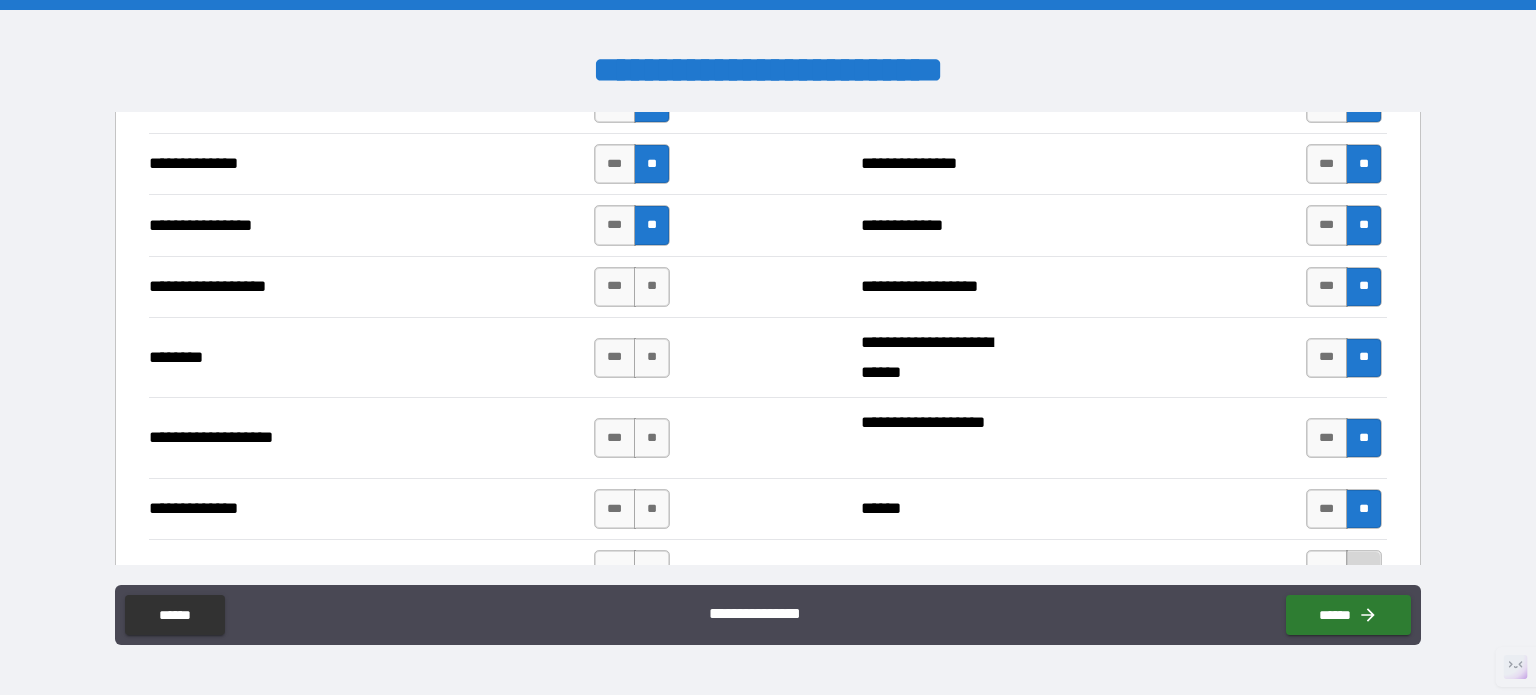 click on "**" at bounding box center [1364, 570] 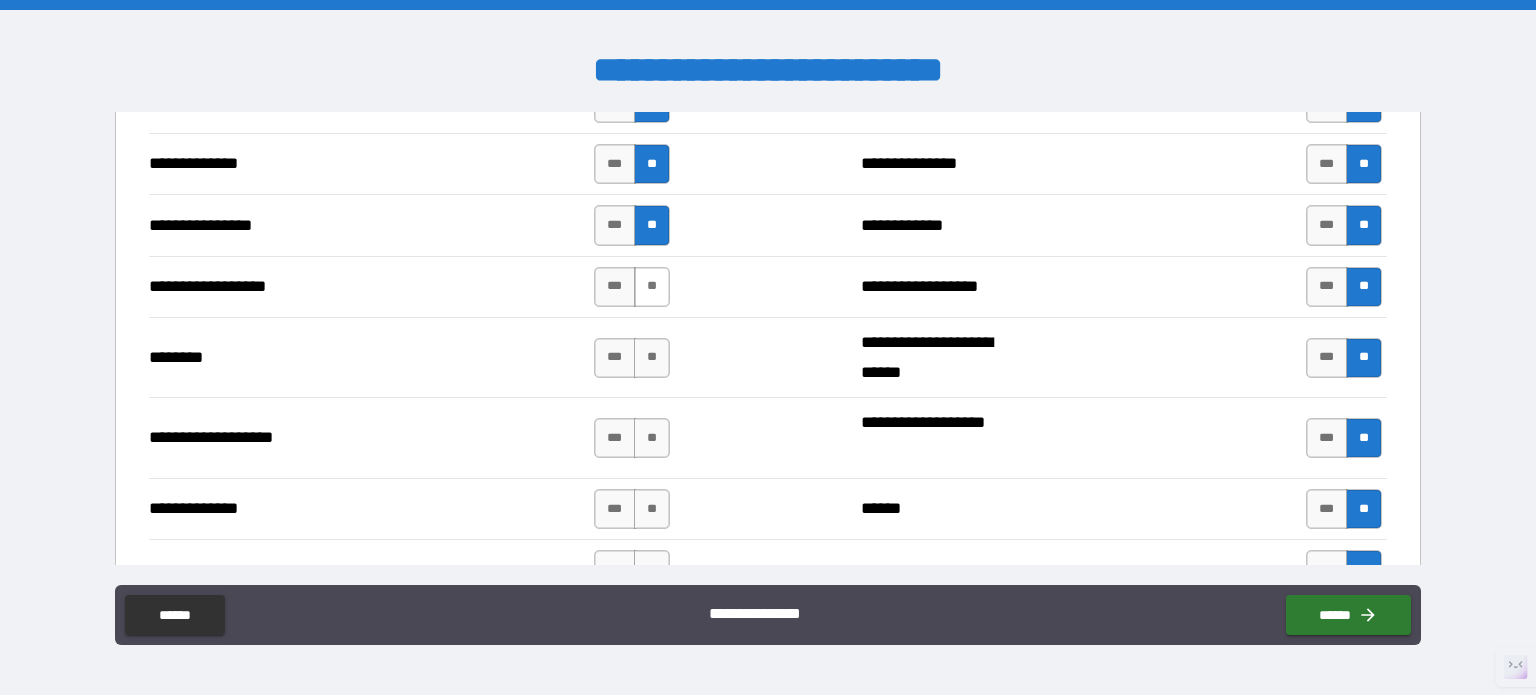 click on "**" at bounding box center (652, 287) 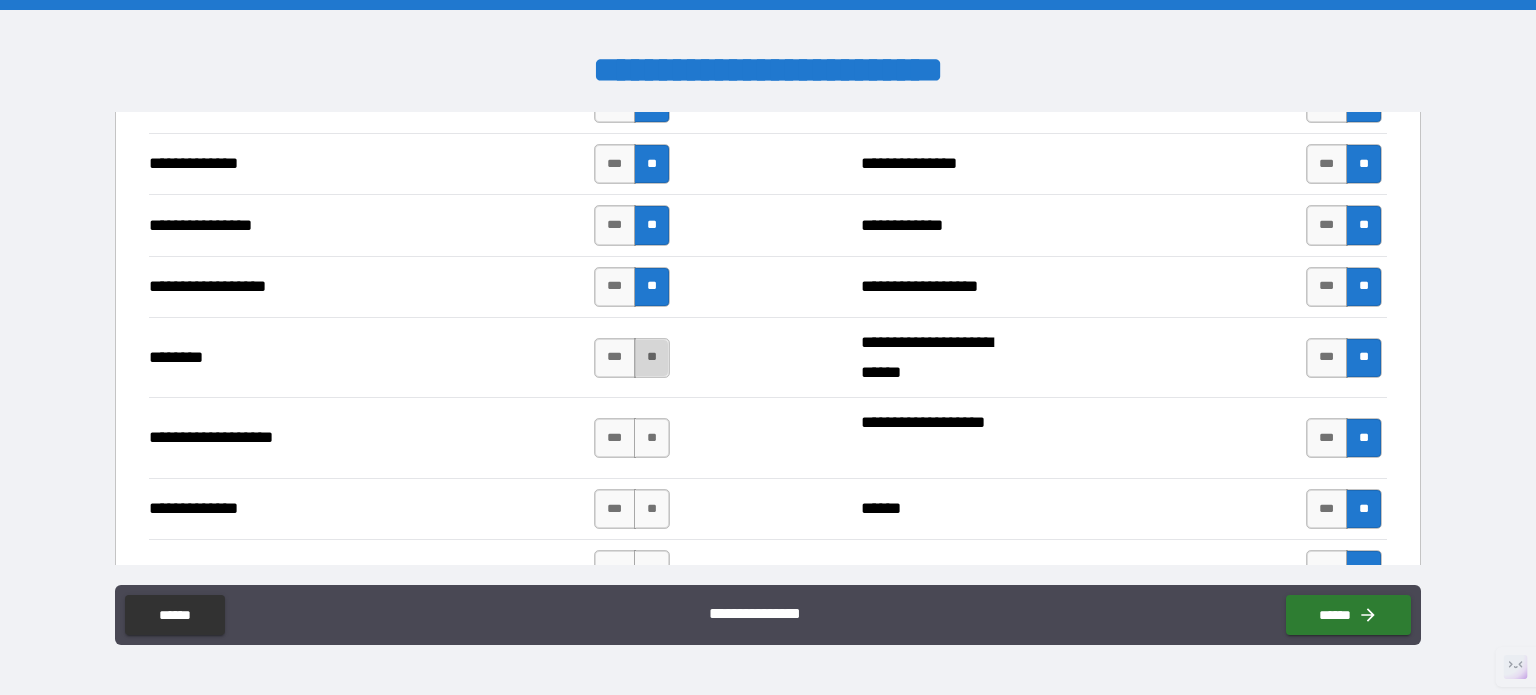 click on "**" at bounding box center (652, 358) 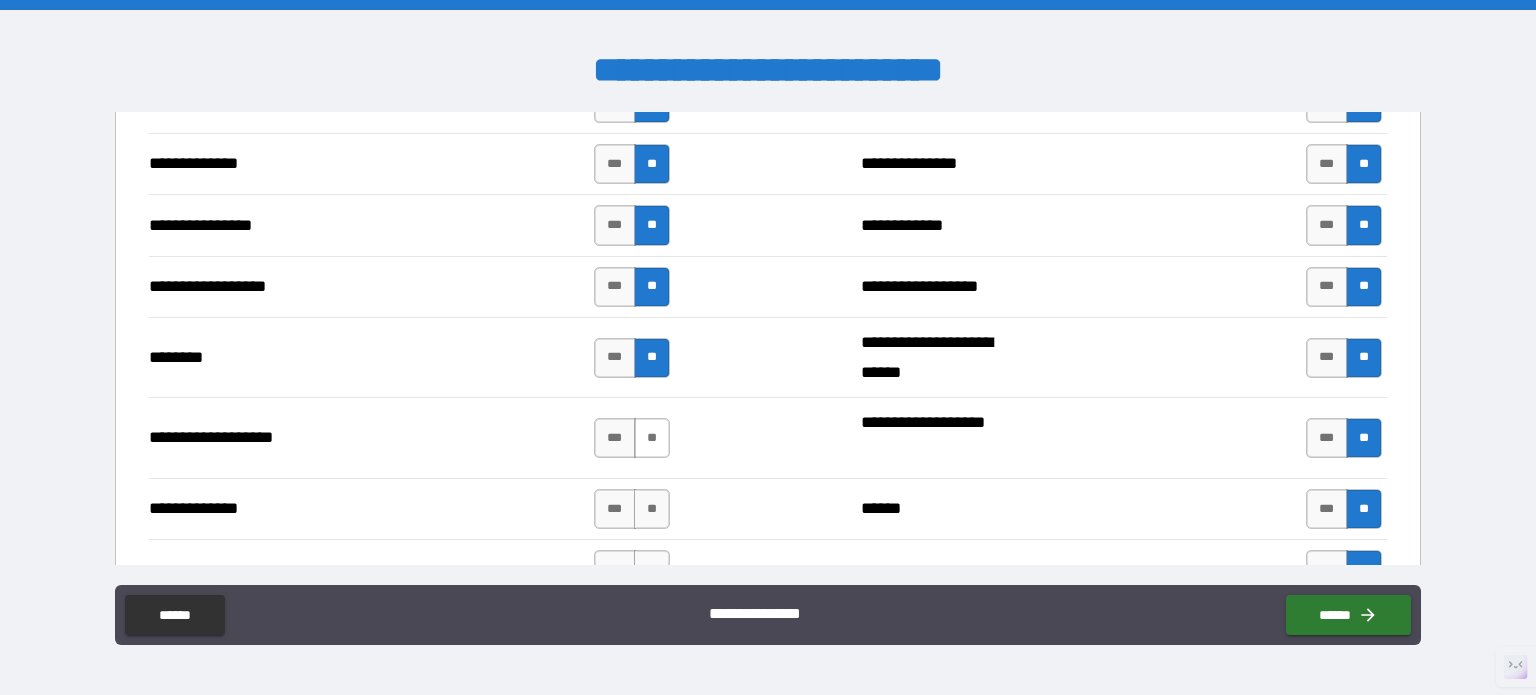 click on "**" at bounding box center (652, 438) 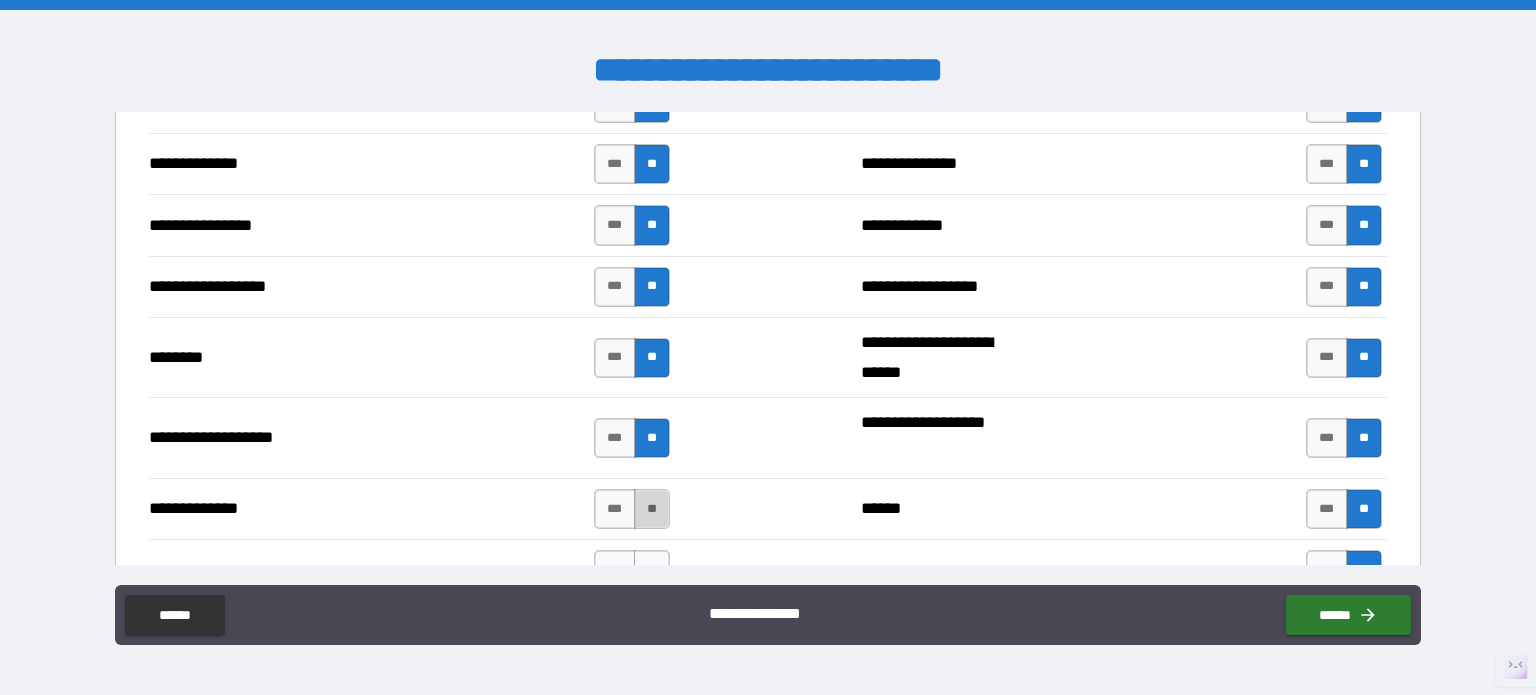 click on "**" at bounding box center (652, 509) 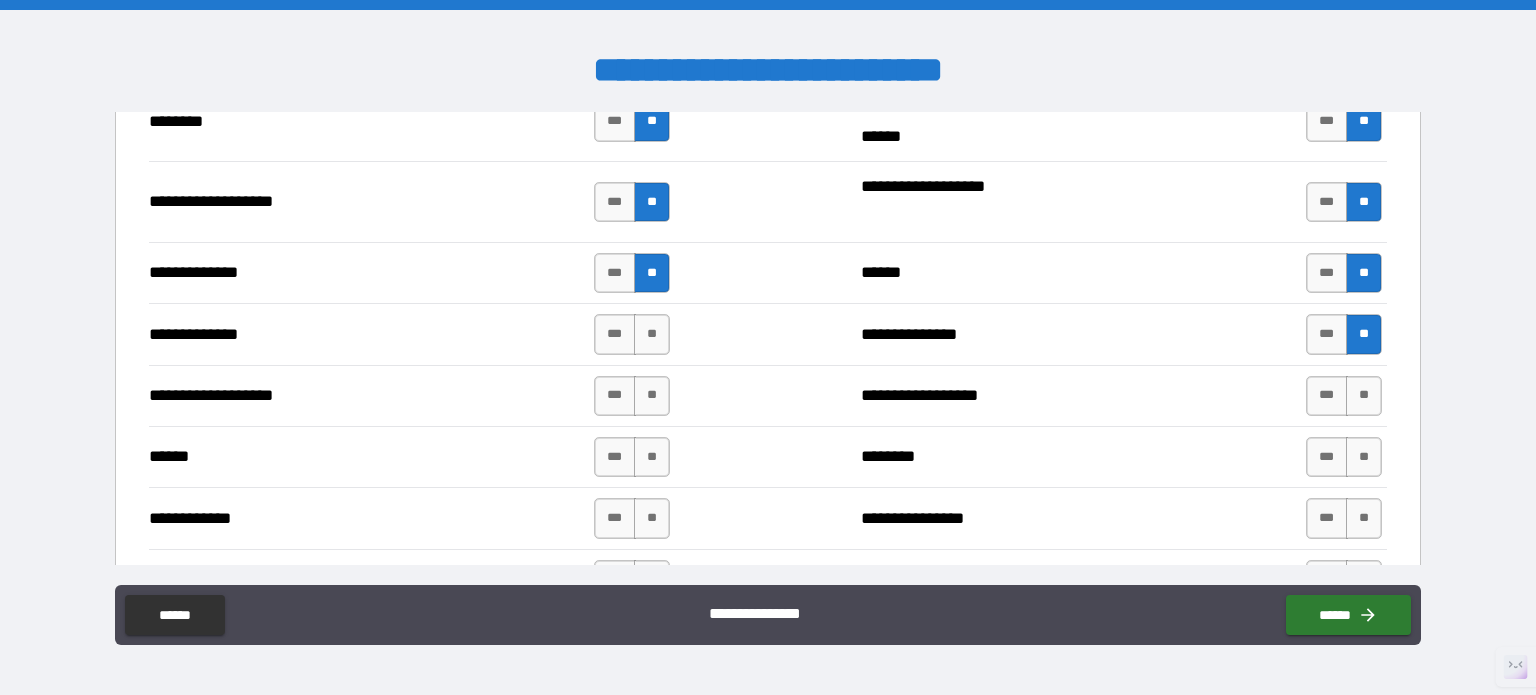scroll, scrollTop: 3400, scrollLeft: 0, axis: vertical 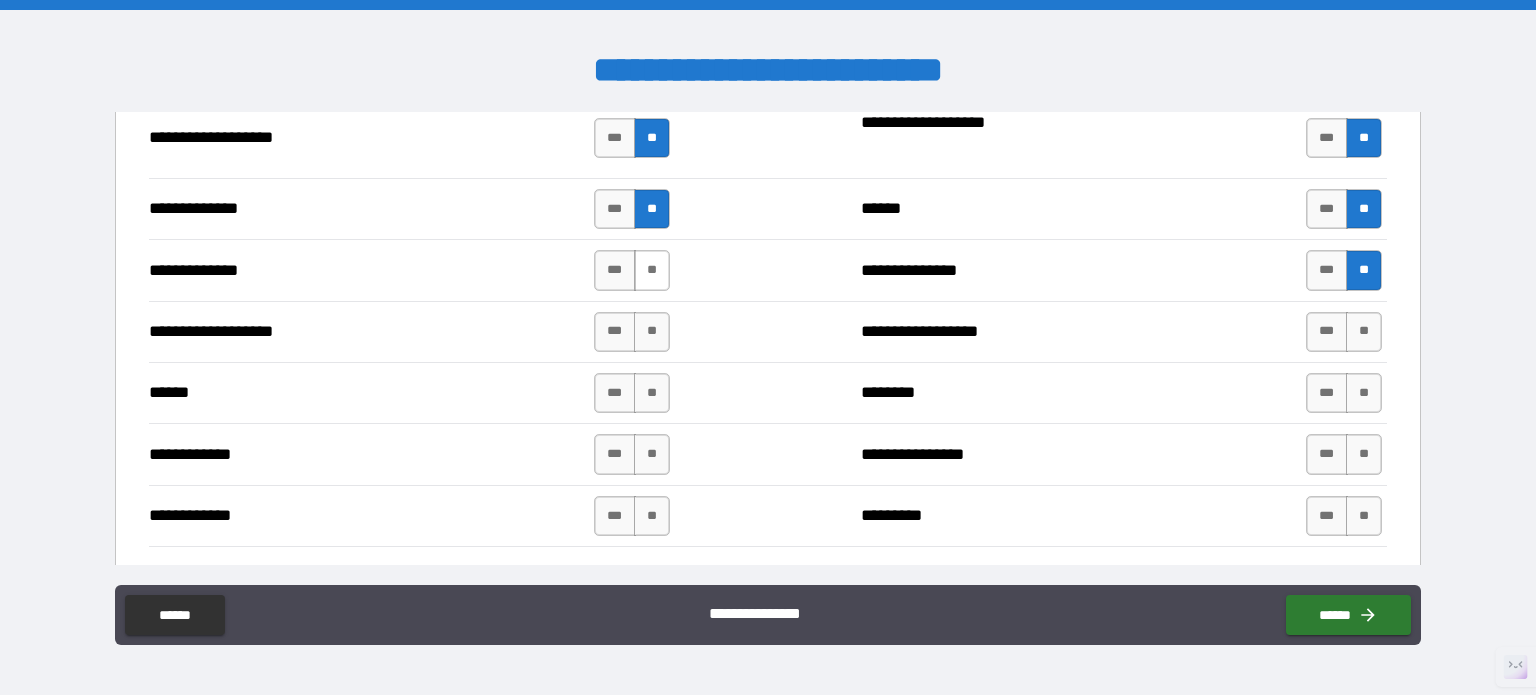 click on "**" at bounding box center (652, 270) 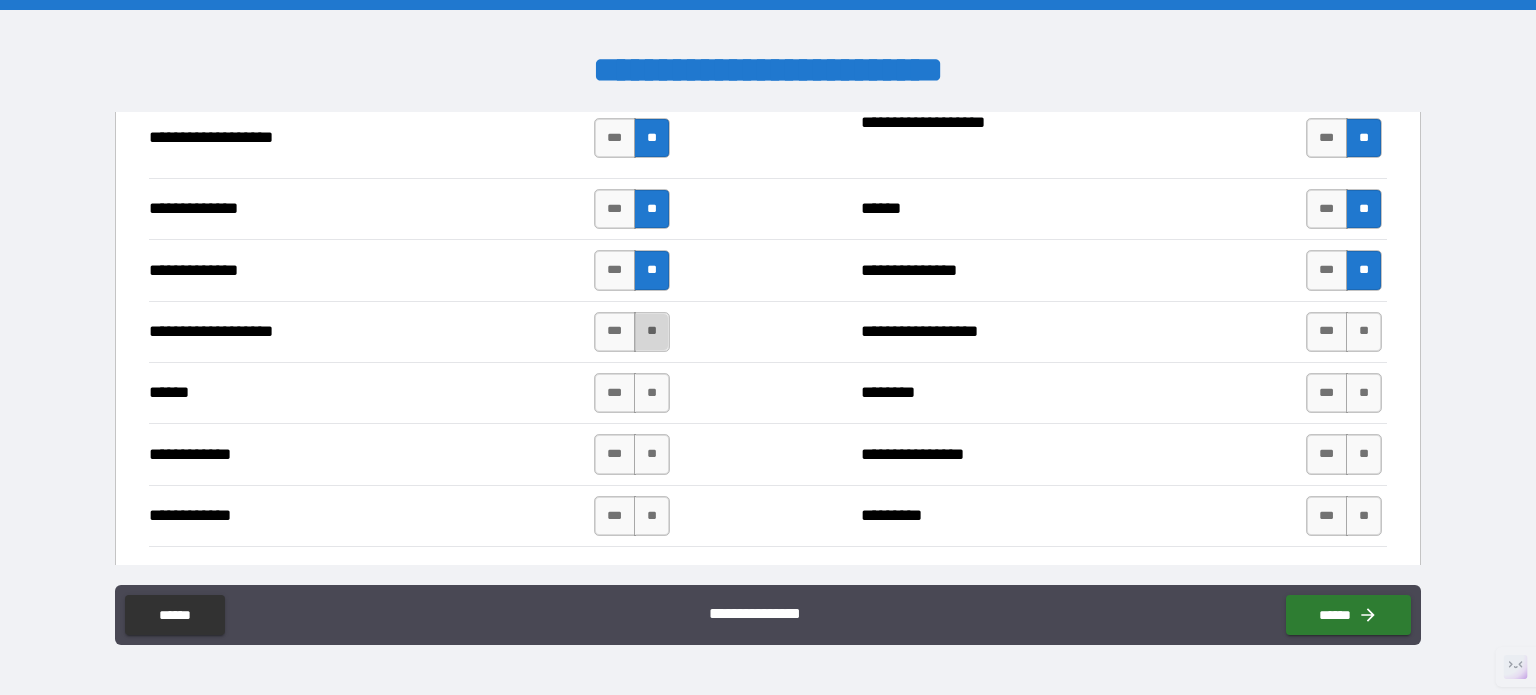 click on "**" at bounding box center [652, 332] 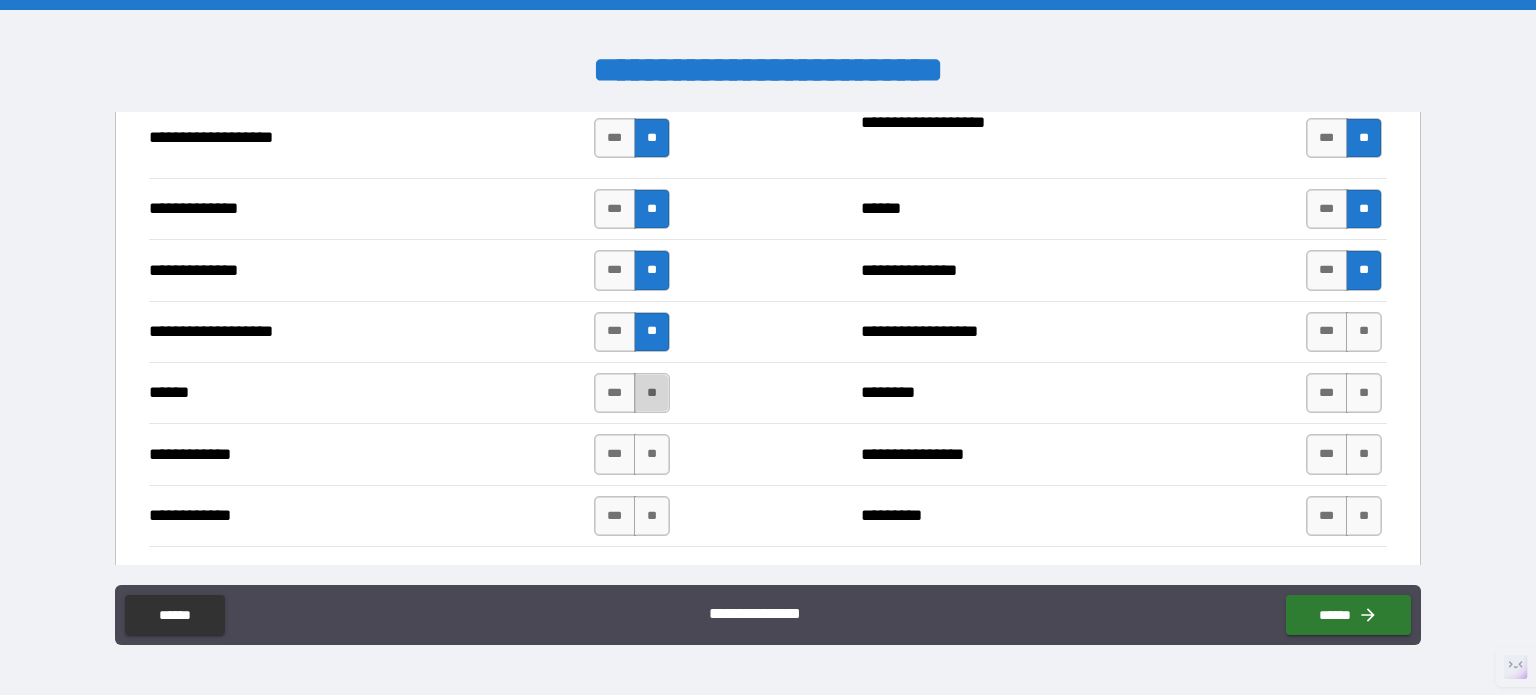 click on "**" at bounding box center (652, 393) 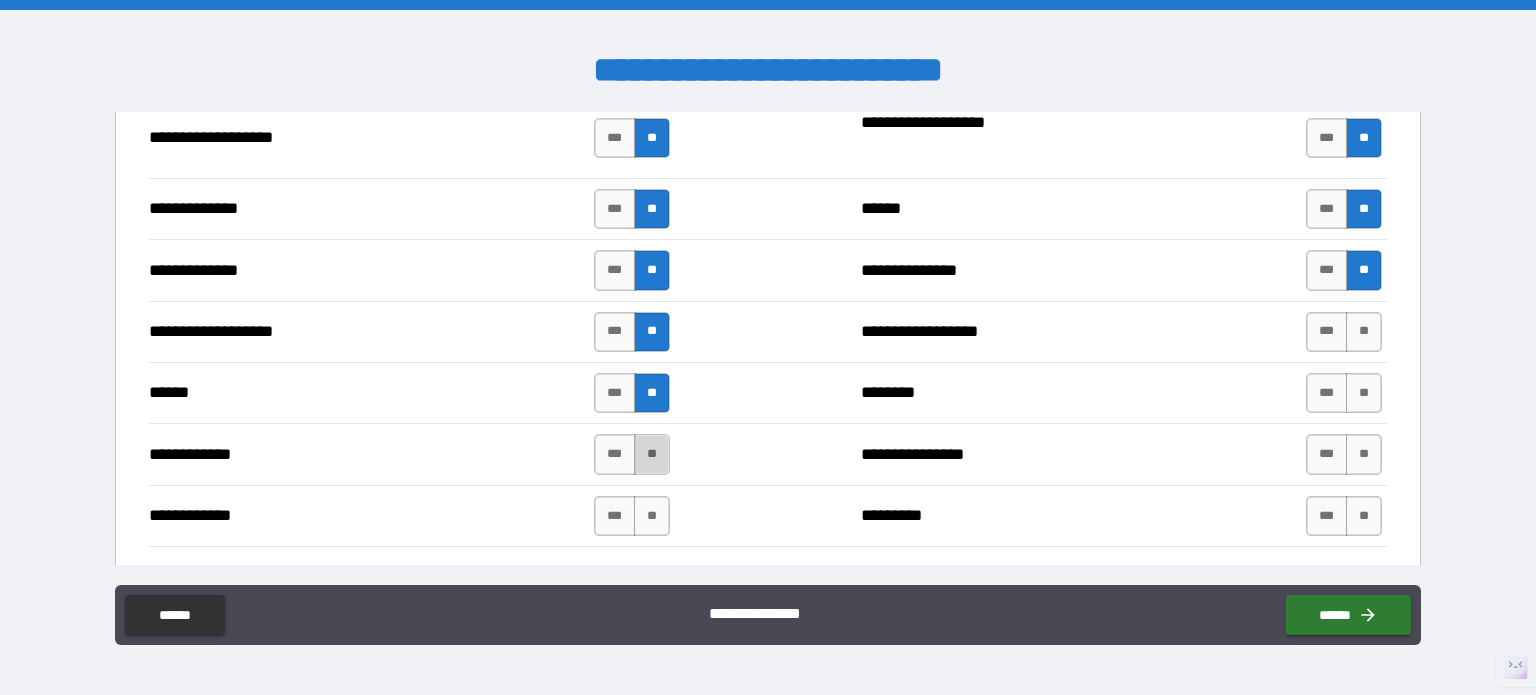 click on "**" at bounding box center [652, 454] 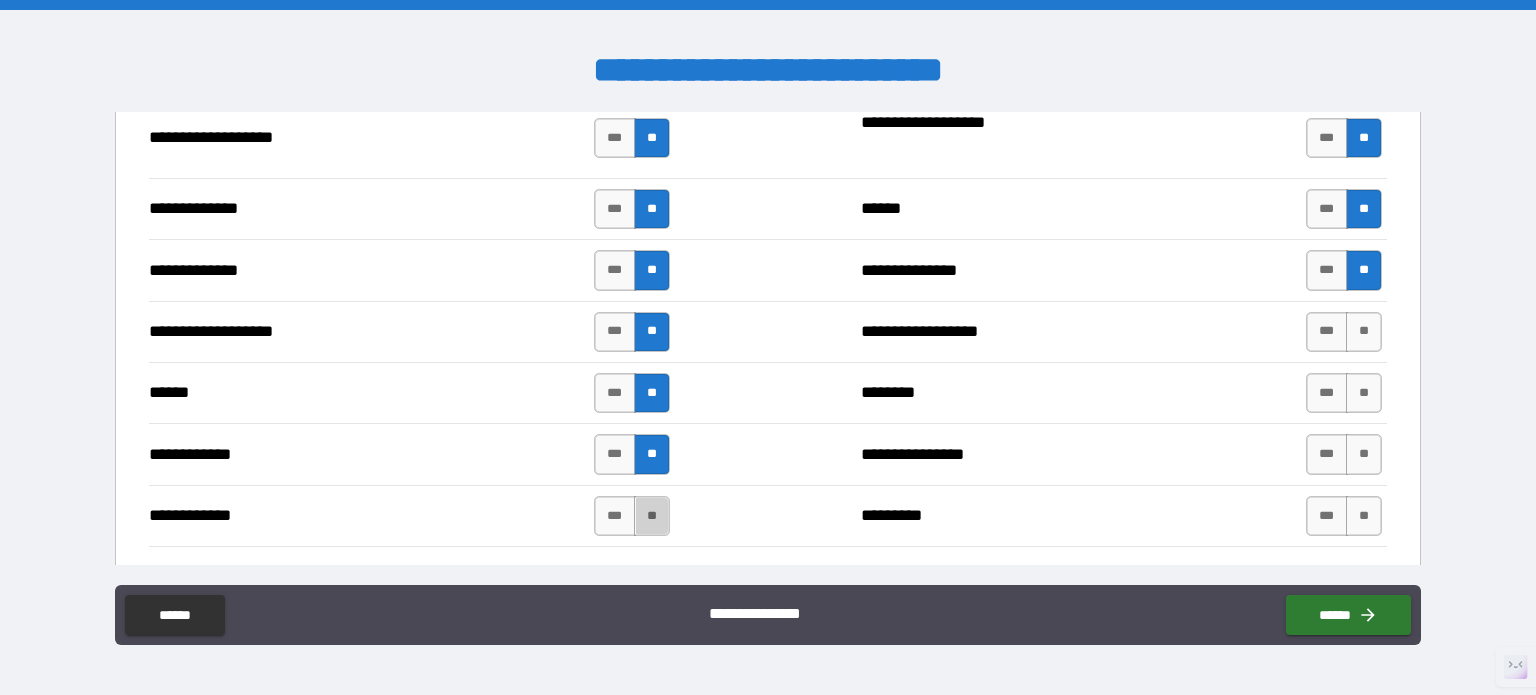 drag, startPoint x: 648, startPoint y: 508, endPoint x: 764, endPoint y: 448, distance: 130.59862 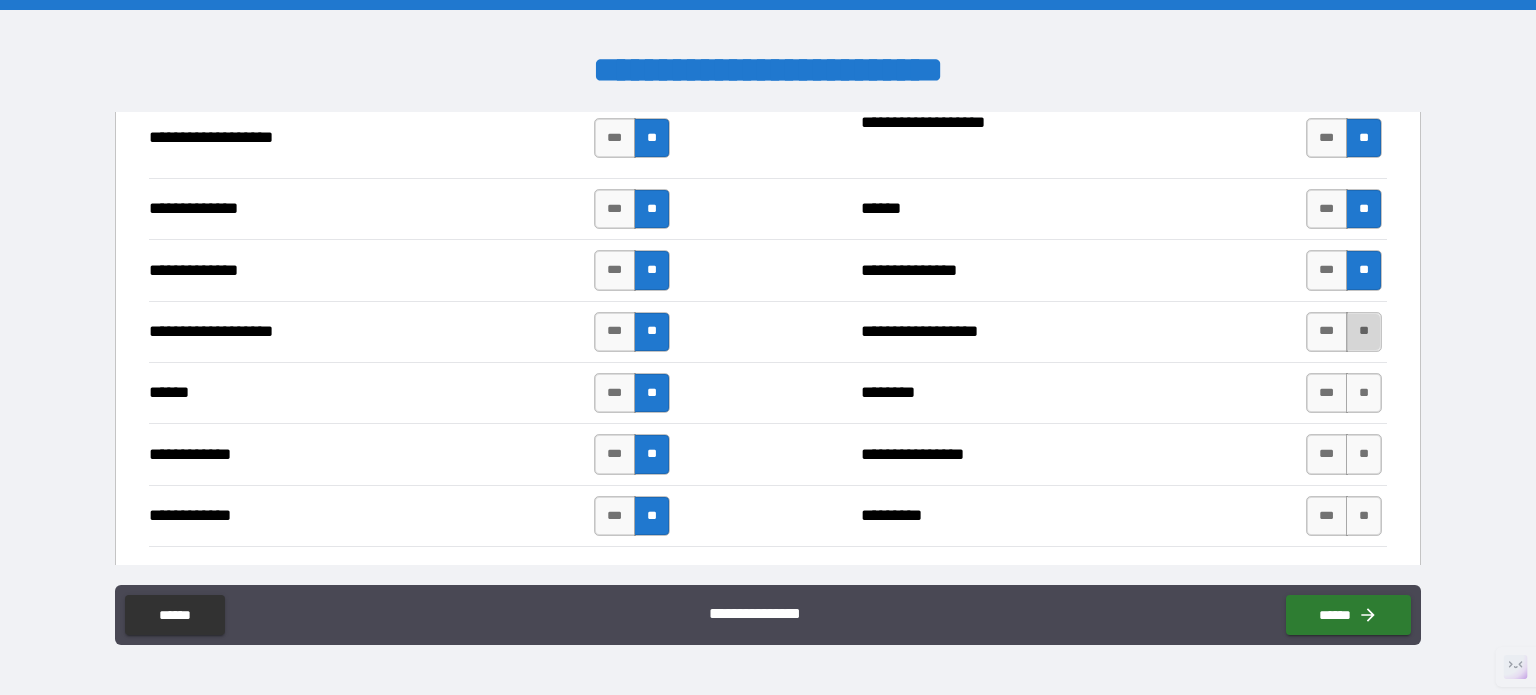 click on "**" at bounding box center (1364, 332) 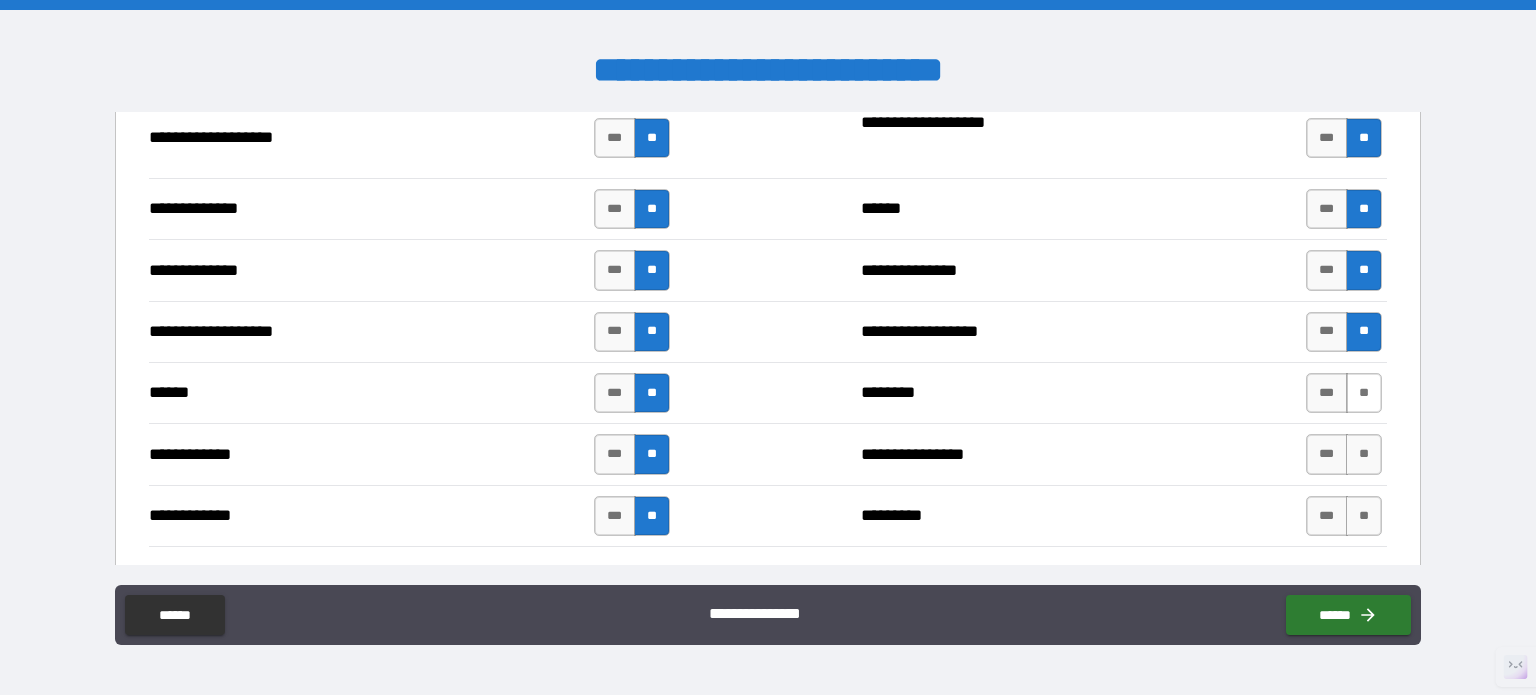 click on "**" at bounding box center (1364, 393) 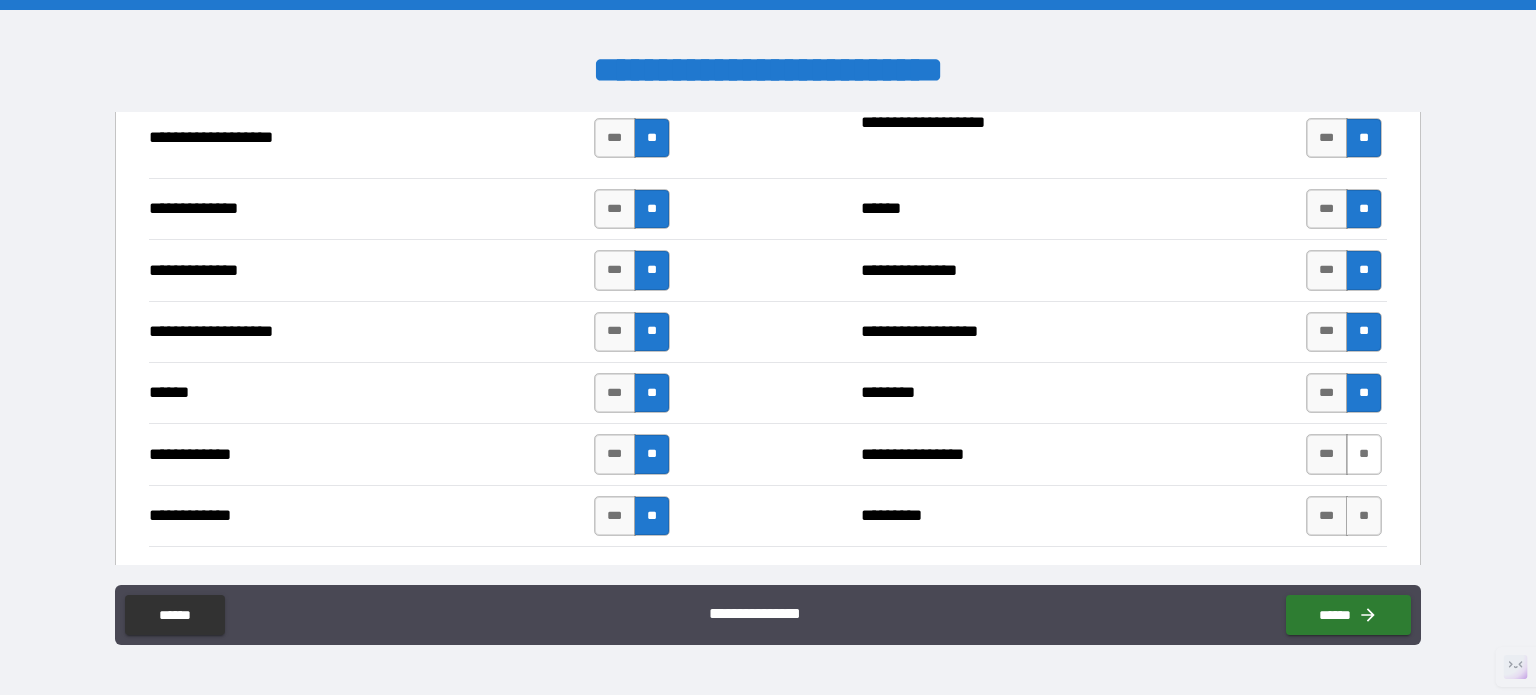 click on "**" at bounding box center (1364, 454) 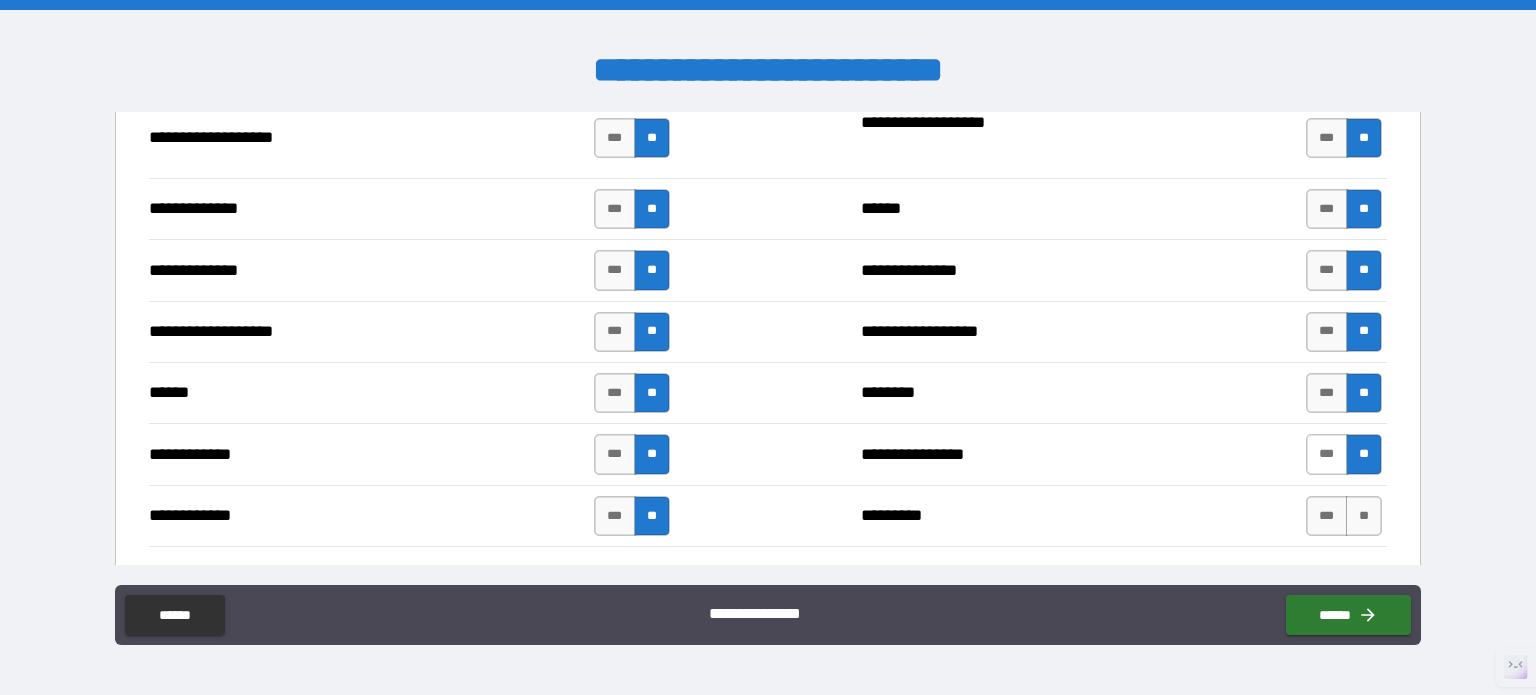 click on "***" at bounding box center (1327, 454) 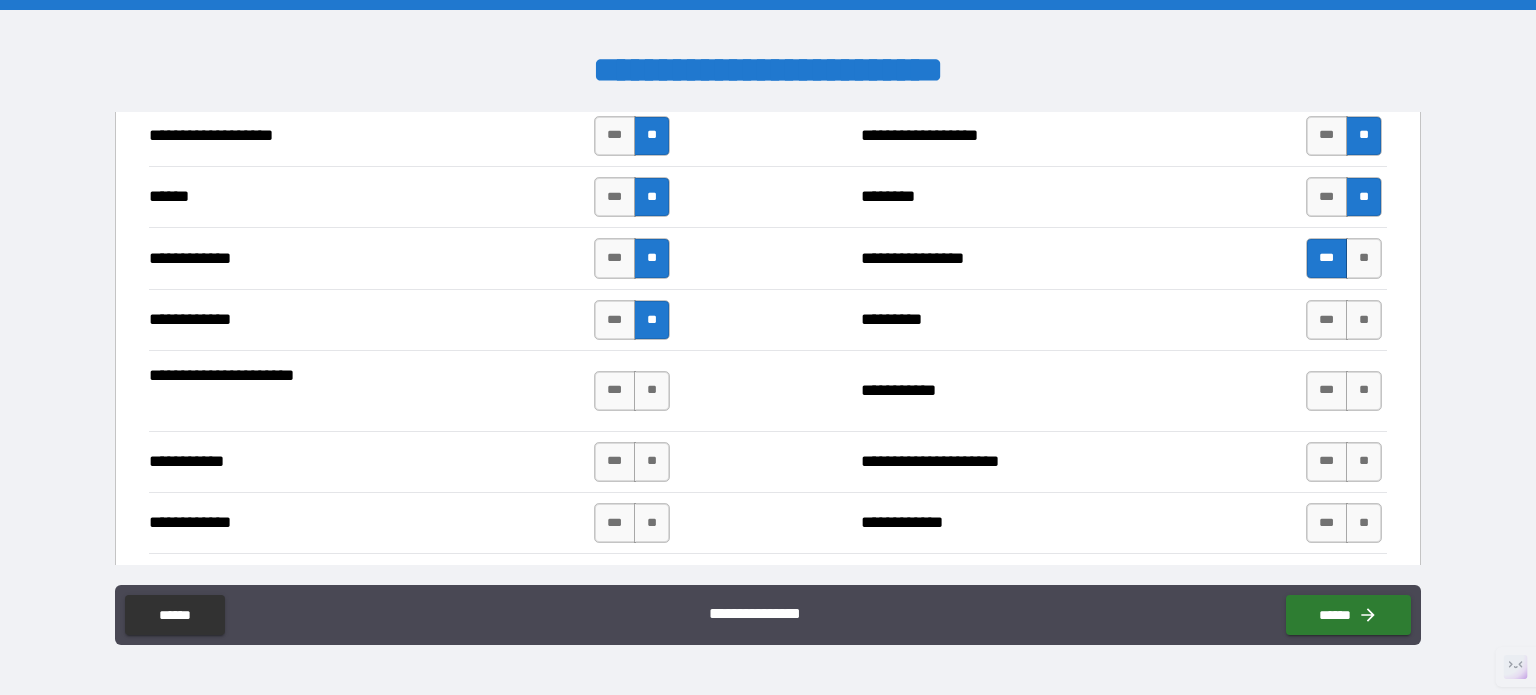scroll, scrollTop: 3600, scrollLeft: 0, axis: vertical 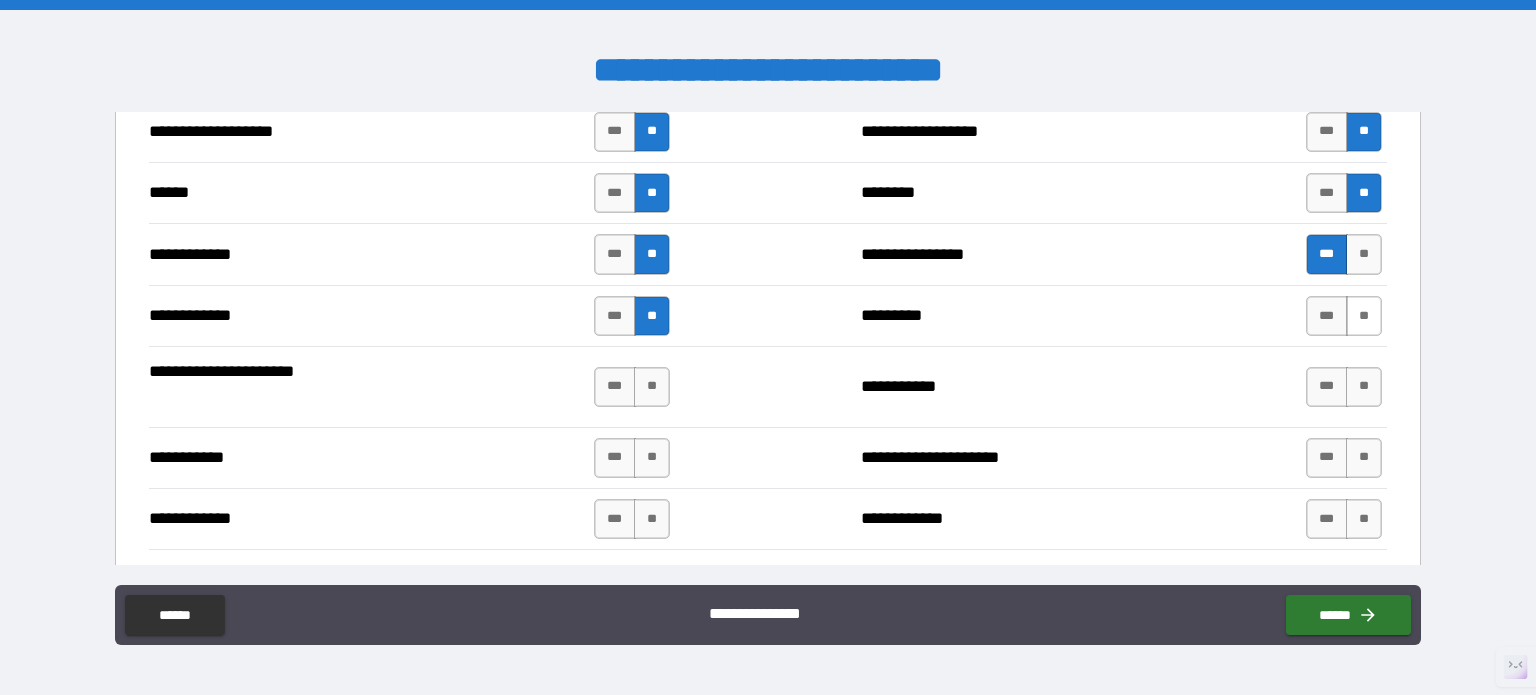 click on "**" at bounding box center [1364, 316] 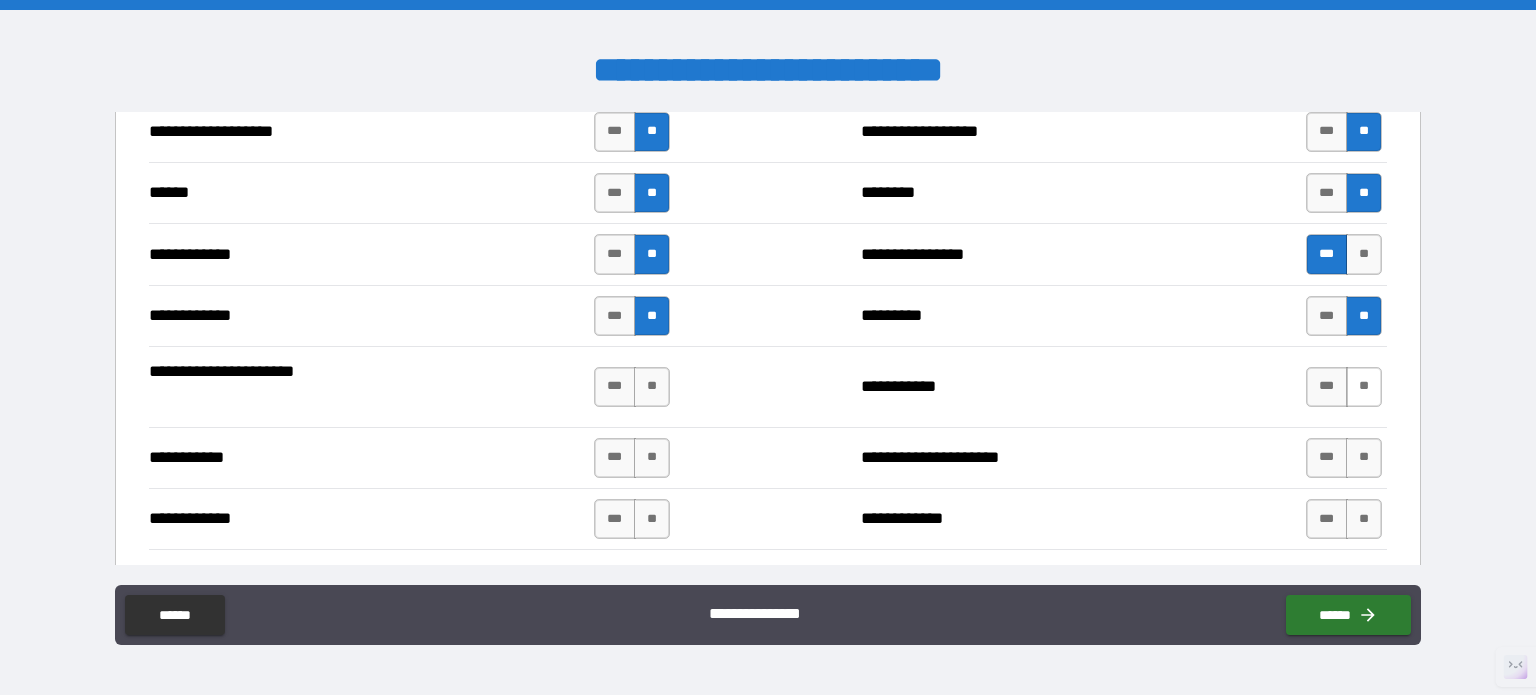 click on "**" at bounding box center [1364, 387] 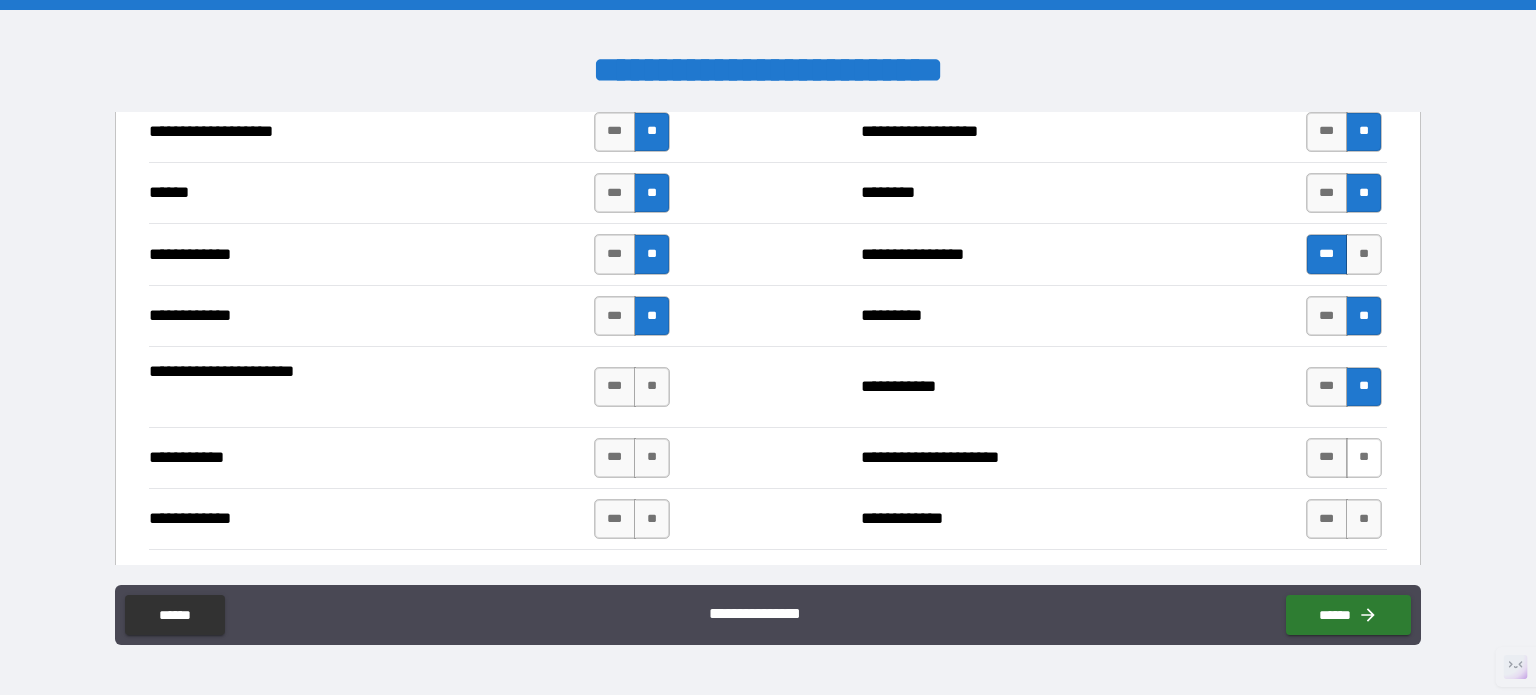 click on "**" at bounding box center (1364, 458) 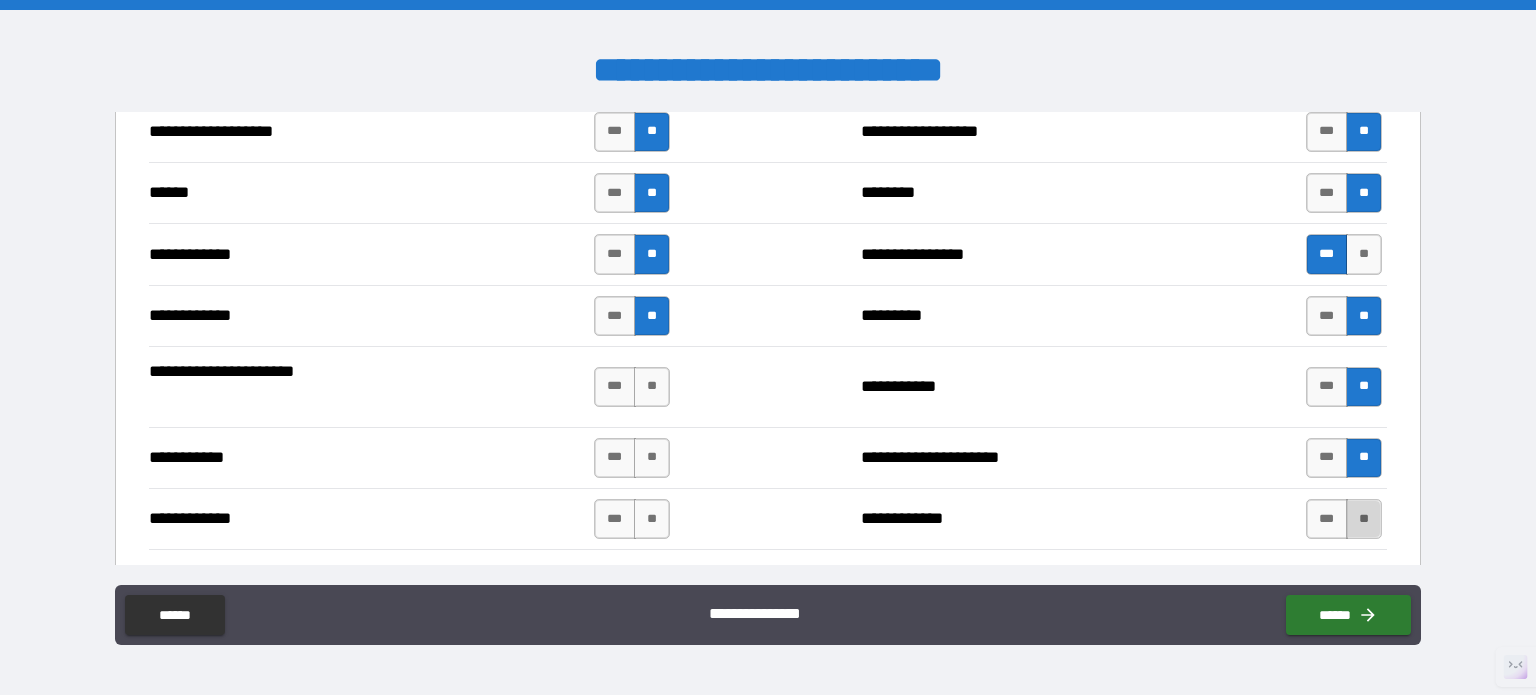 click on "**" at bounding box center [1364, 519] 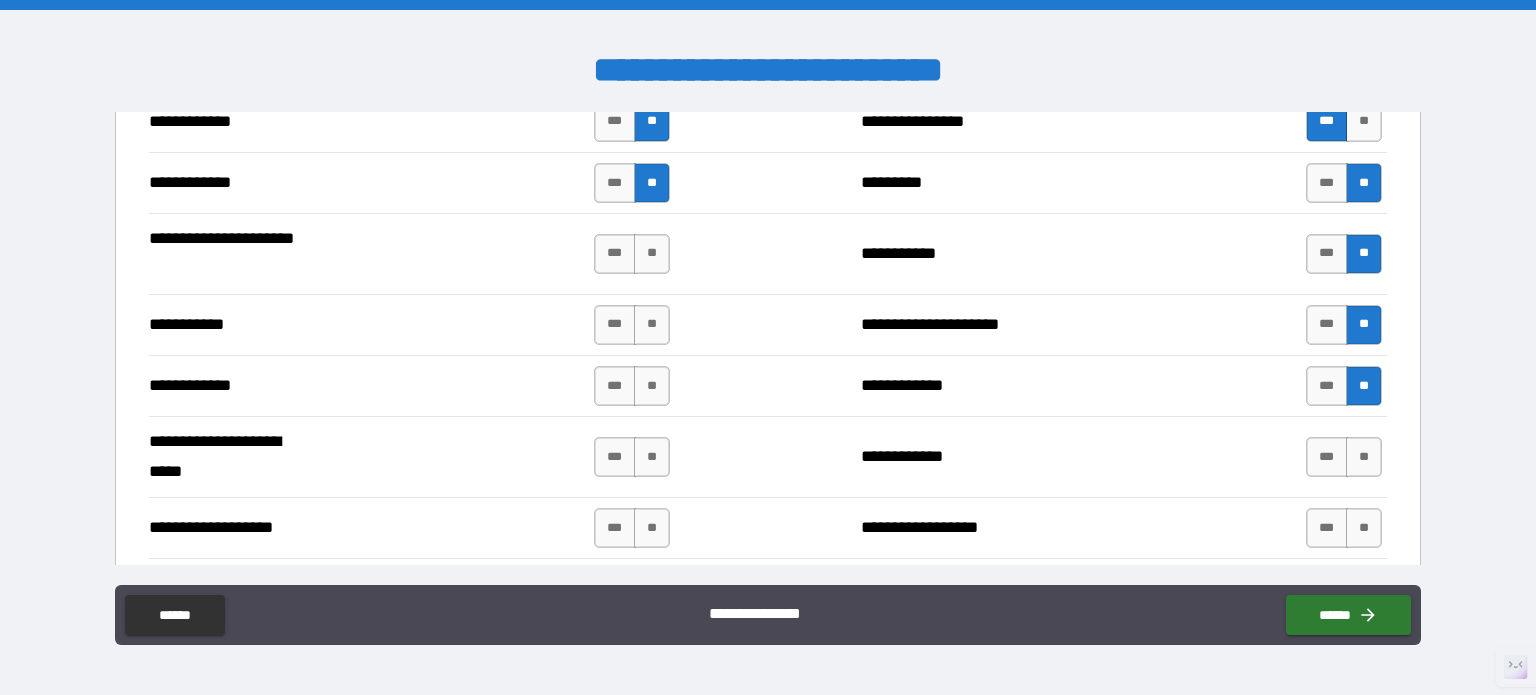 scroll, scrollTop: 3700, scrollLeft: 0, axis: vertical 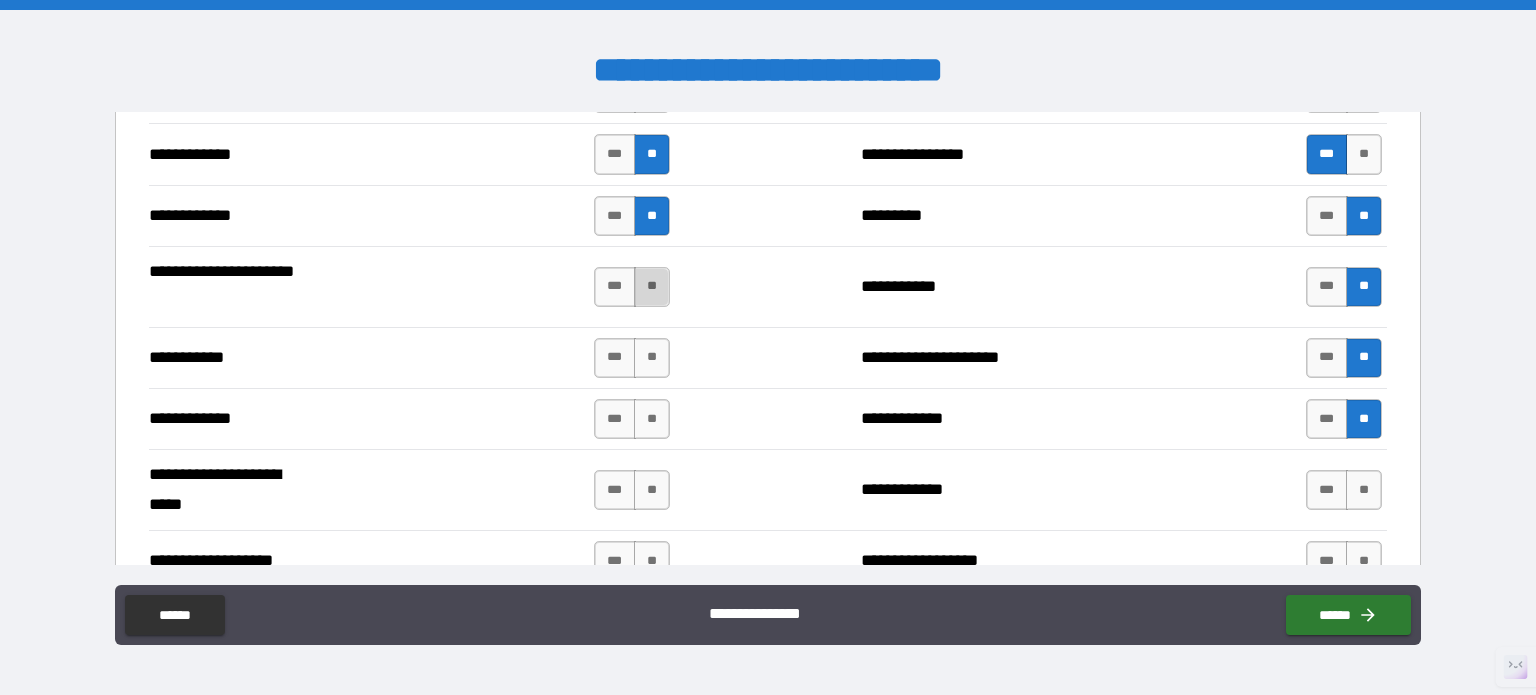 click on "**" at bounding box center (652, 287) 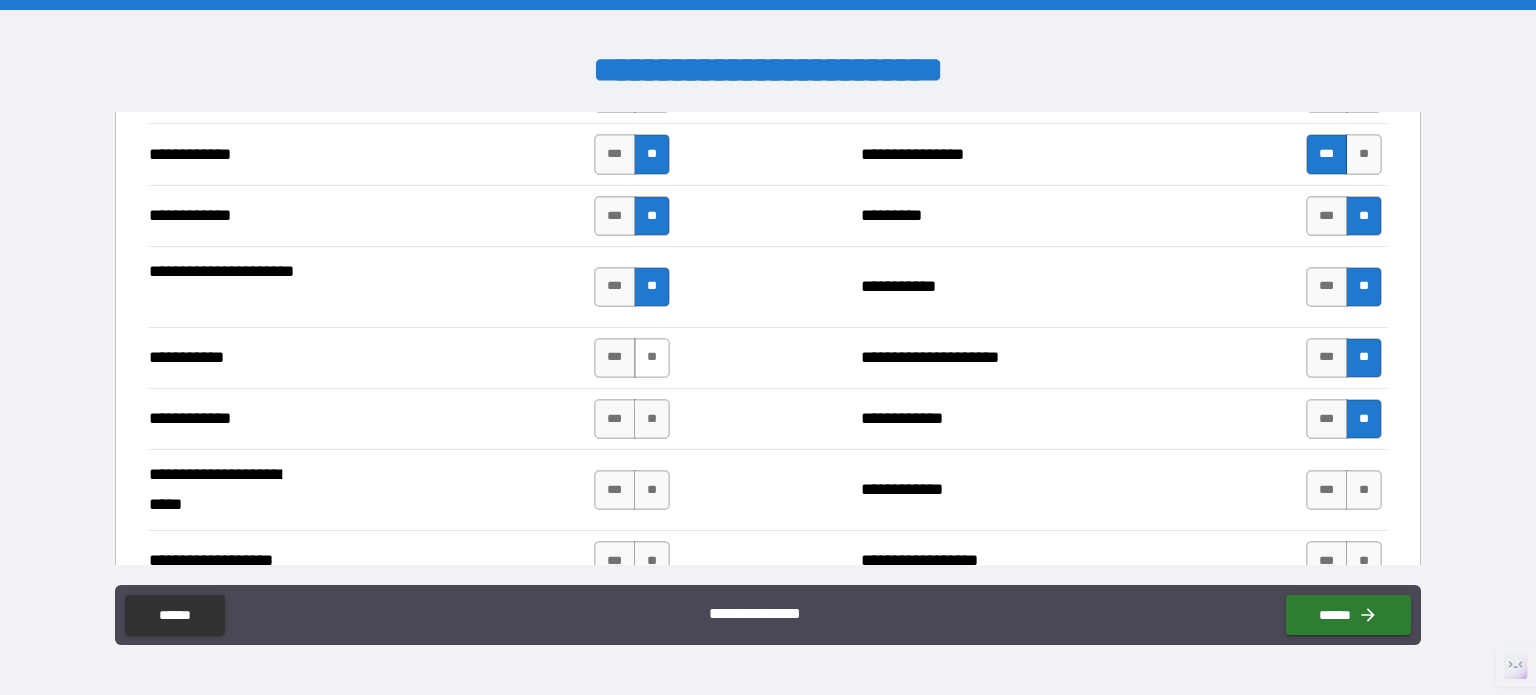 click on "**" at bounding box center (652, 358) 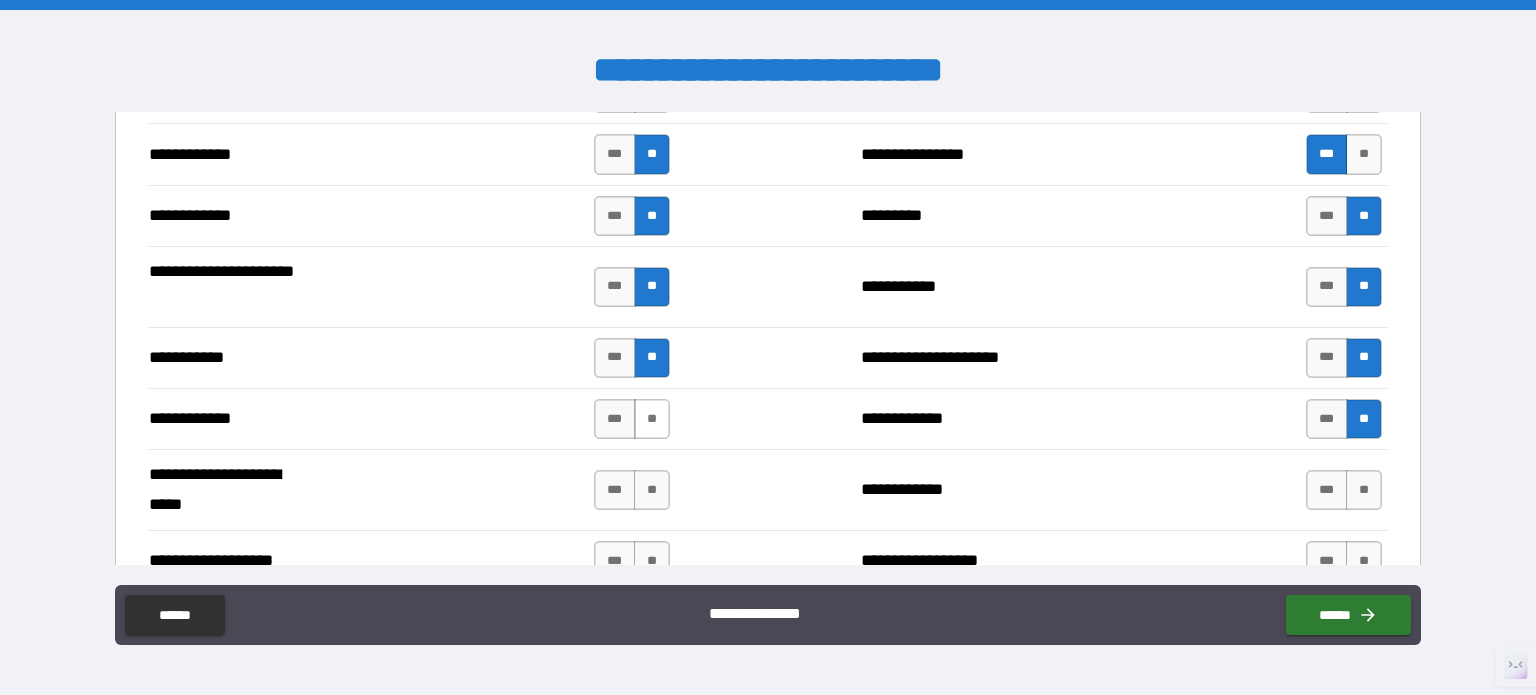 click on "**" at bounding box center [652, 419] 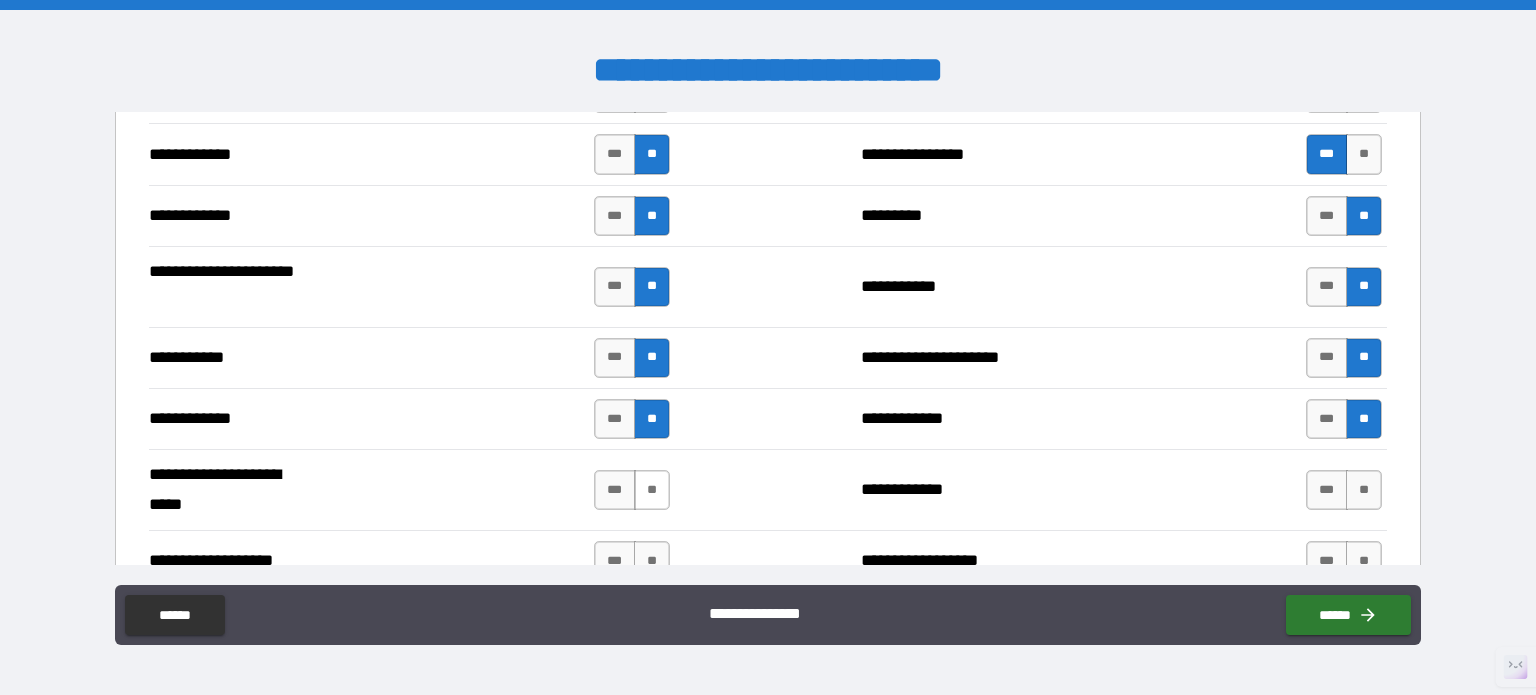 click on "**" at bounding box center [652, 490] 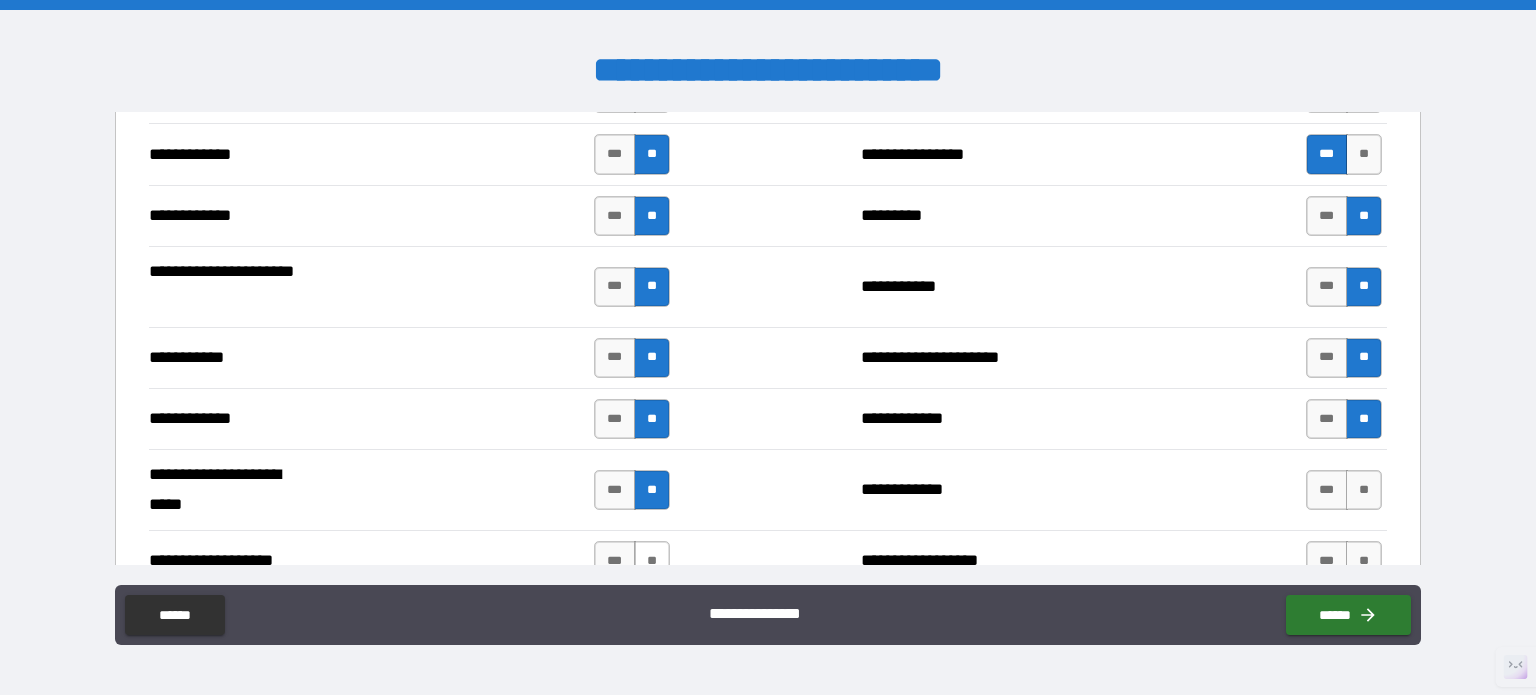 click on "**" at bounding box center [652, 561] 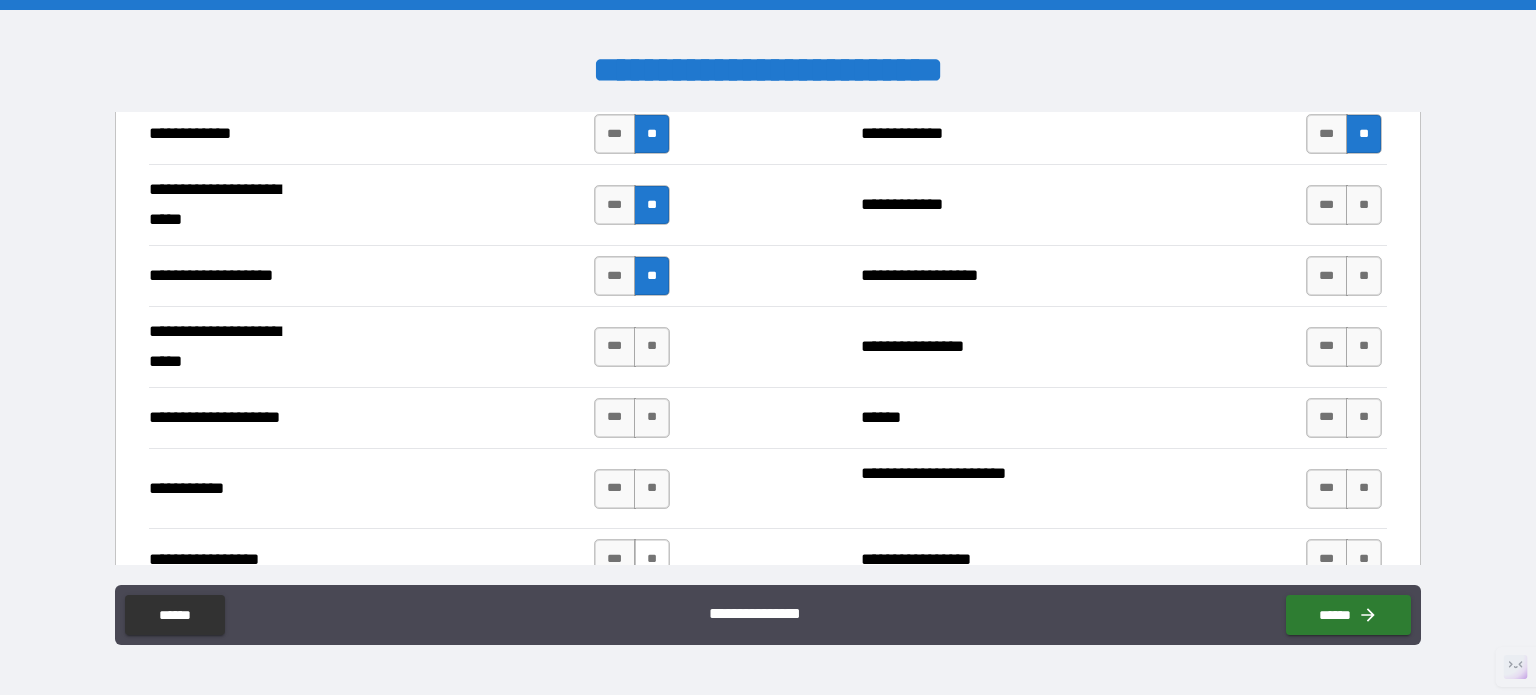 scroll, scrollTop: 4000, scrollLeft: 0, axis: vertical 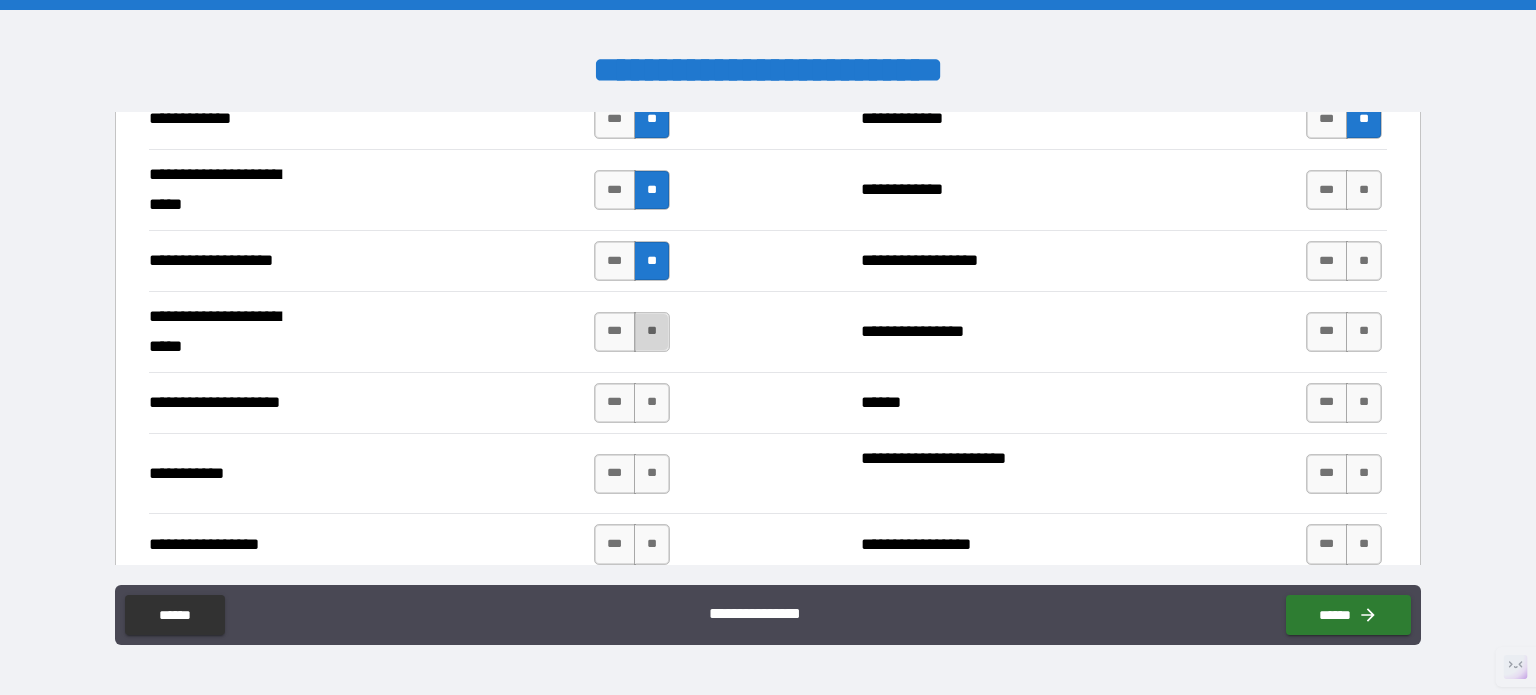 click on "**" at bounding box center [652, 332] 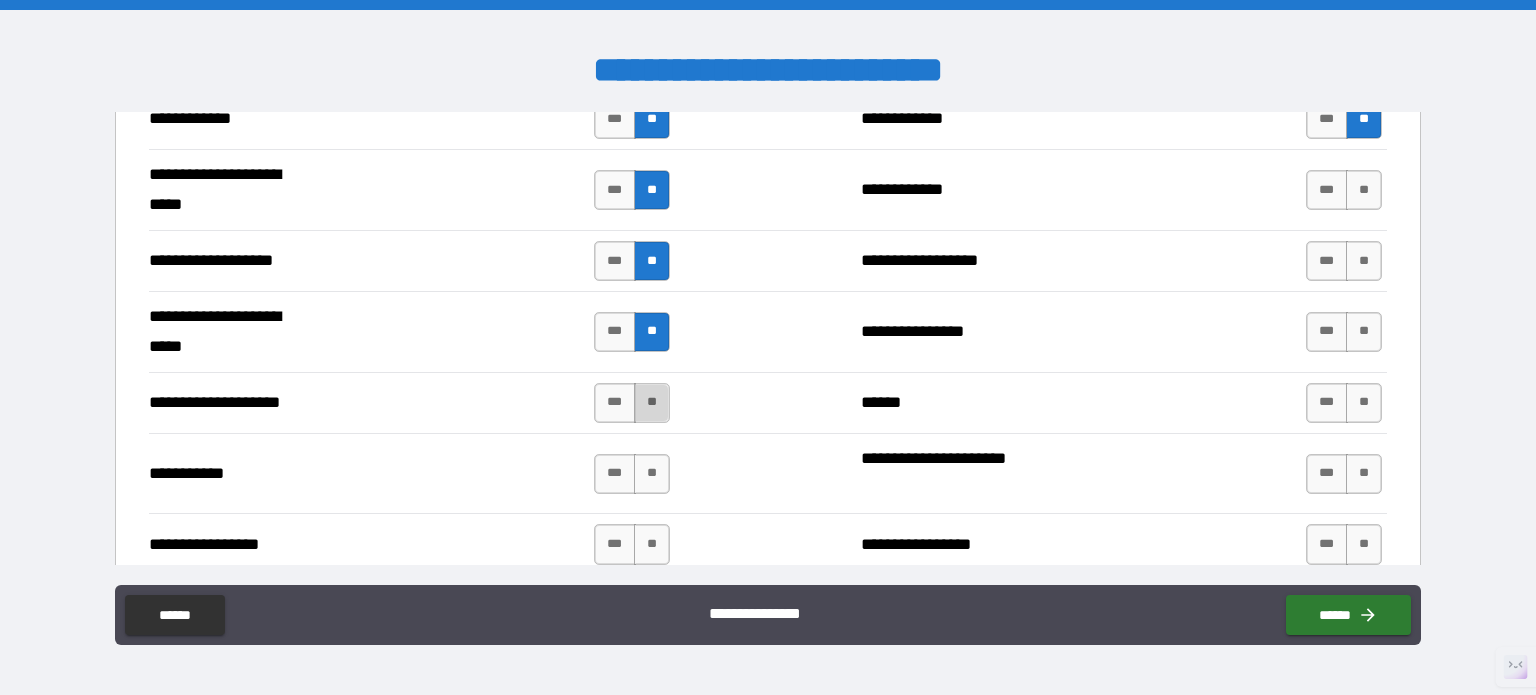 click on "**" at bounding box center (652, 403) 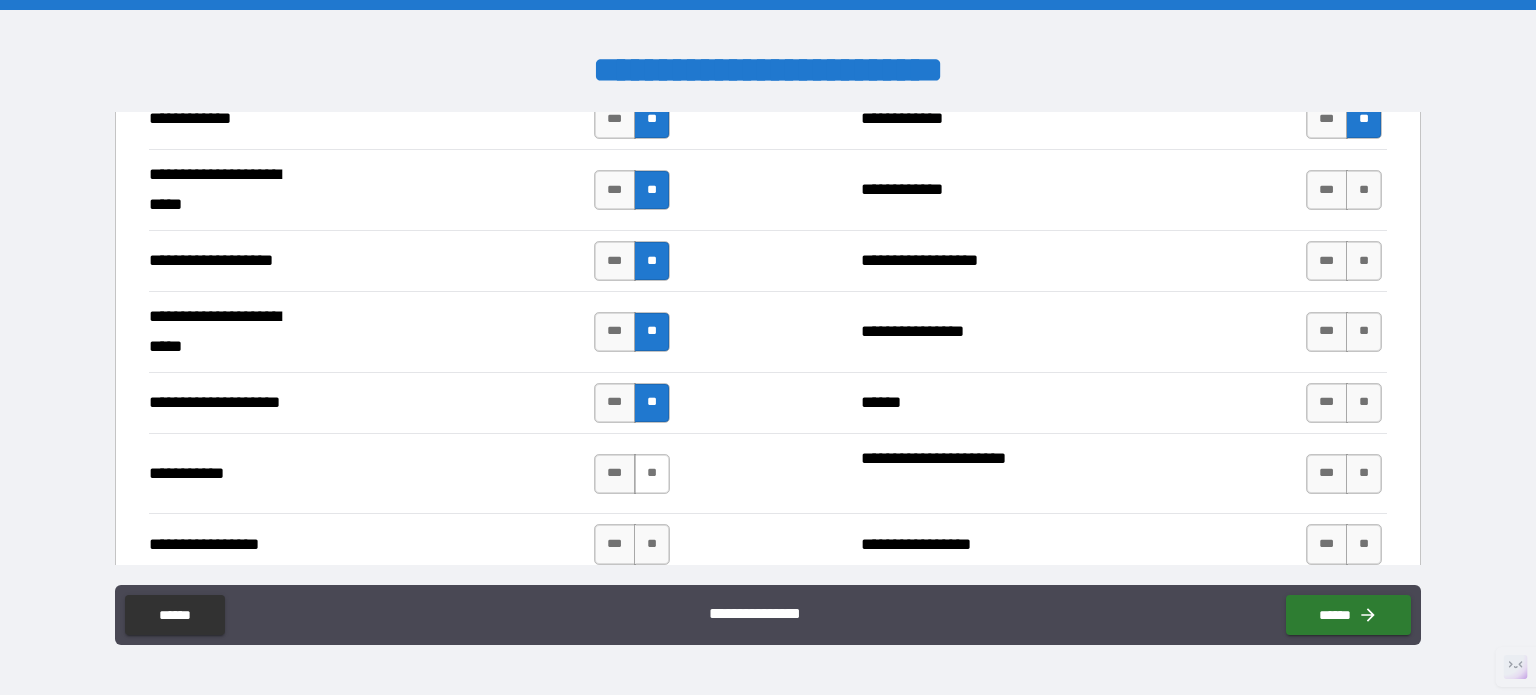 click on "**" at bounding box center (652, 474) 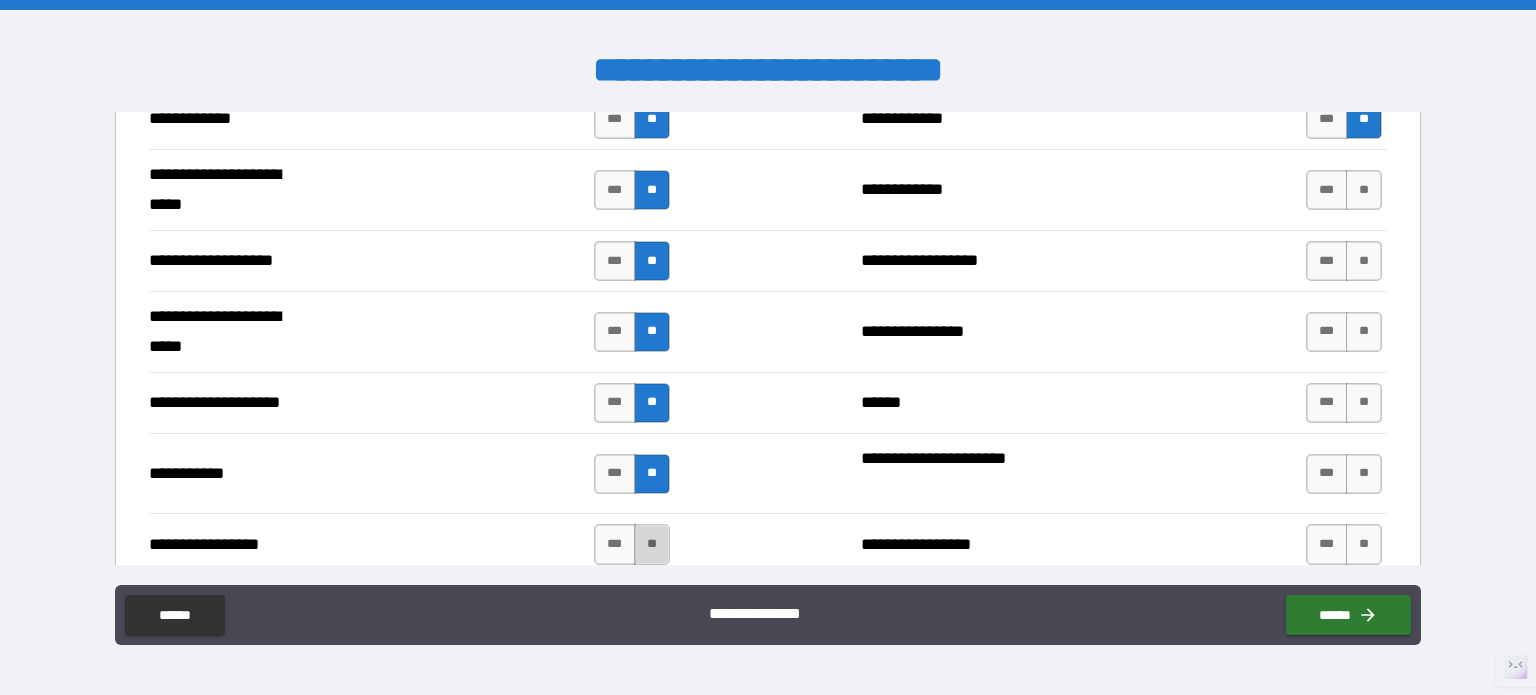 click on "**" at bounding box center [652, 544] 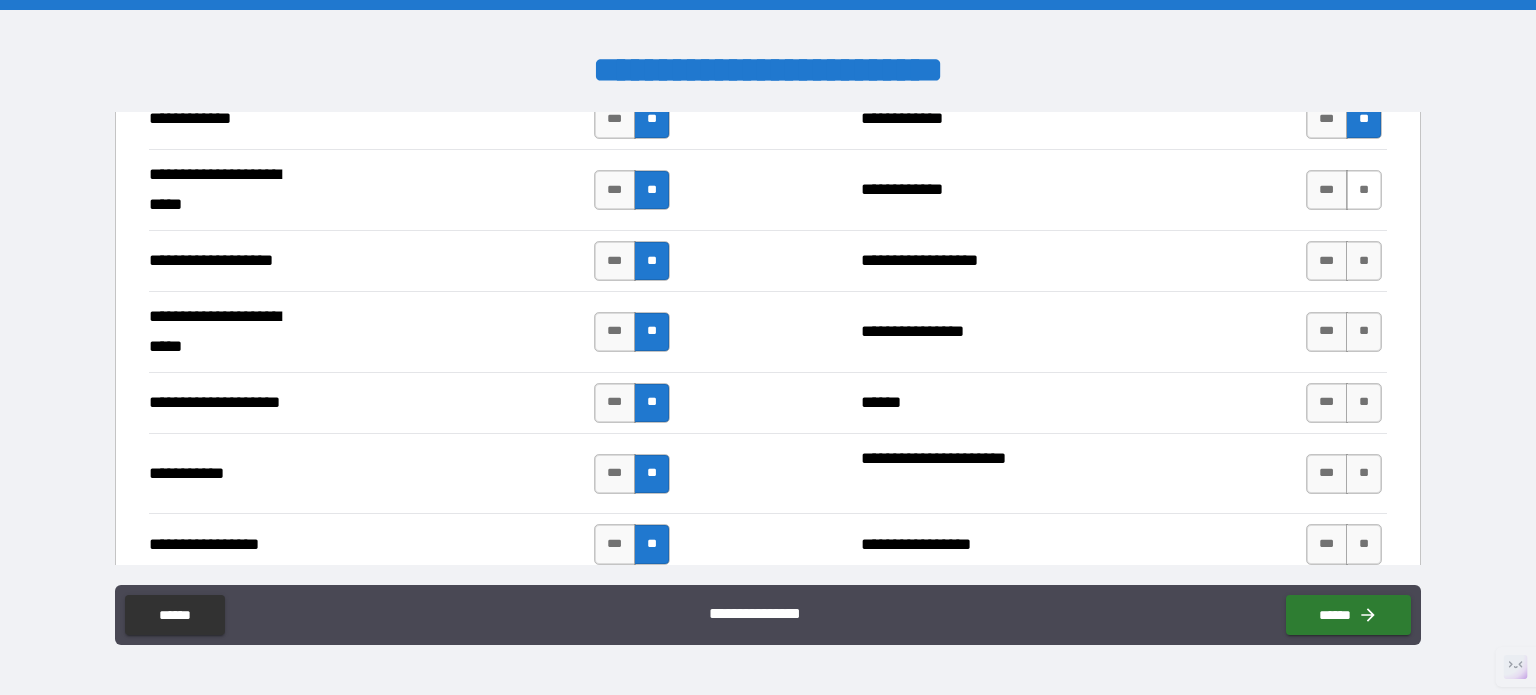click on "**" at bounding box center (1364, 190) 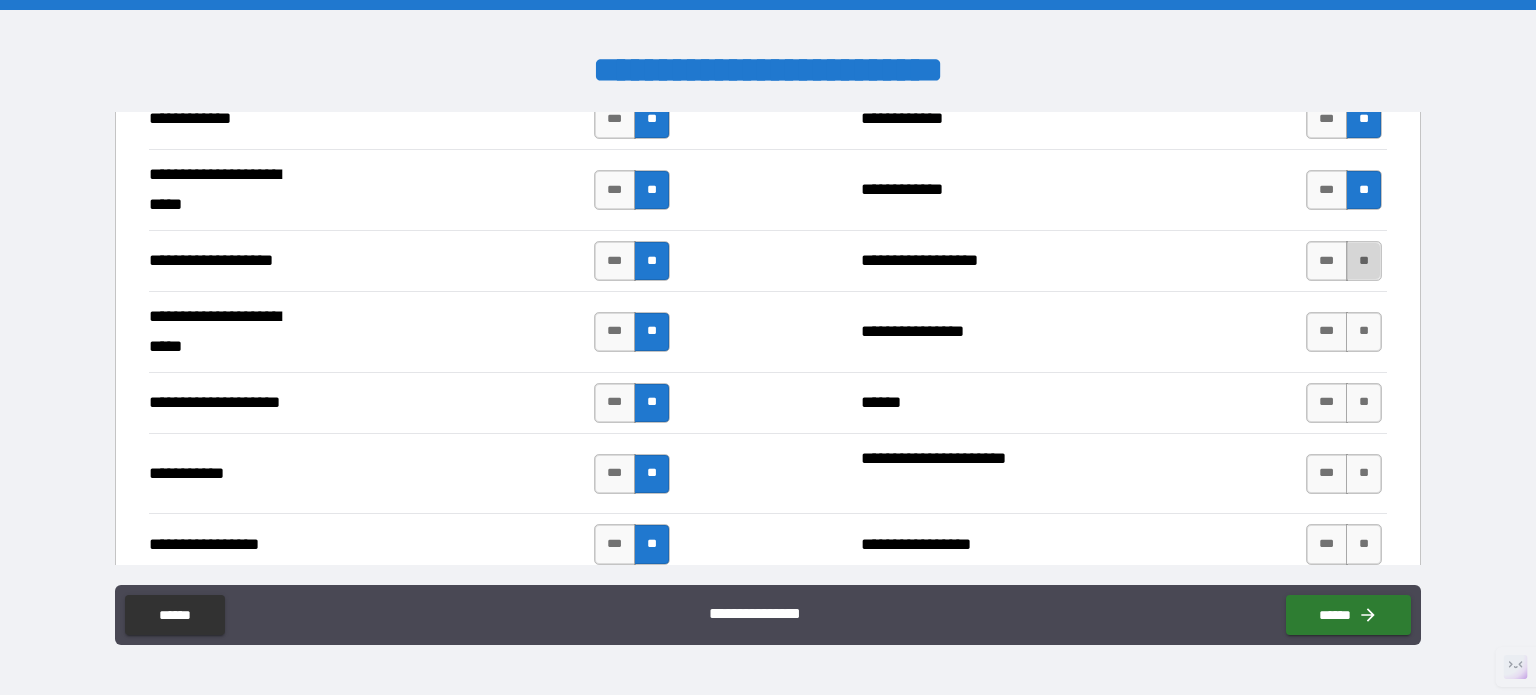 click on "**" at bounding box center (1364, 261) 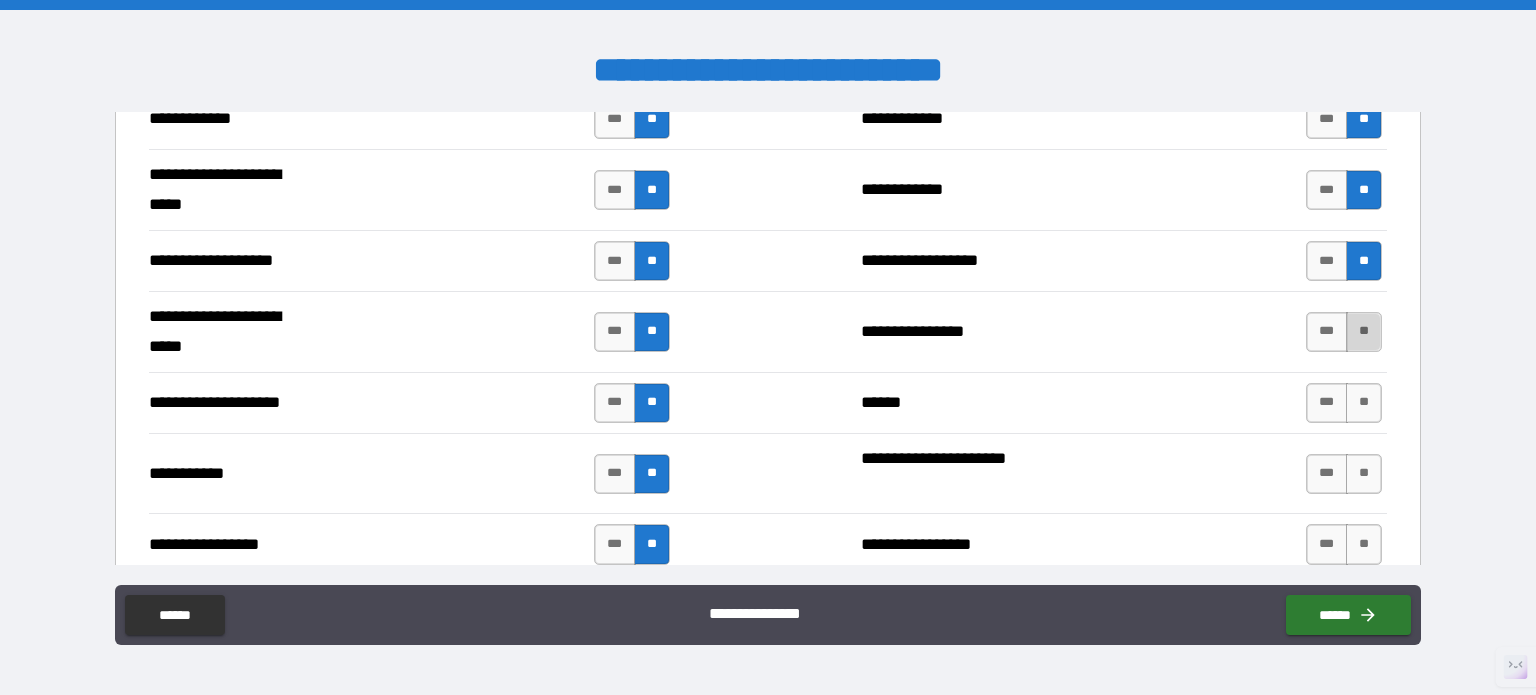 click on "**" at bounding box center [1364, 332] 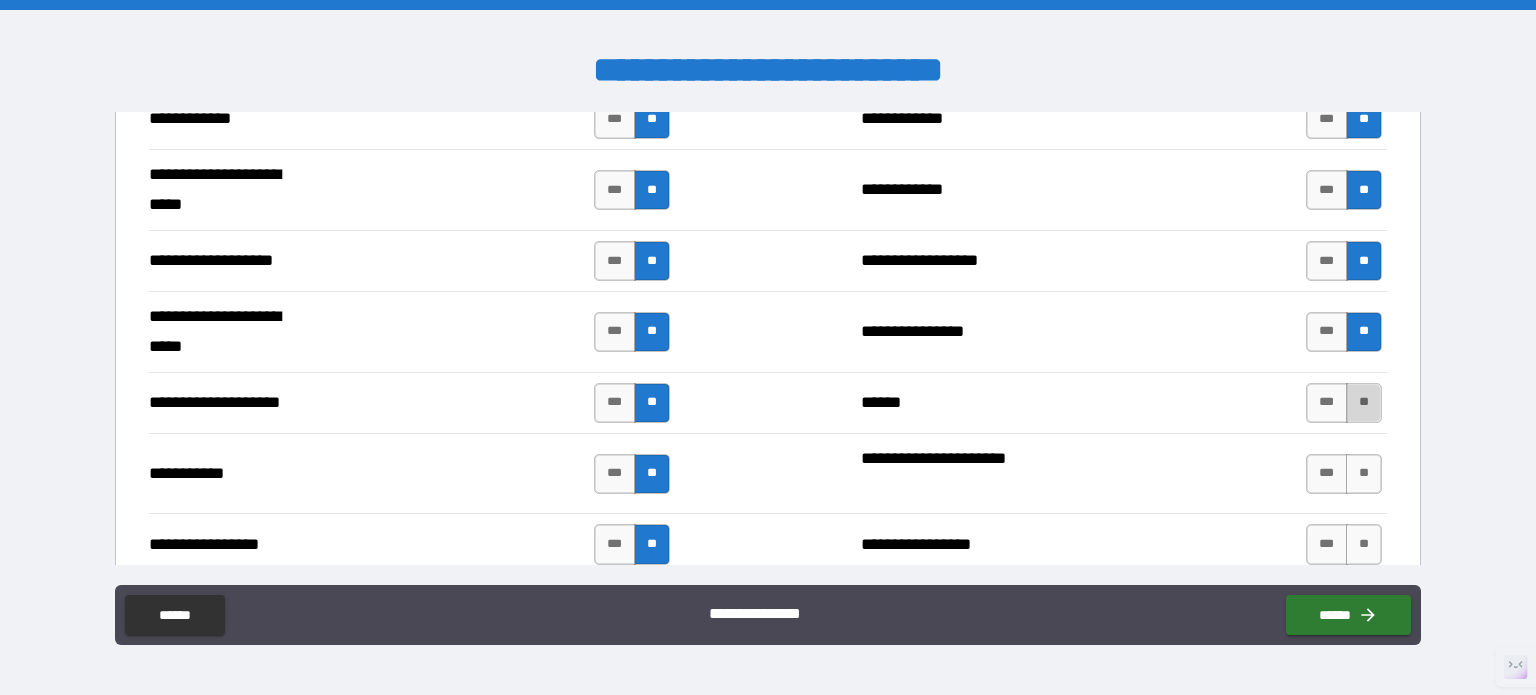 drag, startPoint x: 1352, startPoint y: 383, endPoint x: 1356, endPoint y: 408, distance: 25.317978 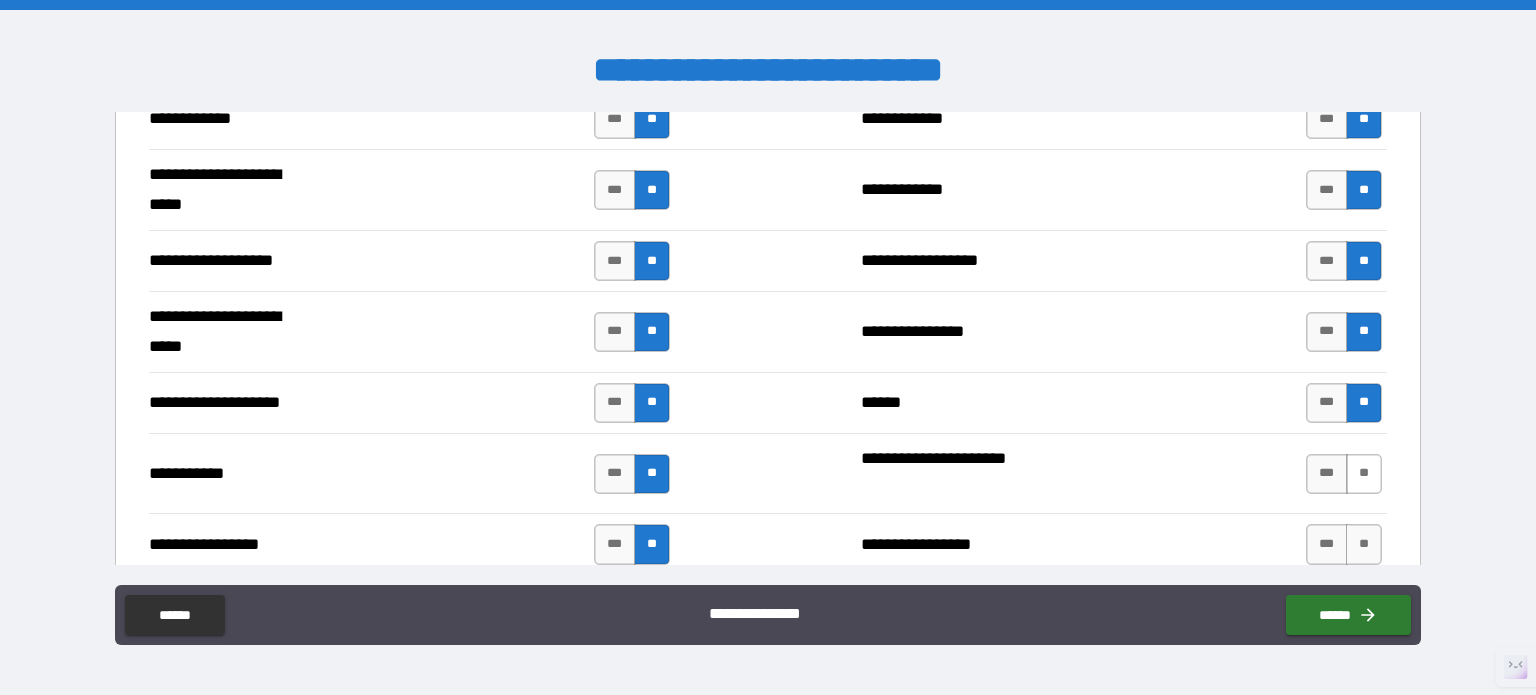 click on "**" at bounding box center [1364, 474] 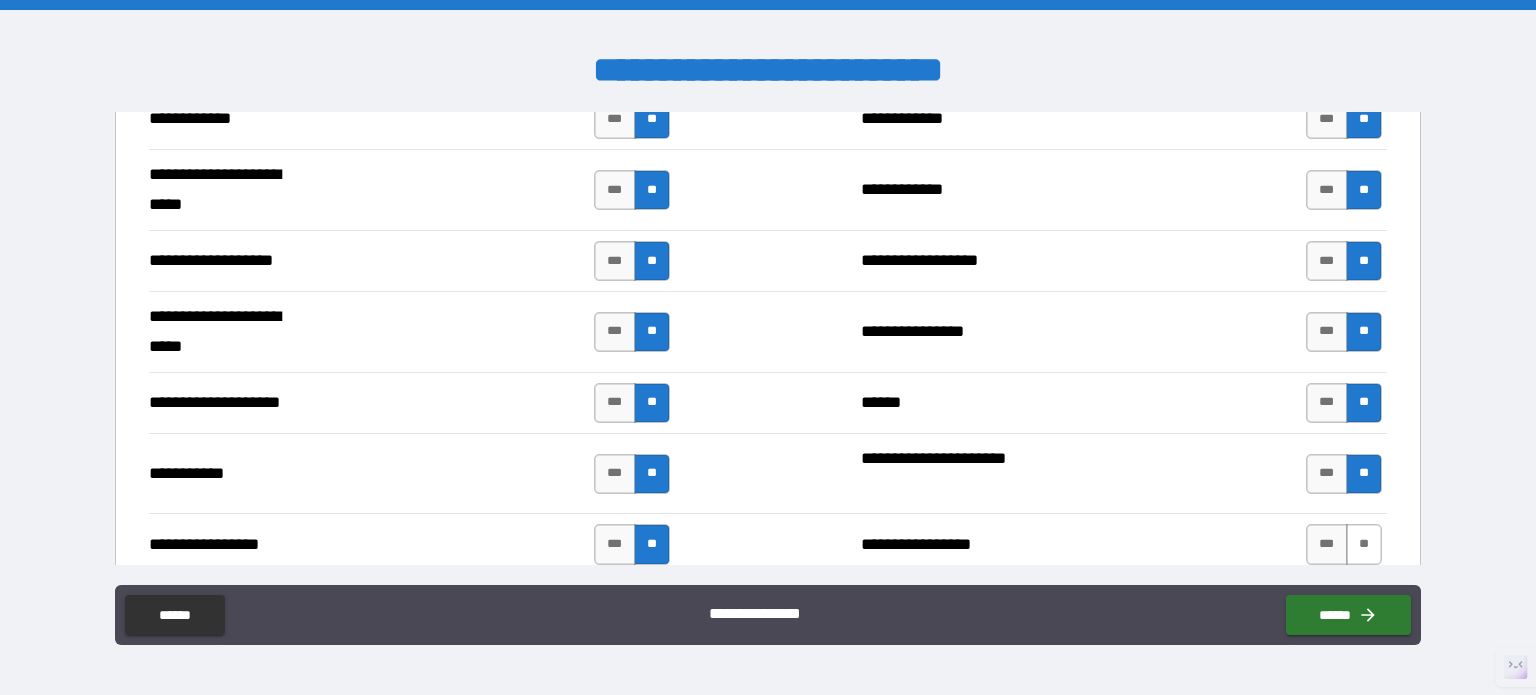 click on "**" at bounding box center (1364, 544) 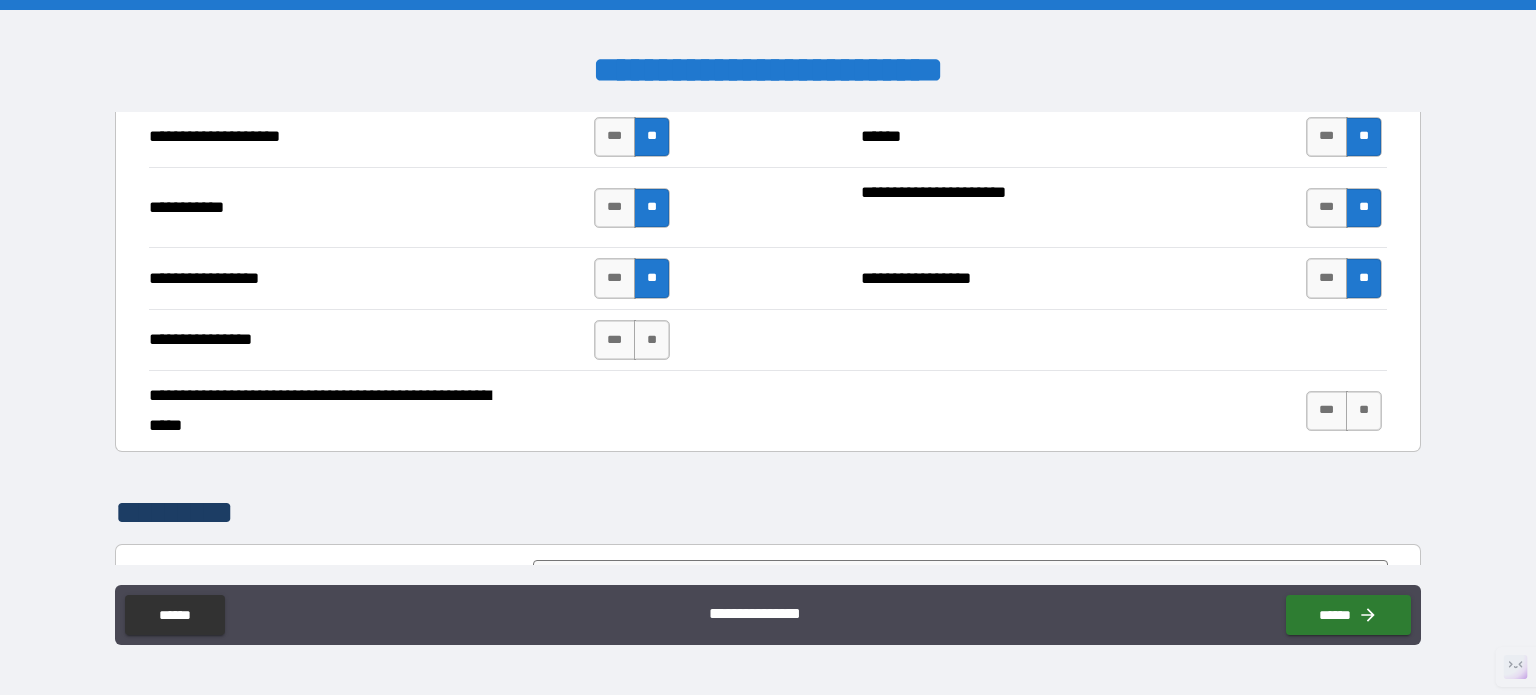 scroll, scrollTop: 4300, scrollLeft: 0, axis: vertical 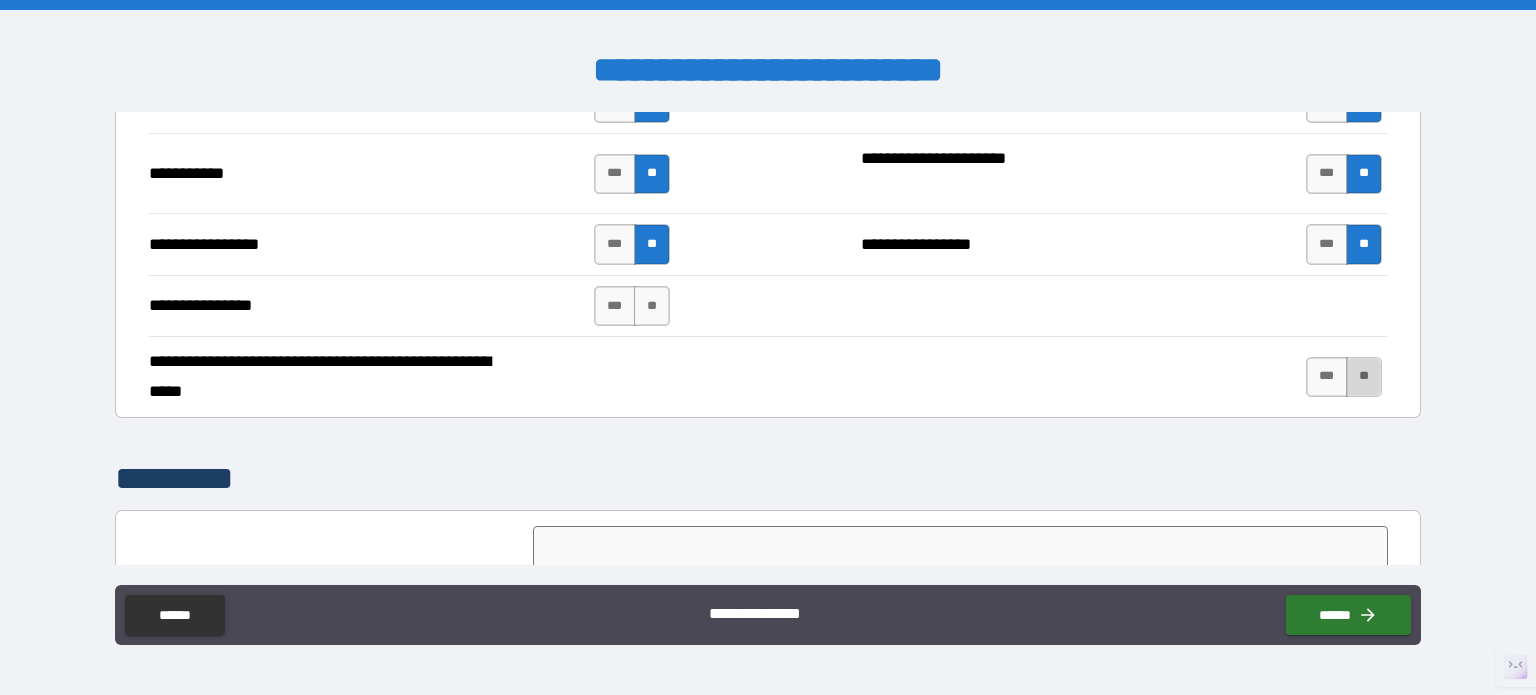 click on "**" at bounding box center [1364, 377] 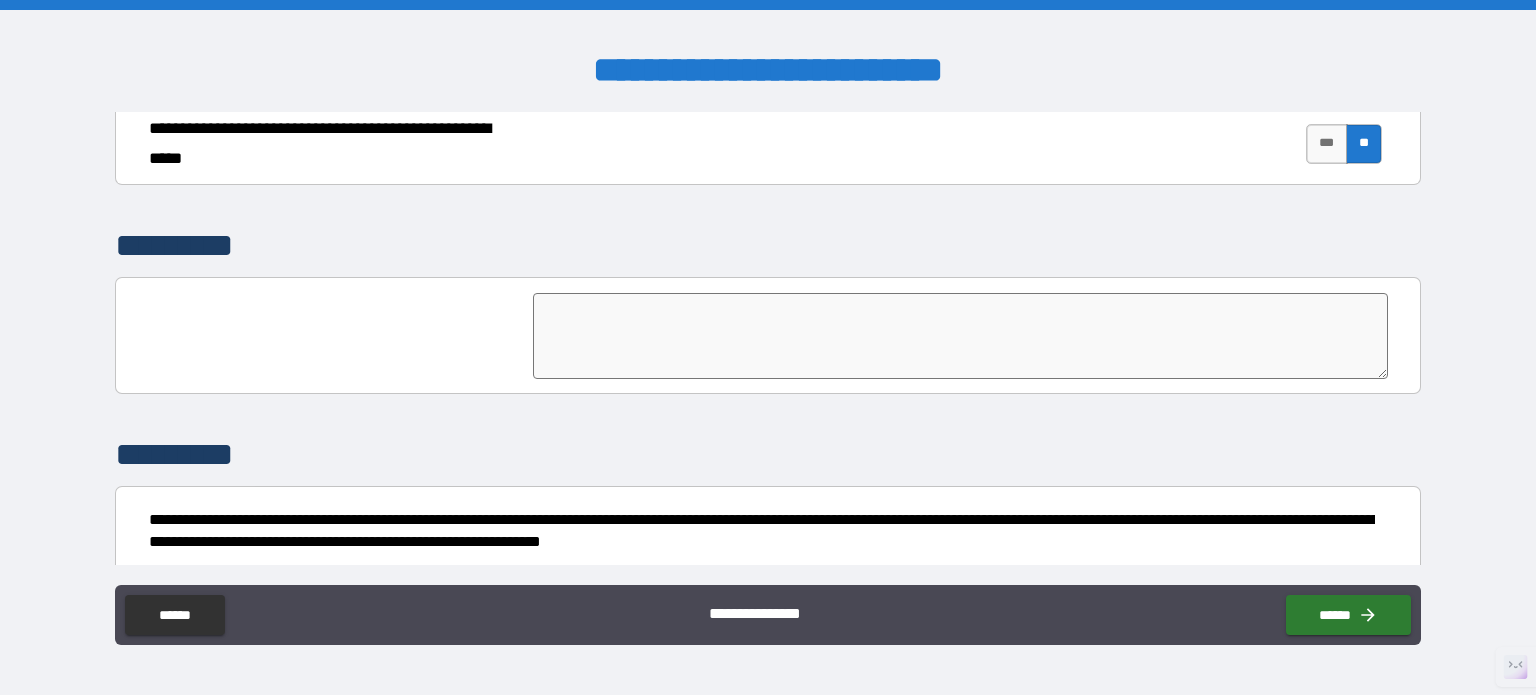 scroll, scrollTop: 4598, scrollLeft: 0, axis: vertical 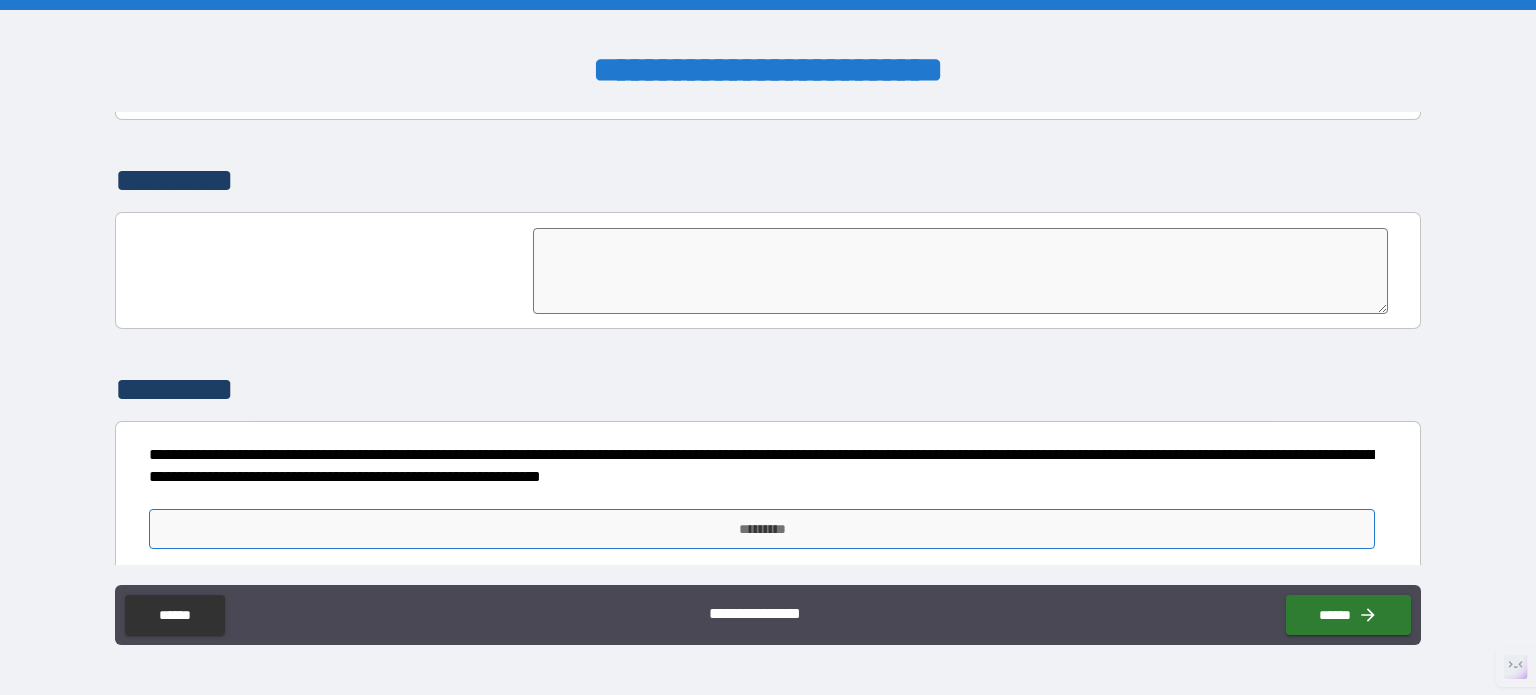 click on "*********" at bounding box center [762, 529] 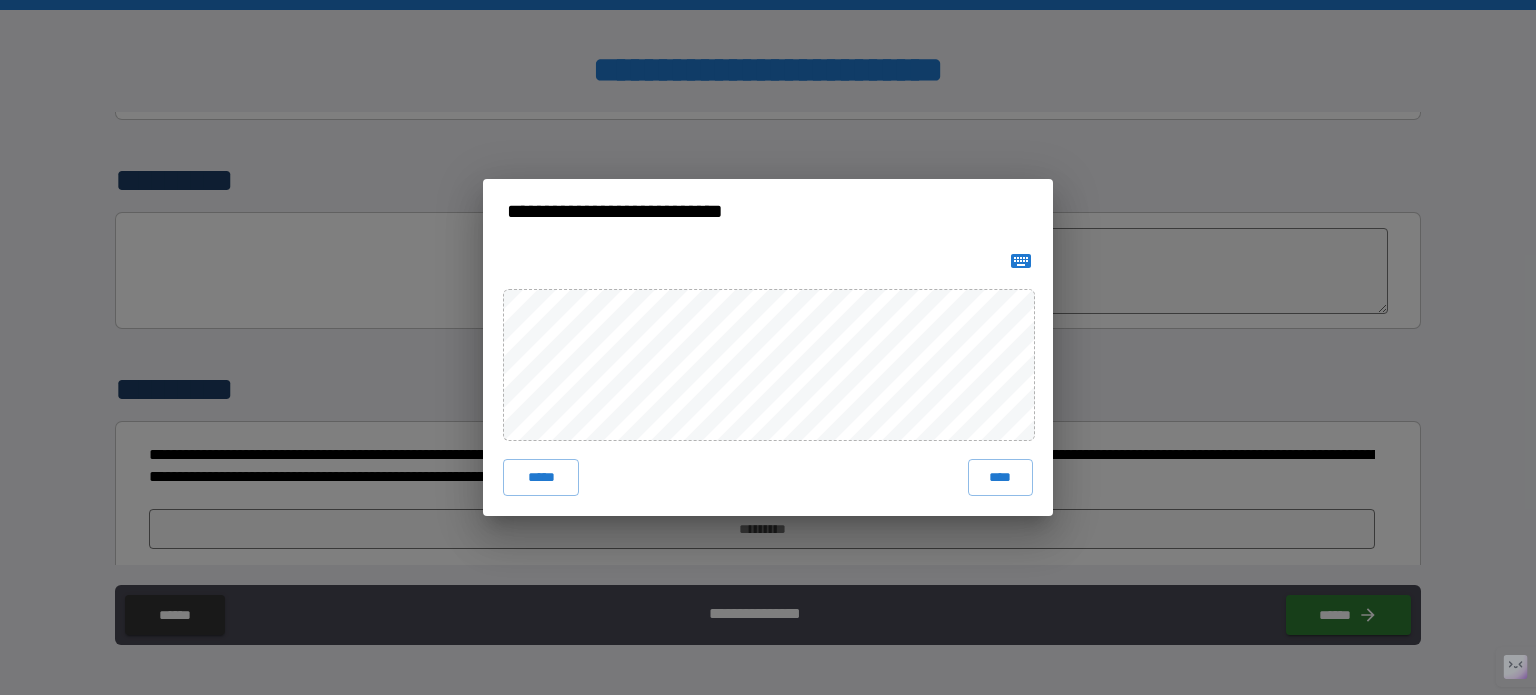 click on "****" at bounding box center [1000, 477] 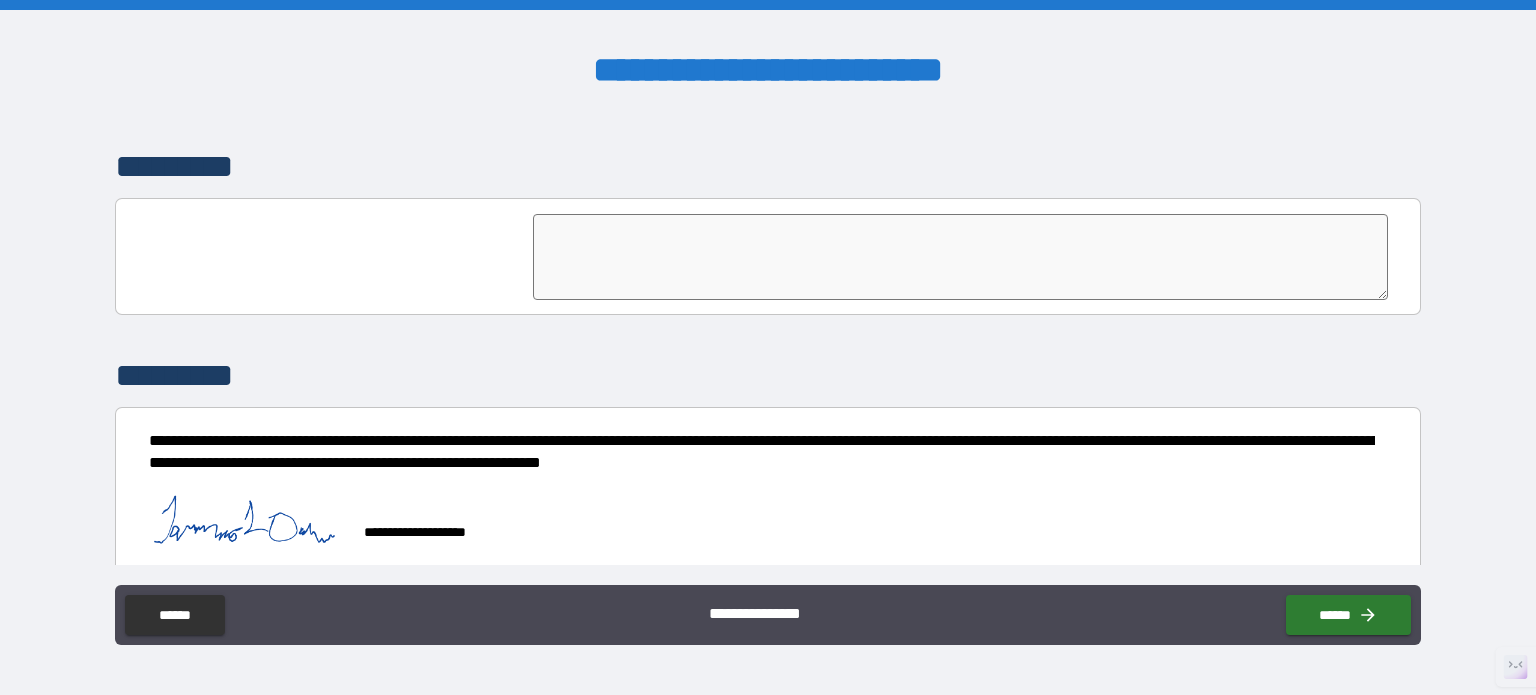 scroll, scrollTop: 4616, scrollLeft: 0, axis: vertical 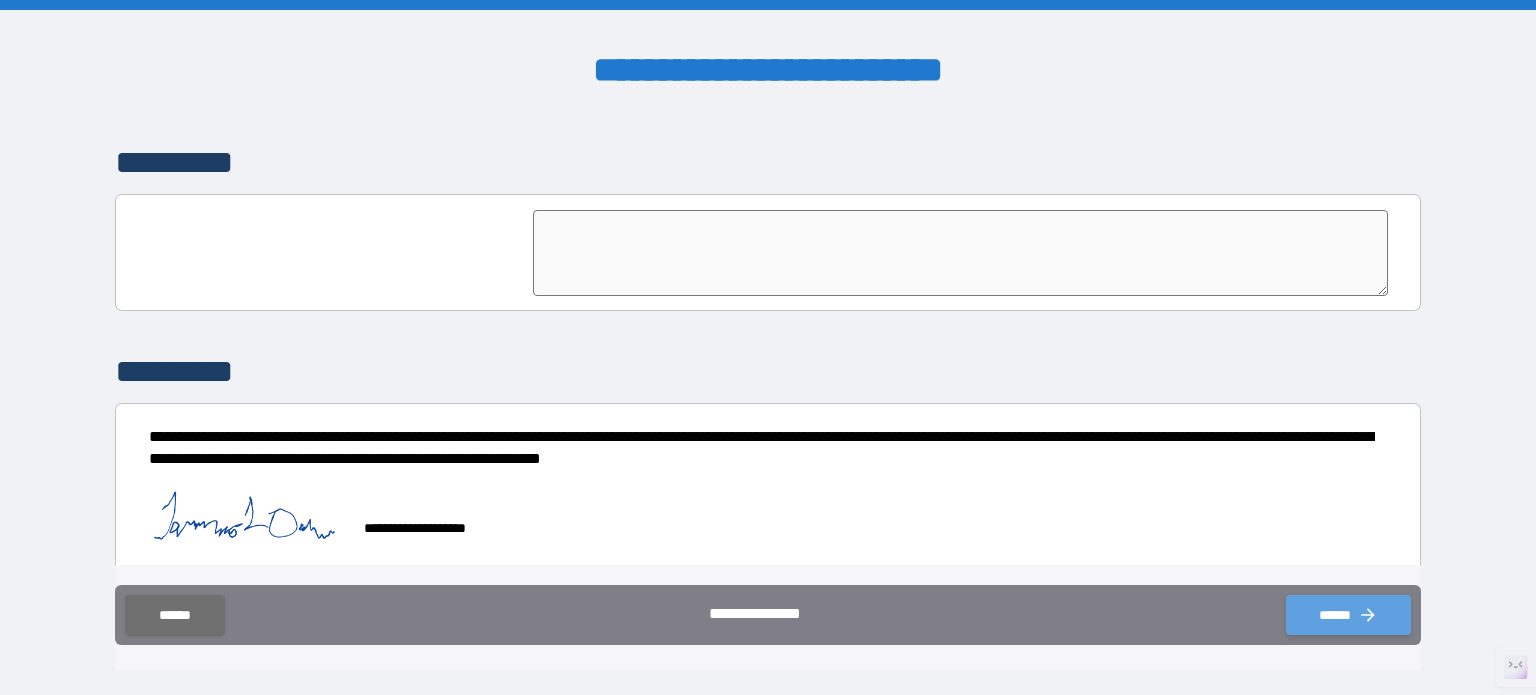 click on "******" at bounding box center [1348, 615] 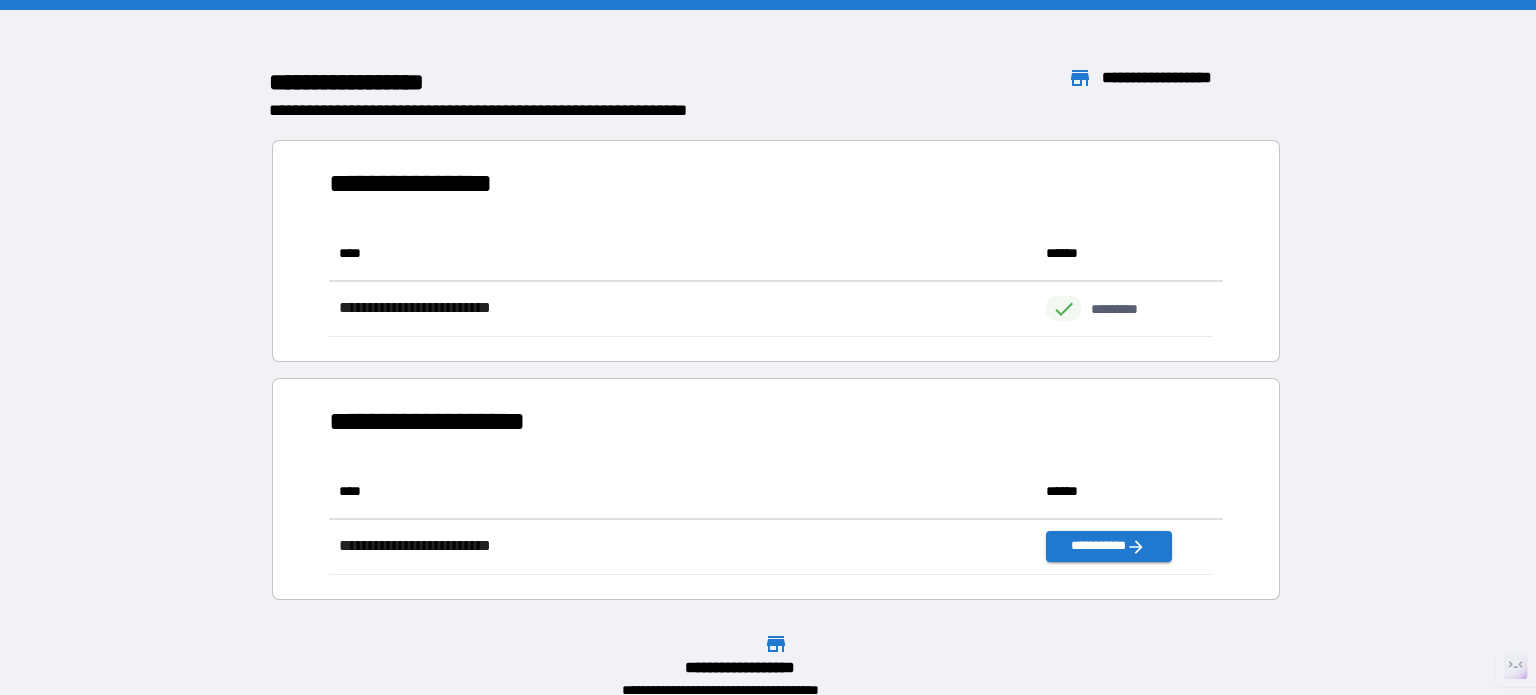 scroll, scrollTop: 16, scrollLeft: 16, axis: both 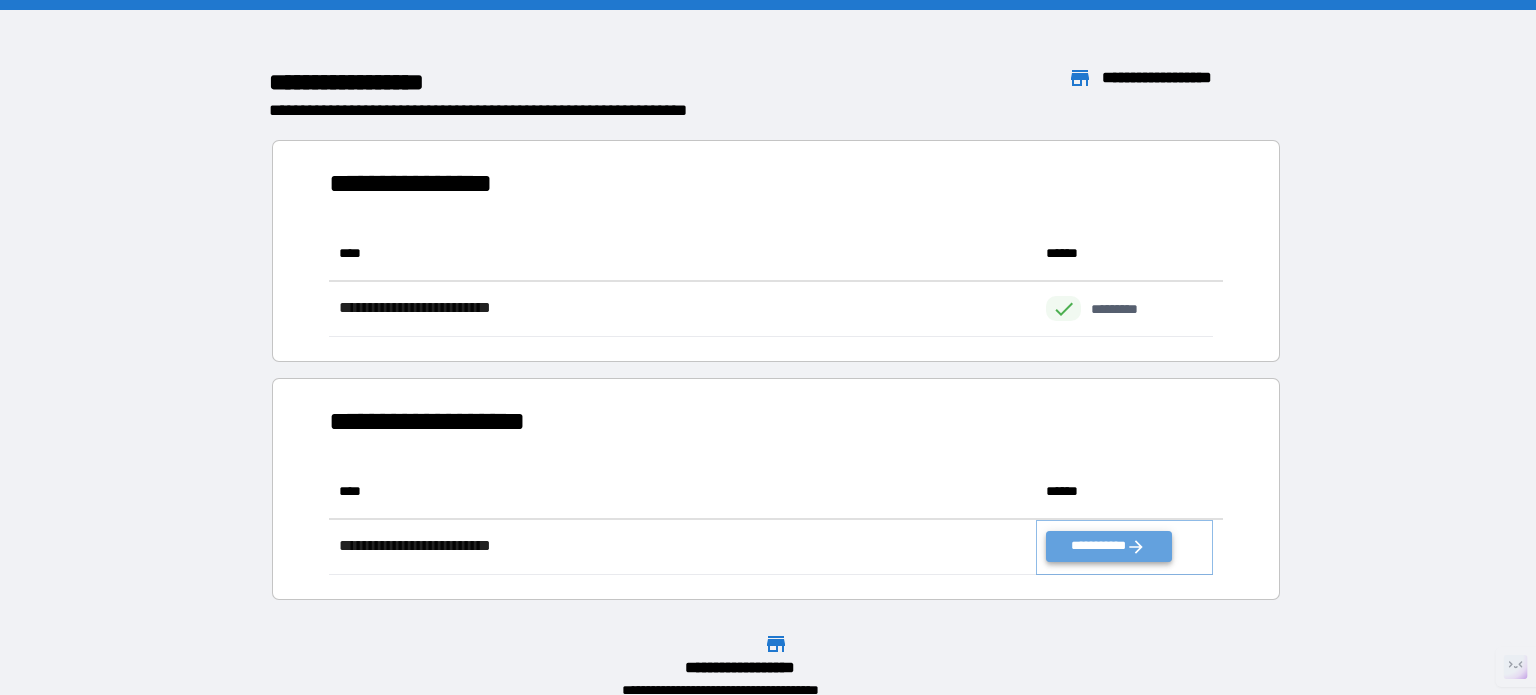 click on "**********" at bounding box center (1108, 546) 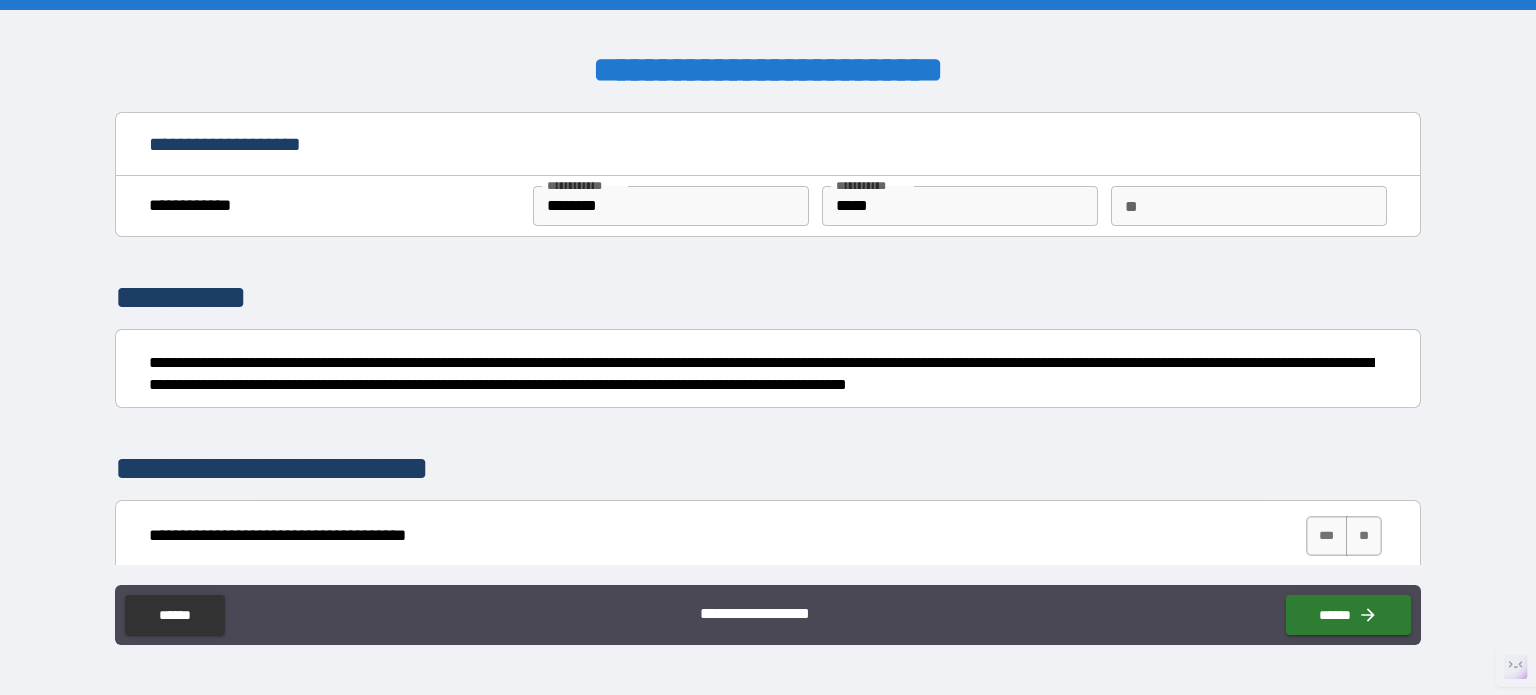 scroll, scrollTop: 200, scrollLeft: 0, axis: vertical 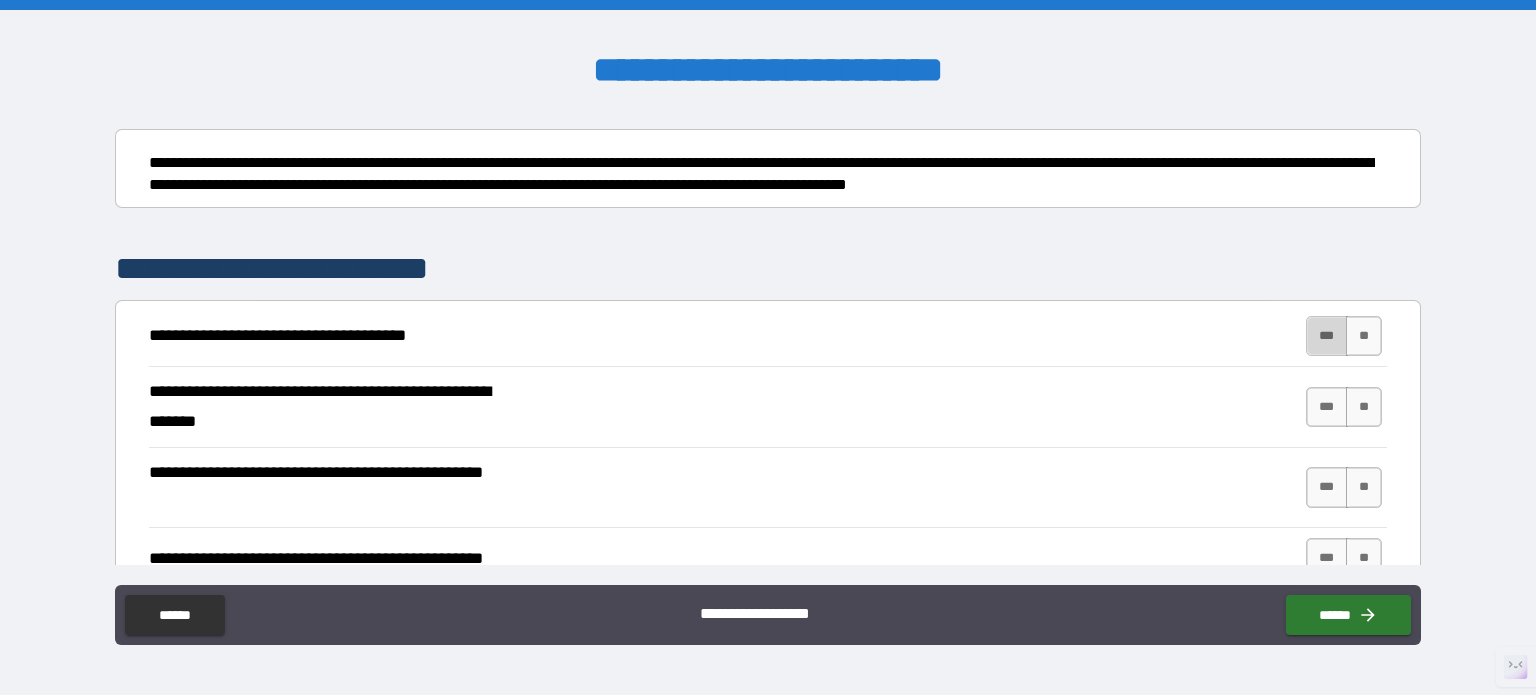 click on "***" at bounding box center (1327, 336) 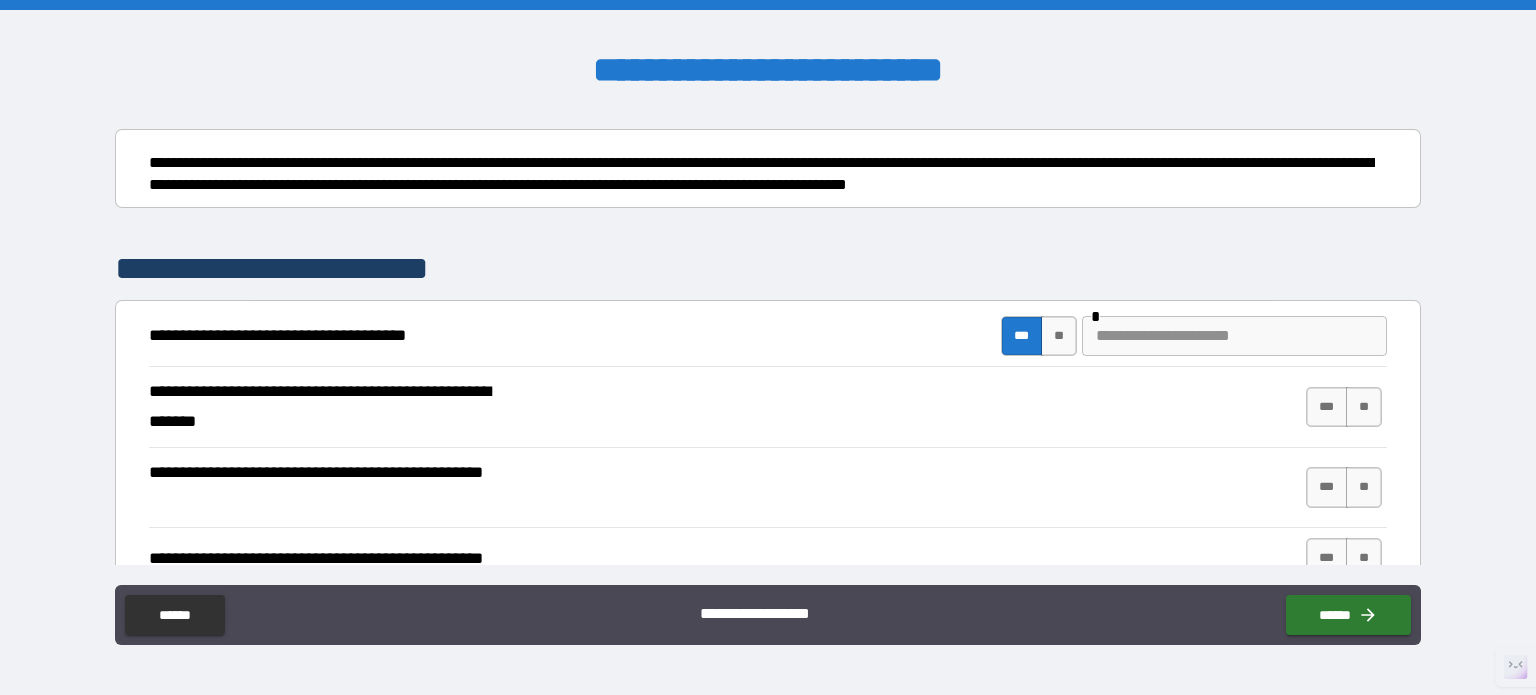 click at bounding box center (1234, 336) 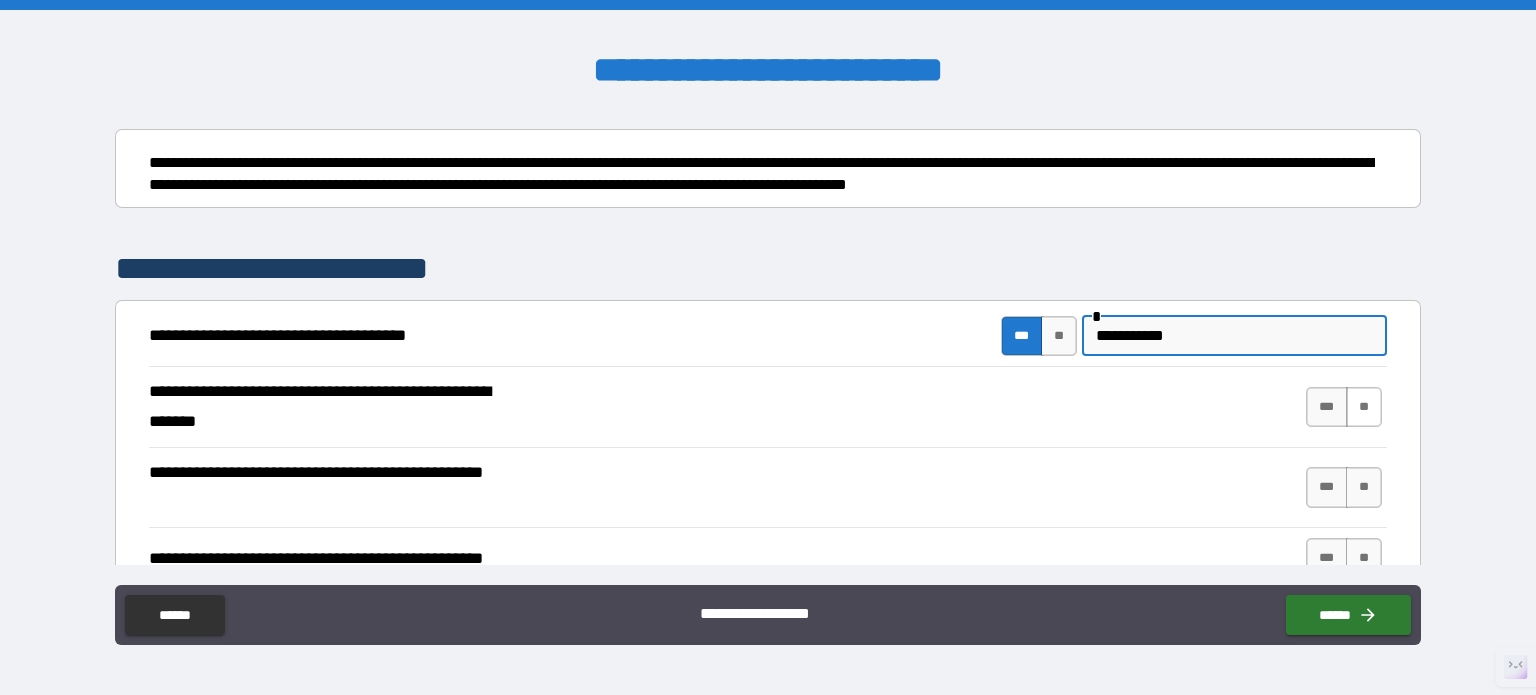 type on "**********" 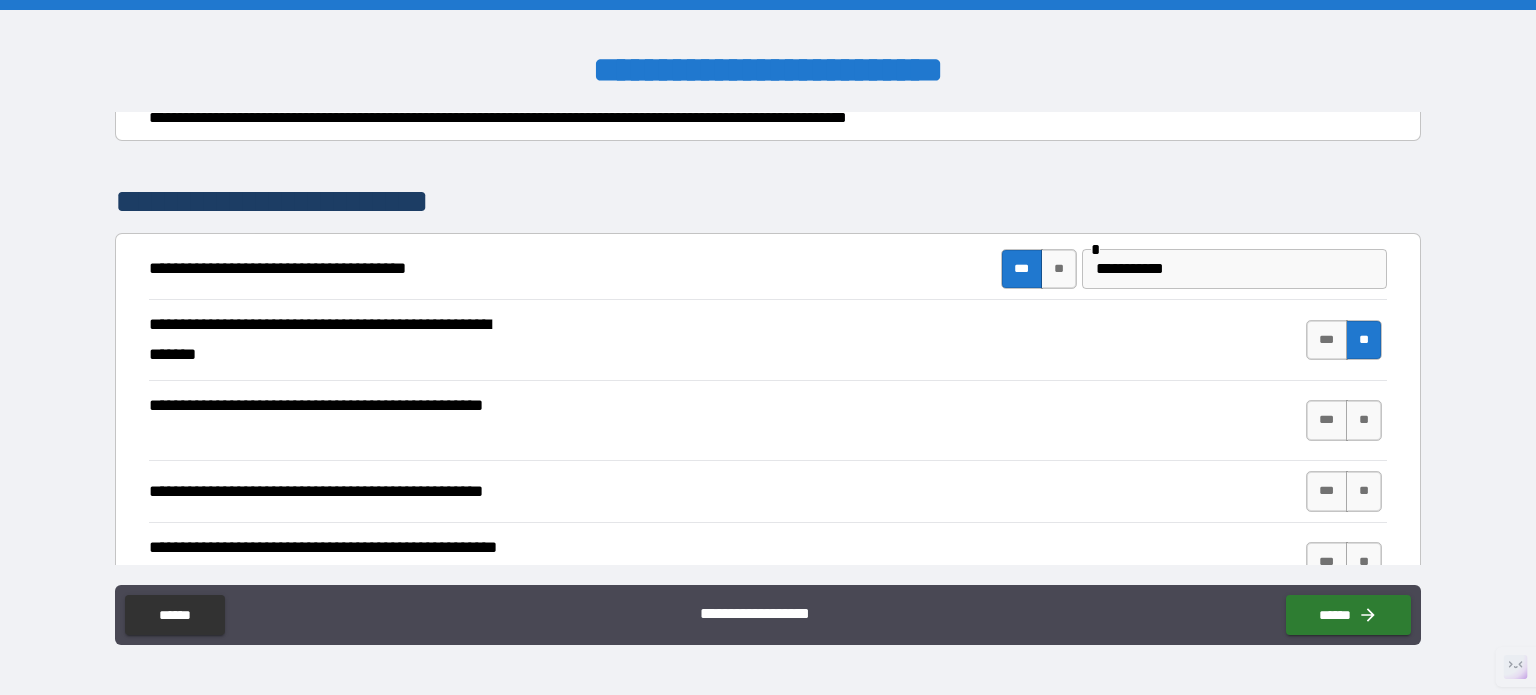 scroll, scrollTop: 300, scrollLeft: 0, axis: vertical 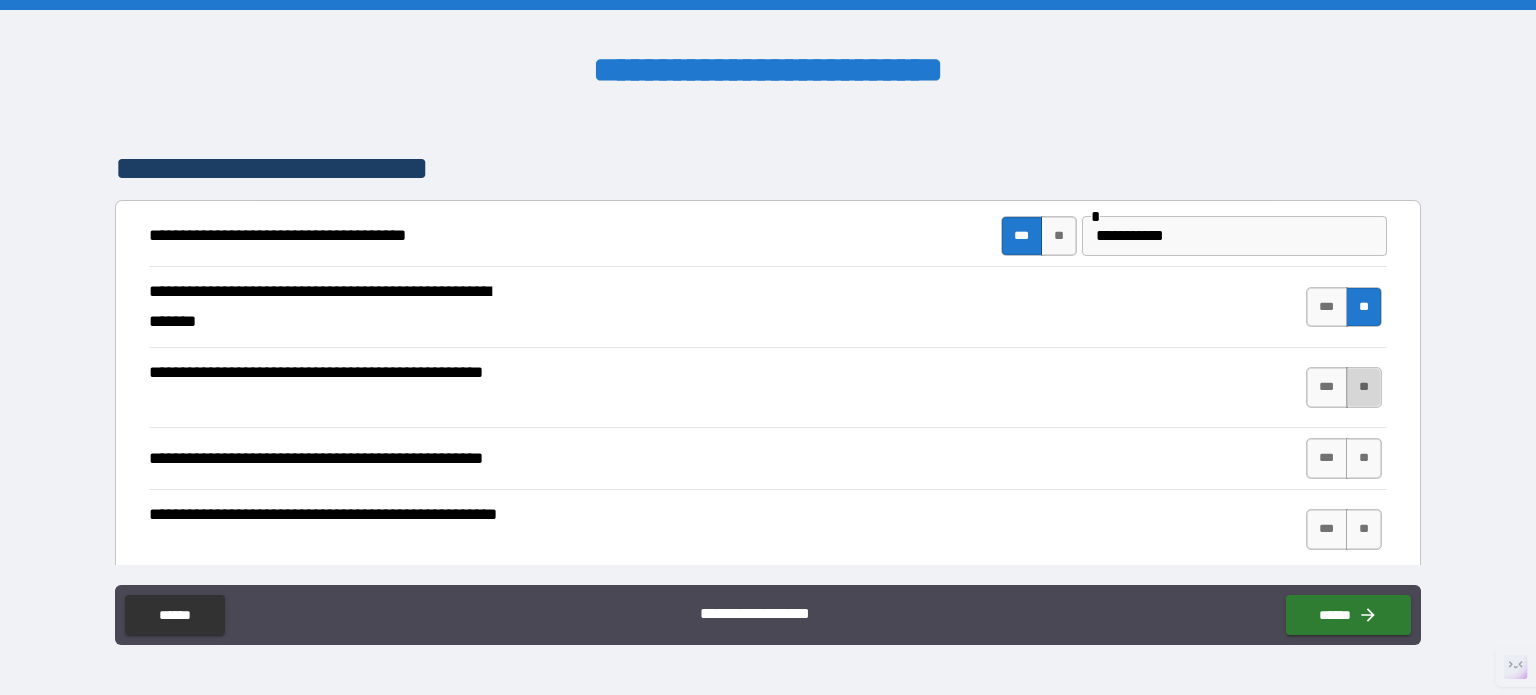 click on "**" at bounding box center [1364, 387] 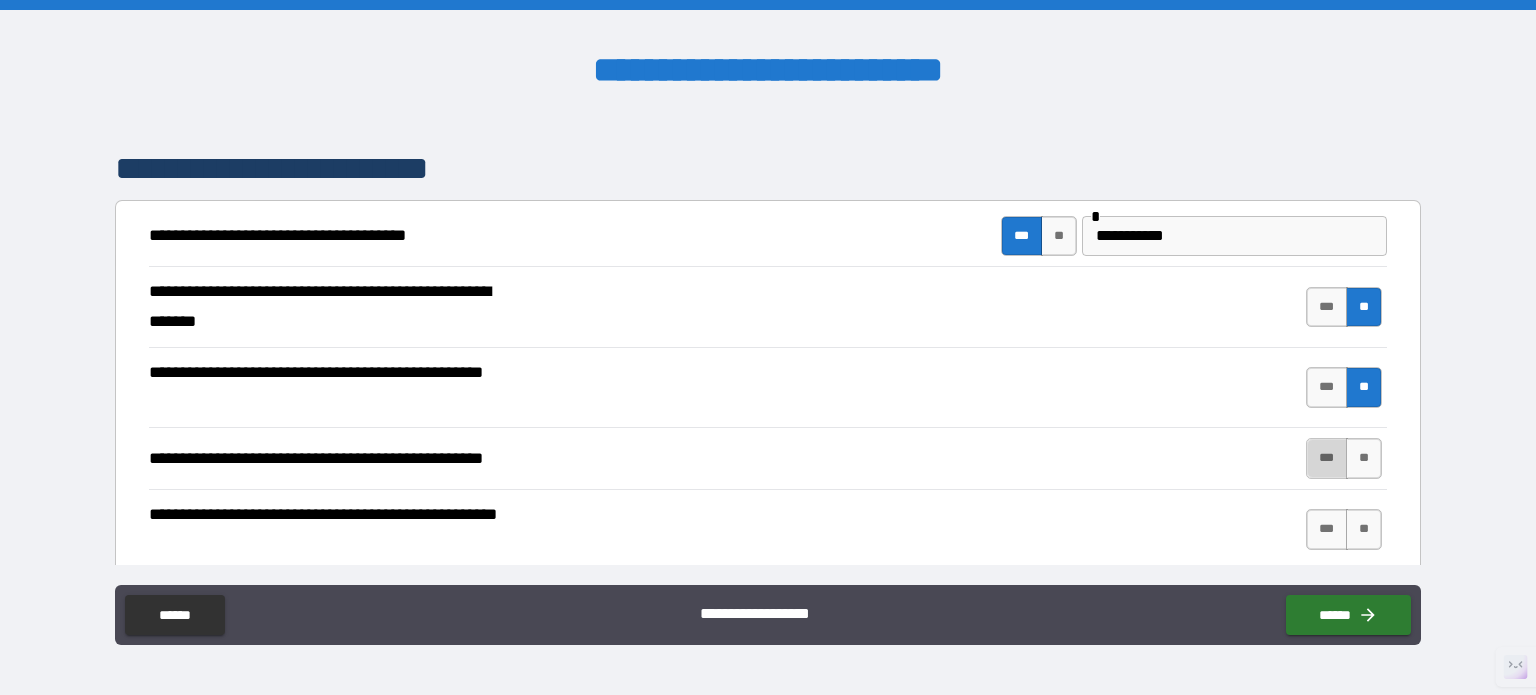 click on "***" at bounding box center [1327, 458] 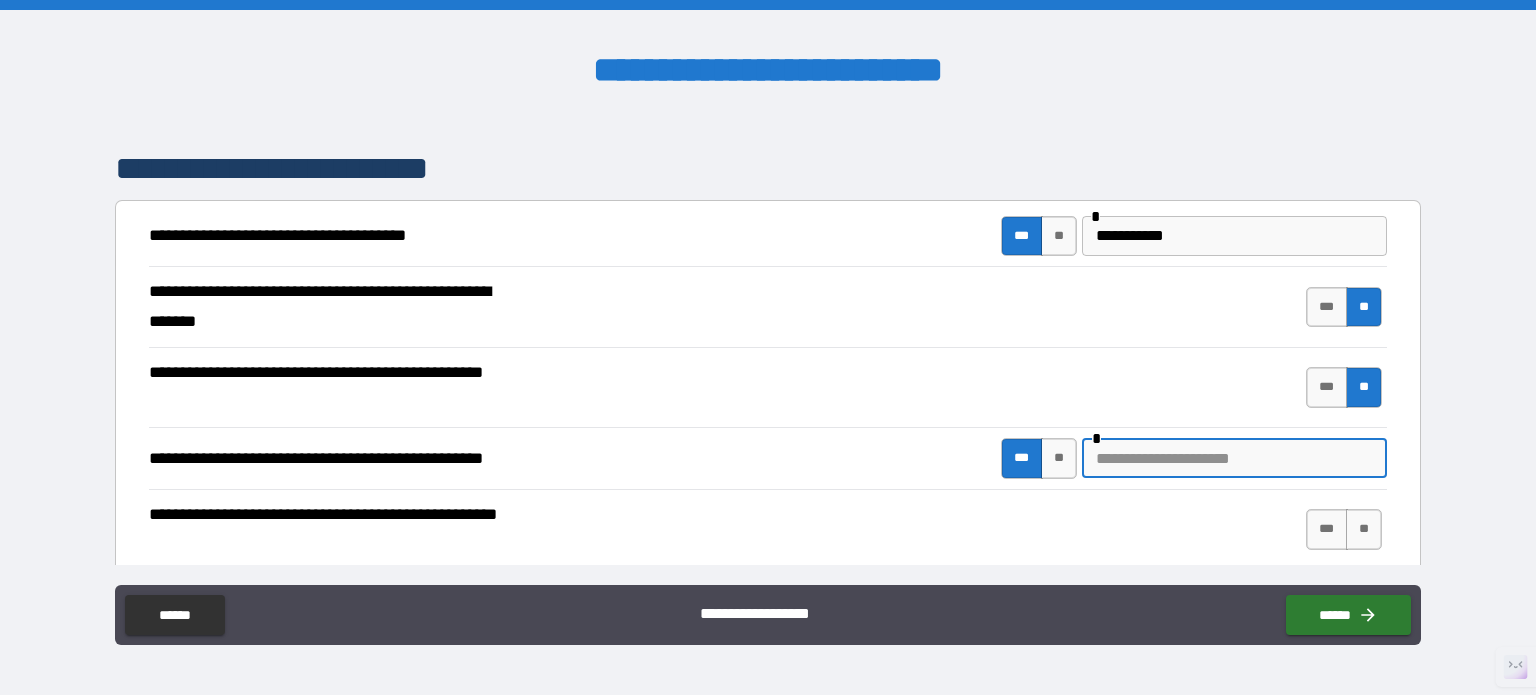 click at bounding box center (1234, 458) 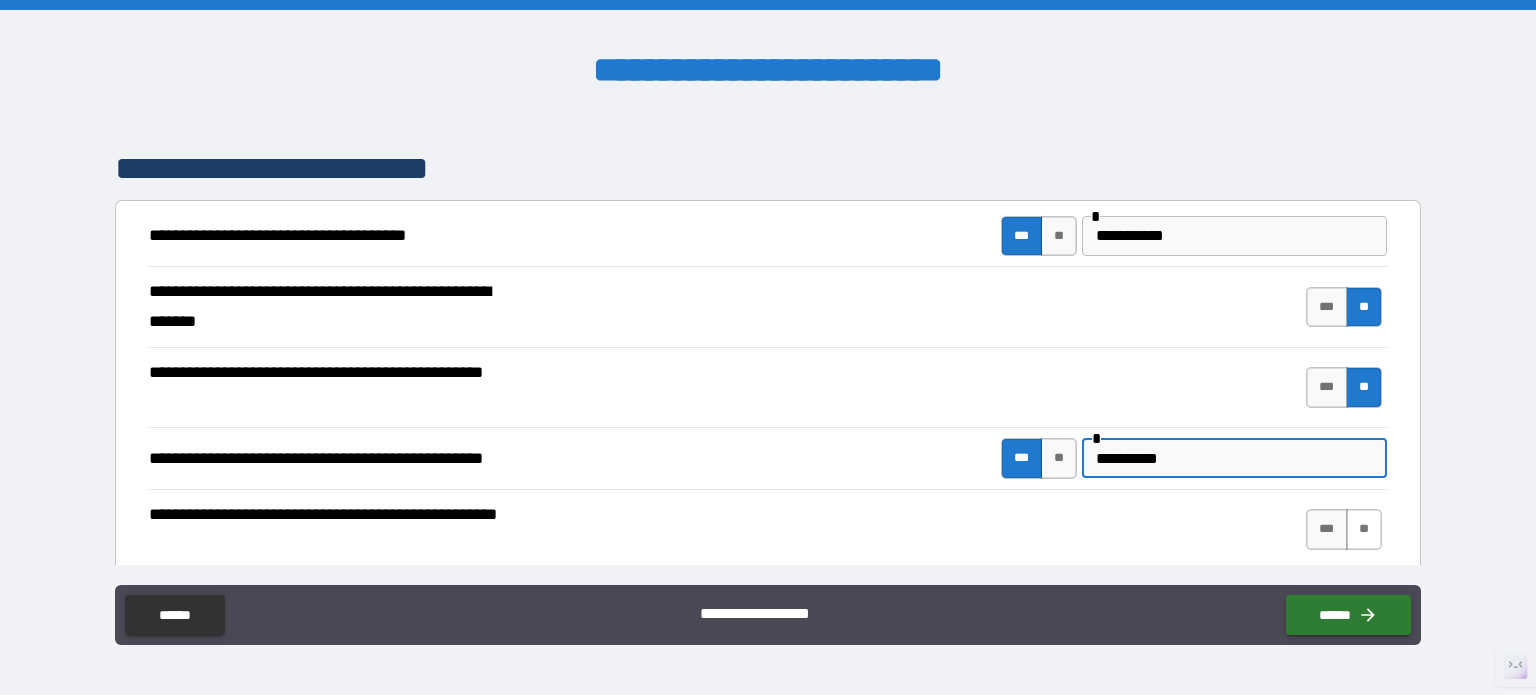 type on "**********" 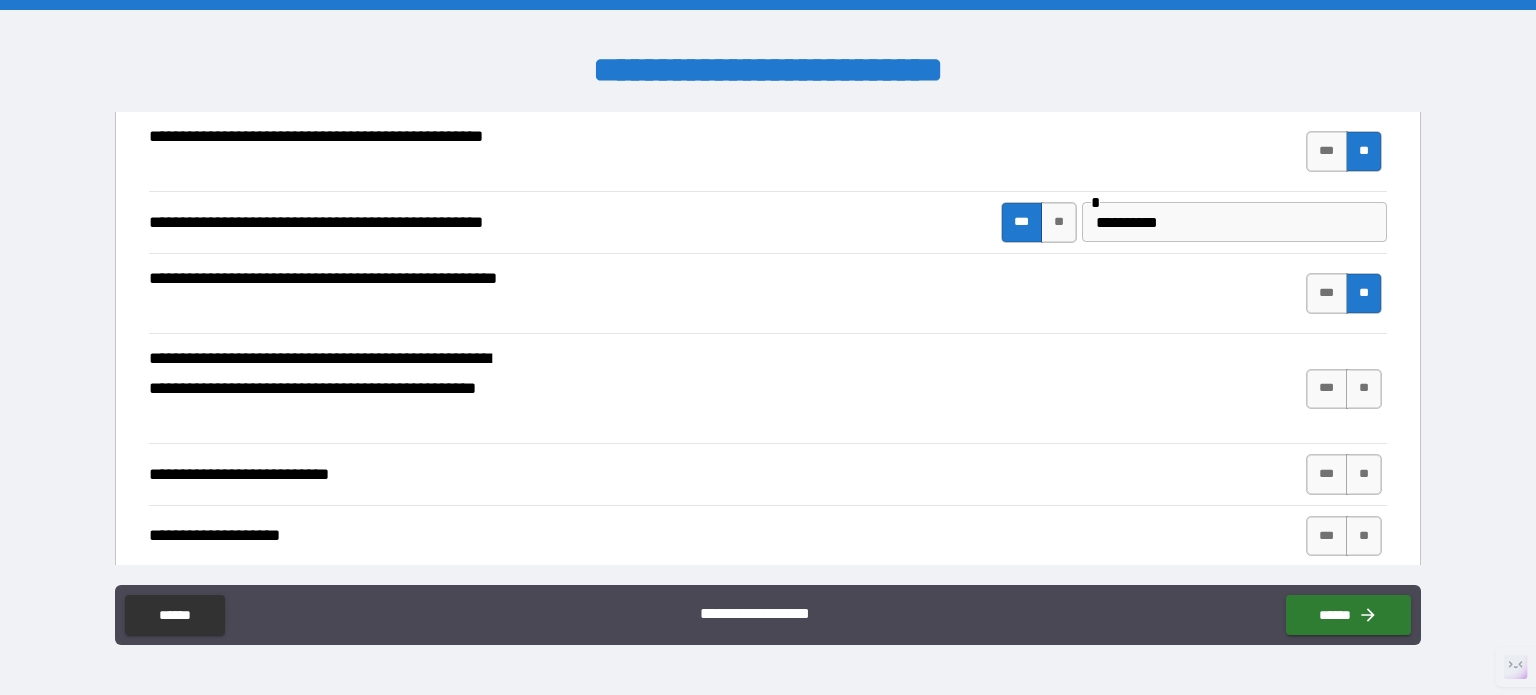 scroll, scrollTop: 700, scrollLeft: 0, axis: vertical 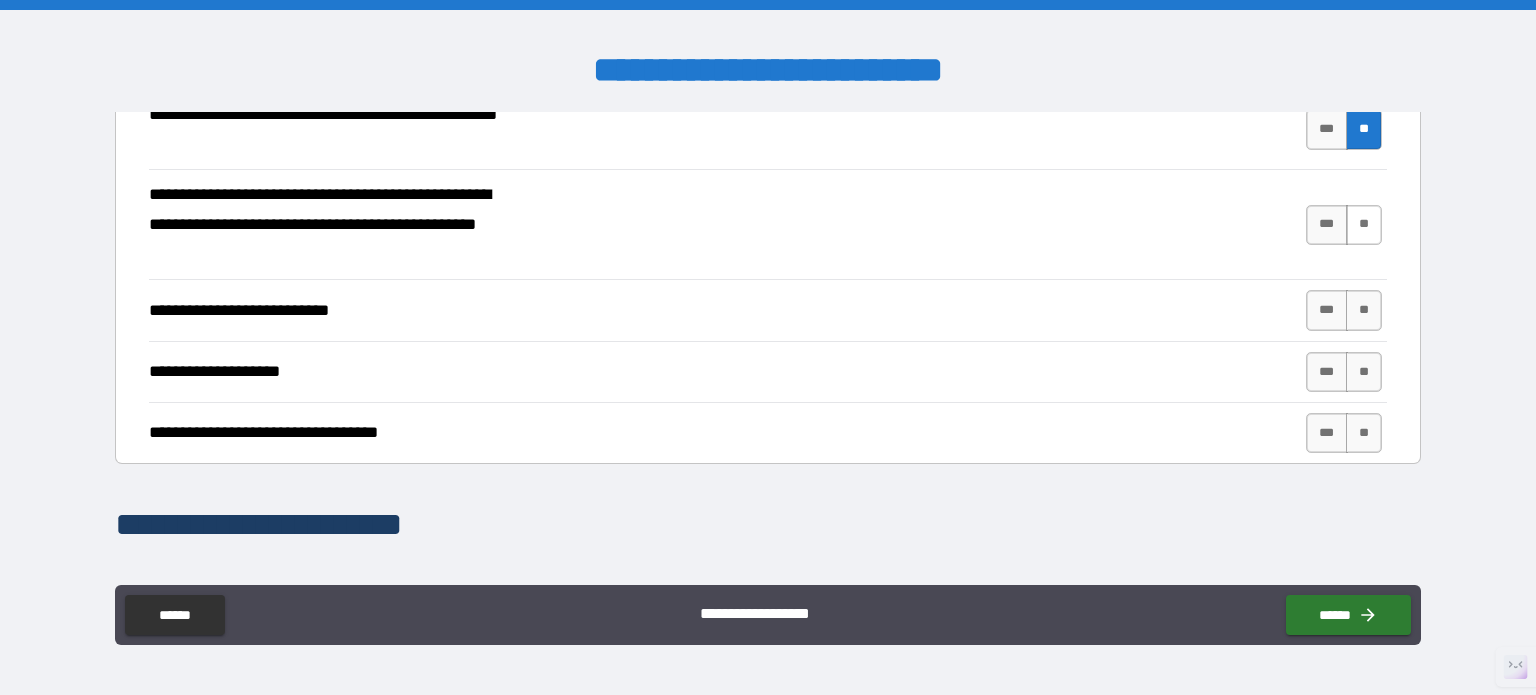 click on "**" at bounding box center (1364, 225) 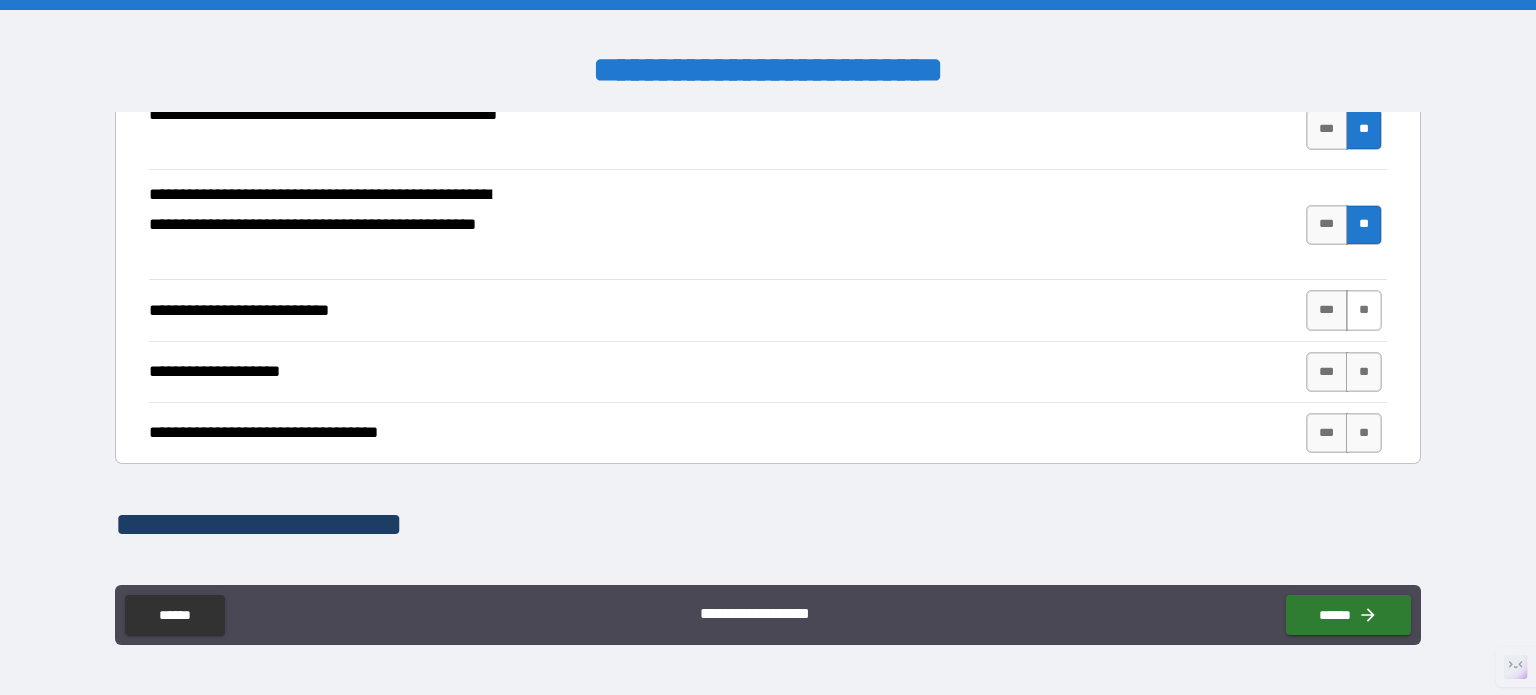 click on "**" at bounding box center (1364, 310) 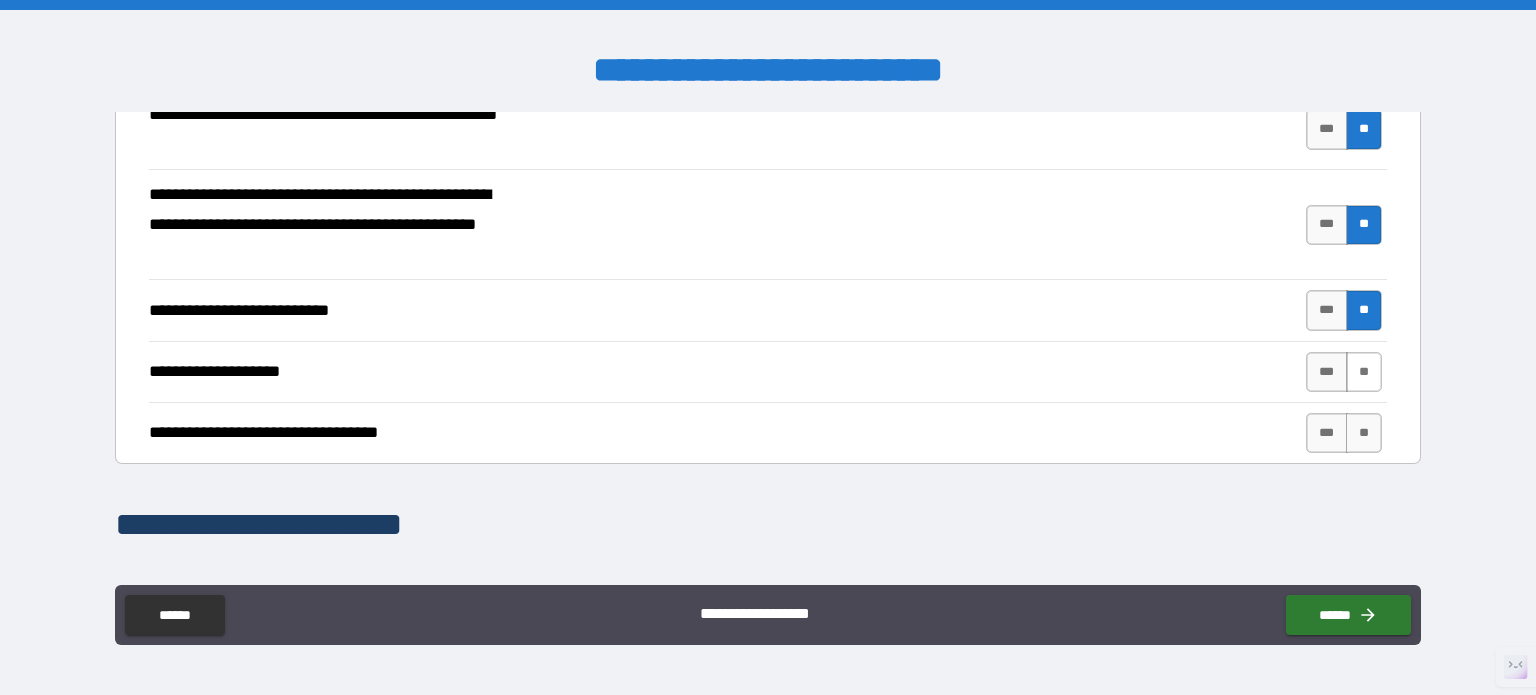 click on "**" at bounding box center [1364, 372] 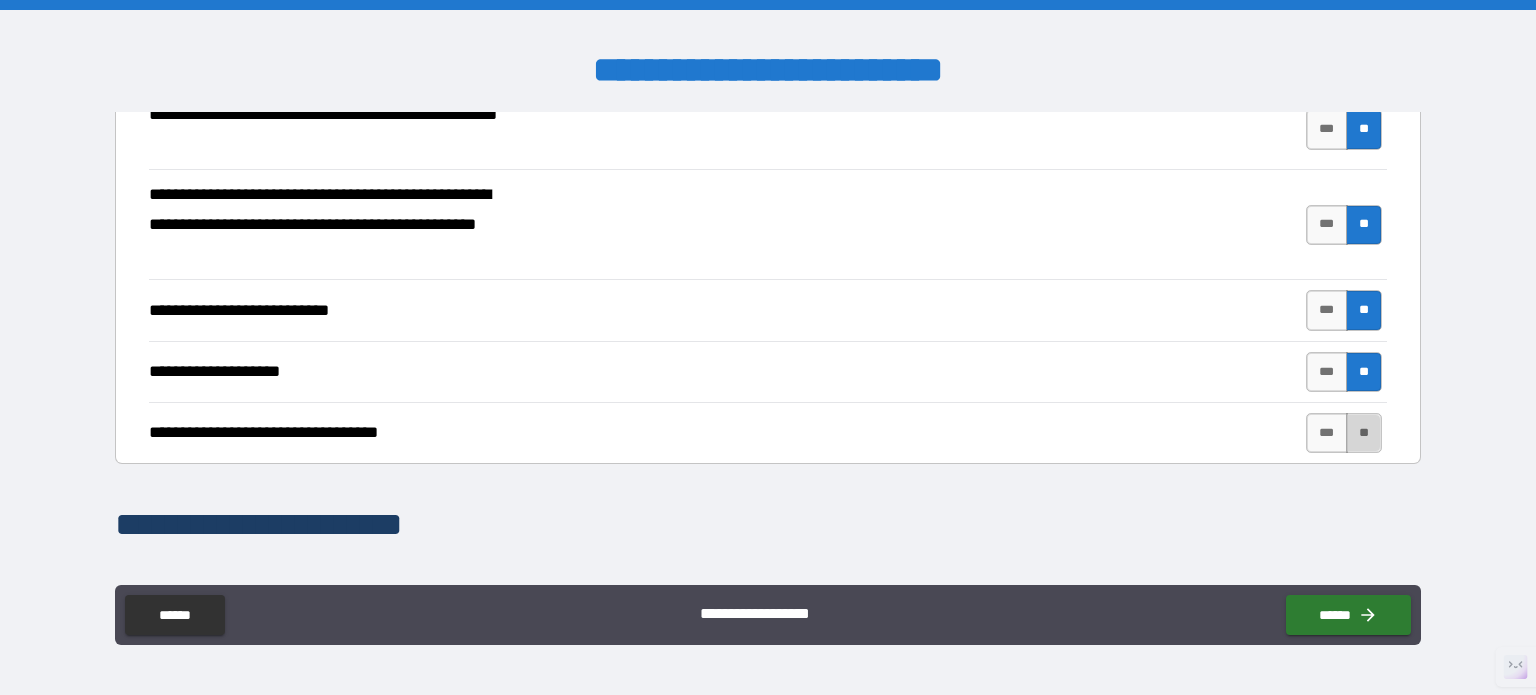 click on "**" at bounding box center (1364, 433) 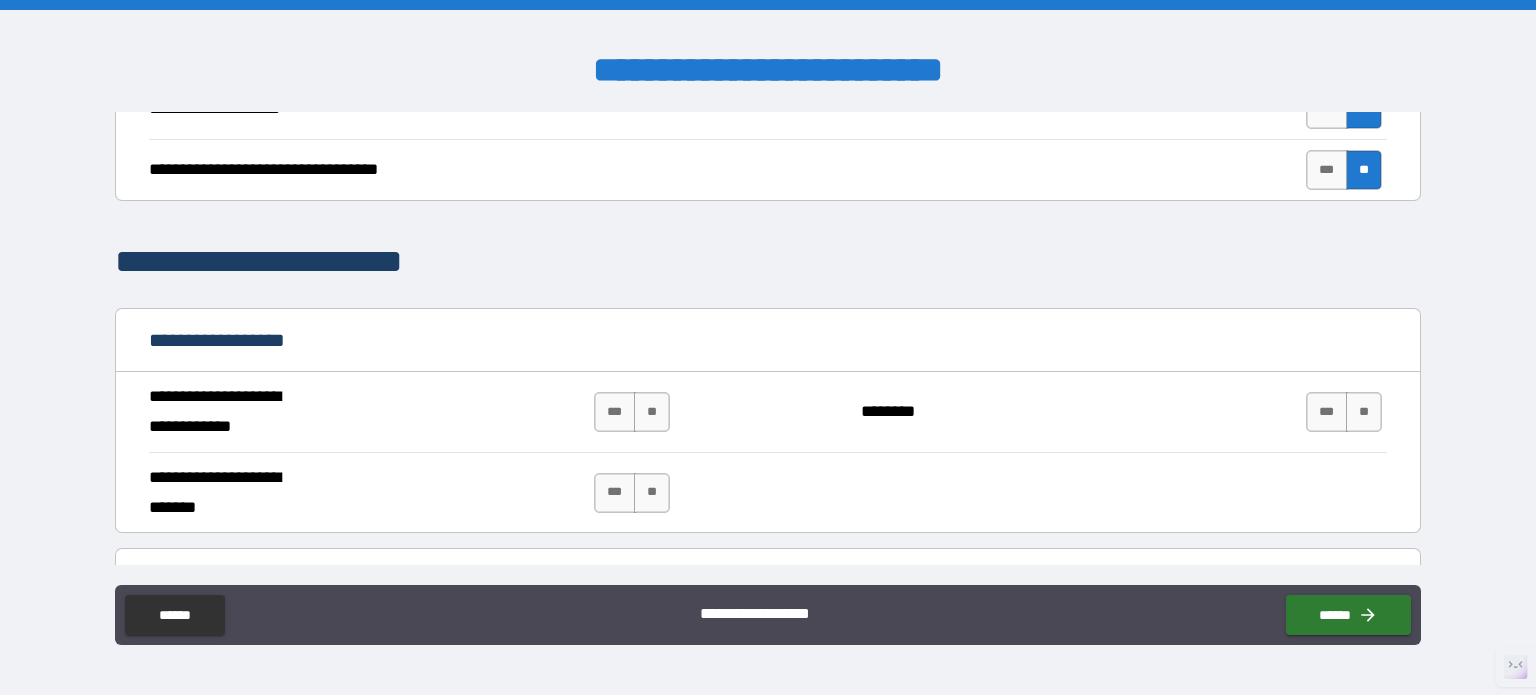 scroll, scrollTop: 1000, scrollLeft: 0, axis: vertical 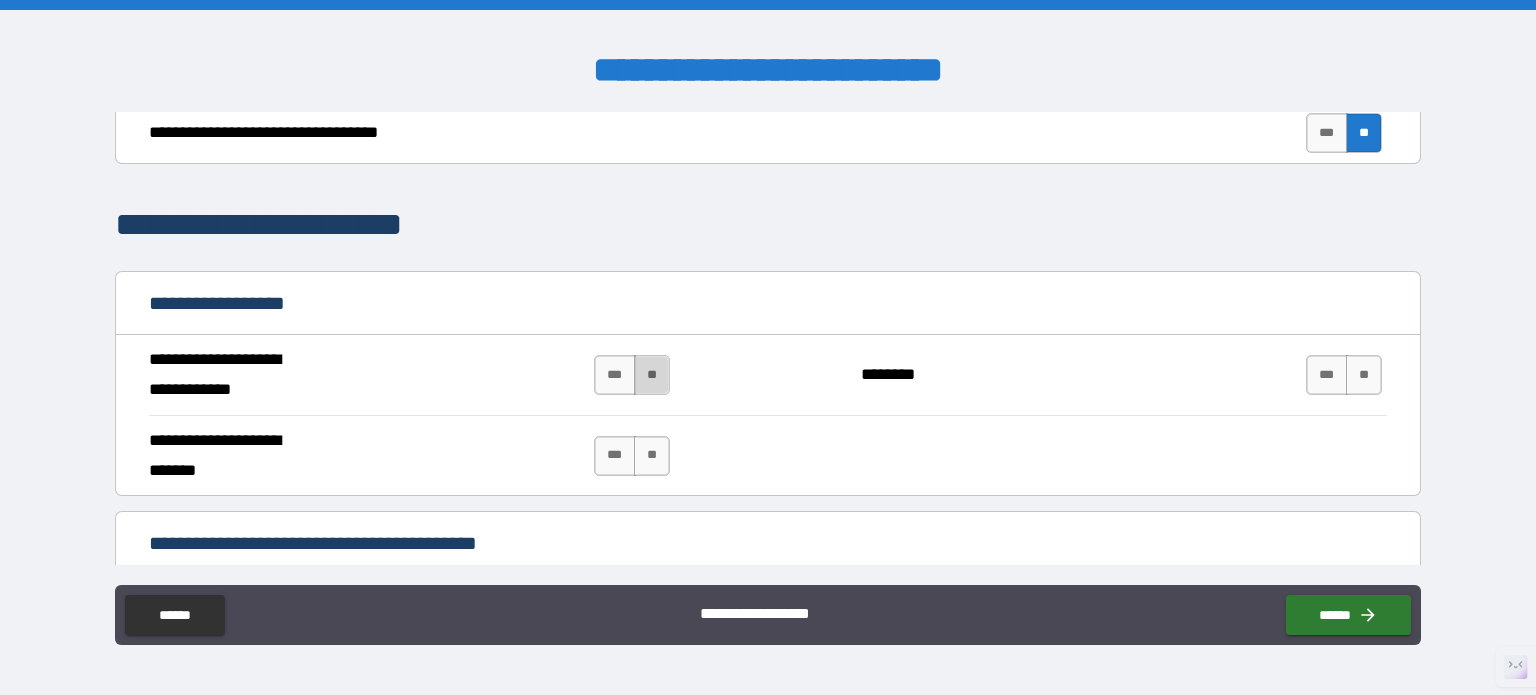 click on "**" at bounding box center (652, 375) 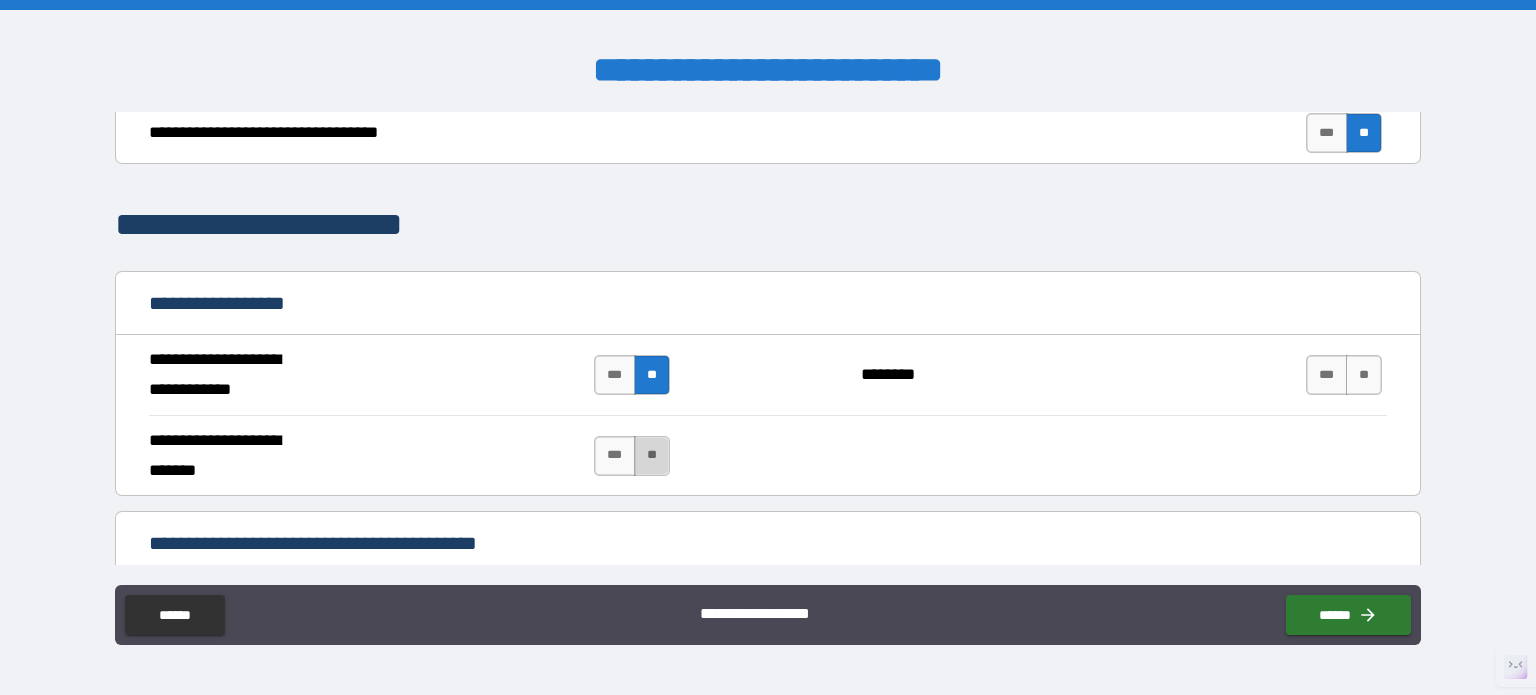 click on "**" at bounding box center (652, 456) 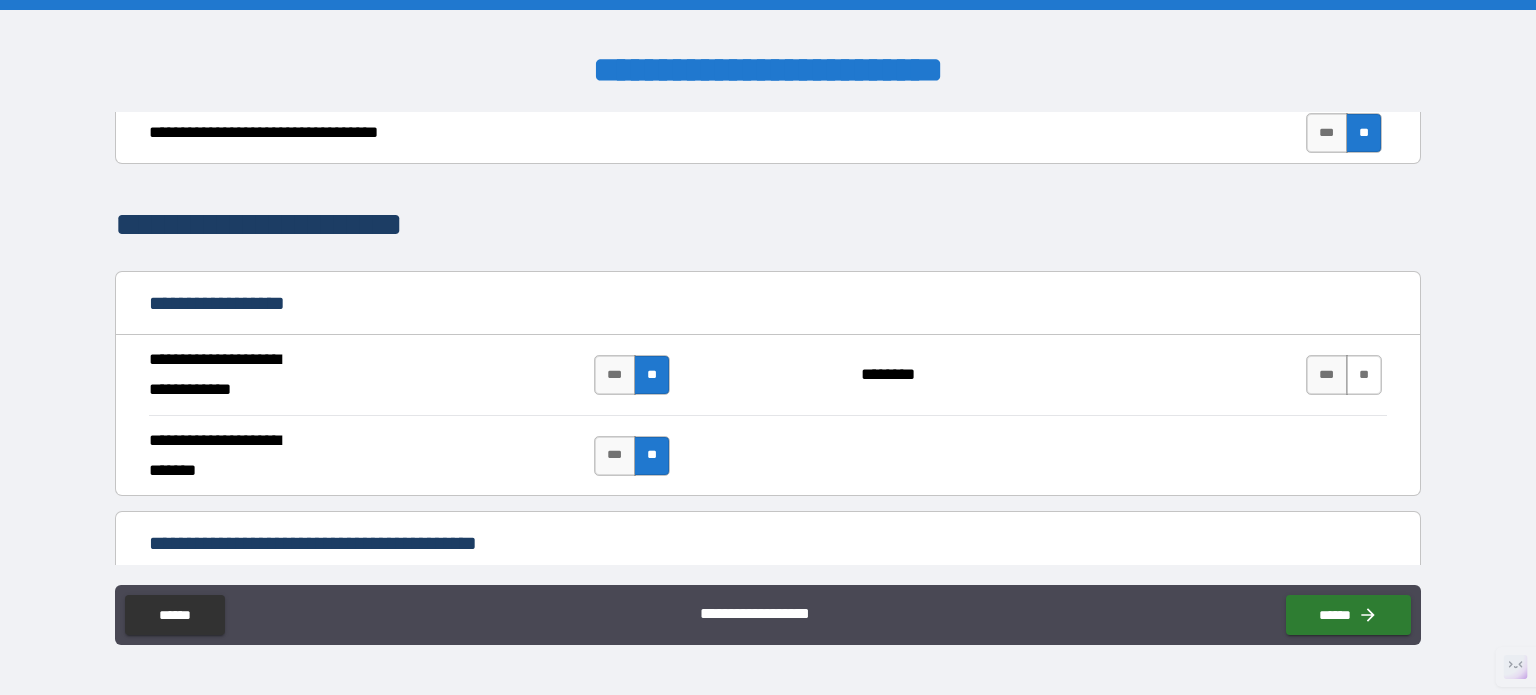 click on "**" at bounding box center (1364, 375) 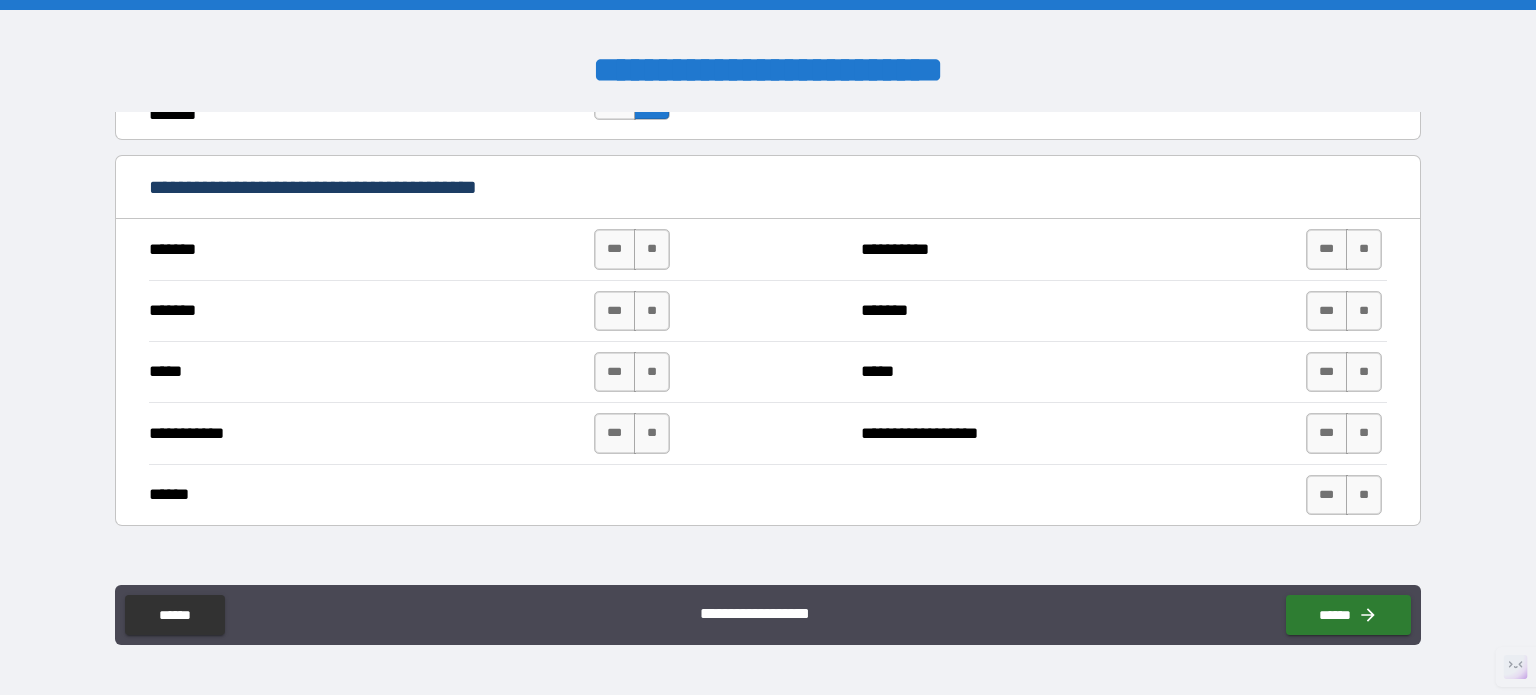 scroll, scrollTop: 1400, scrollLeft: 0, axis: vertical 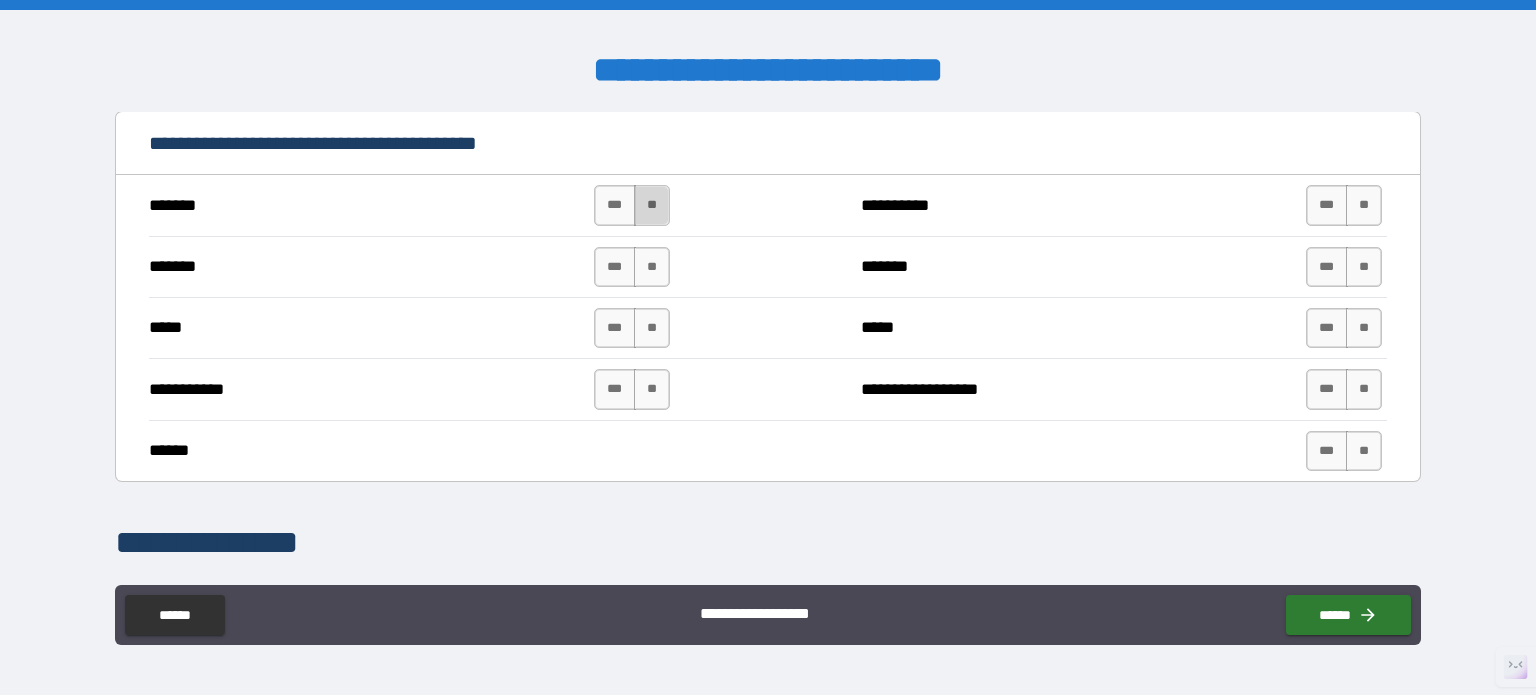 click on "**" at bounding box center (652, 205) 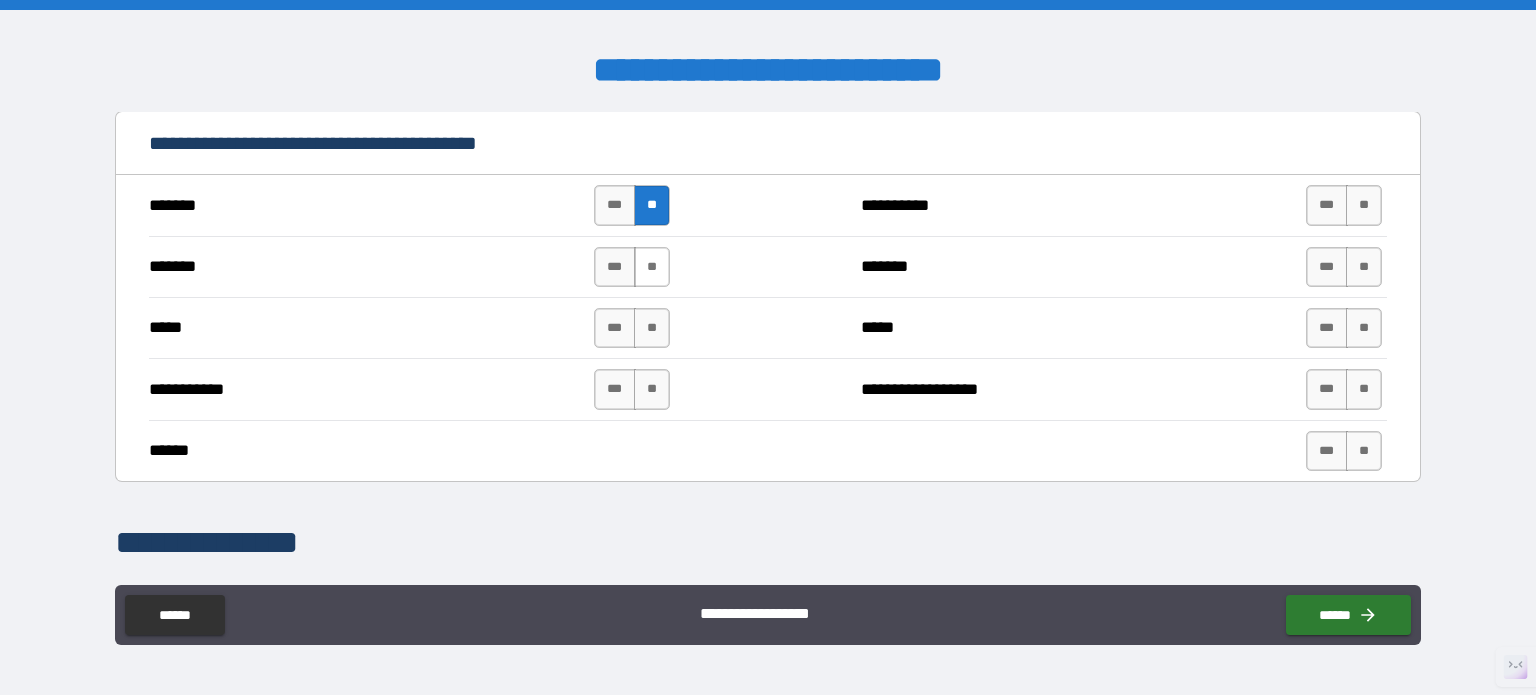 click on "**" at bounding box center (652, 267) 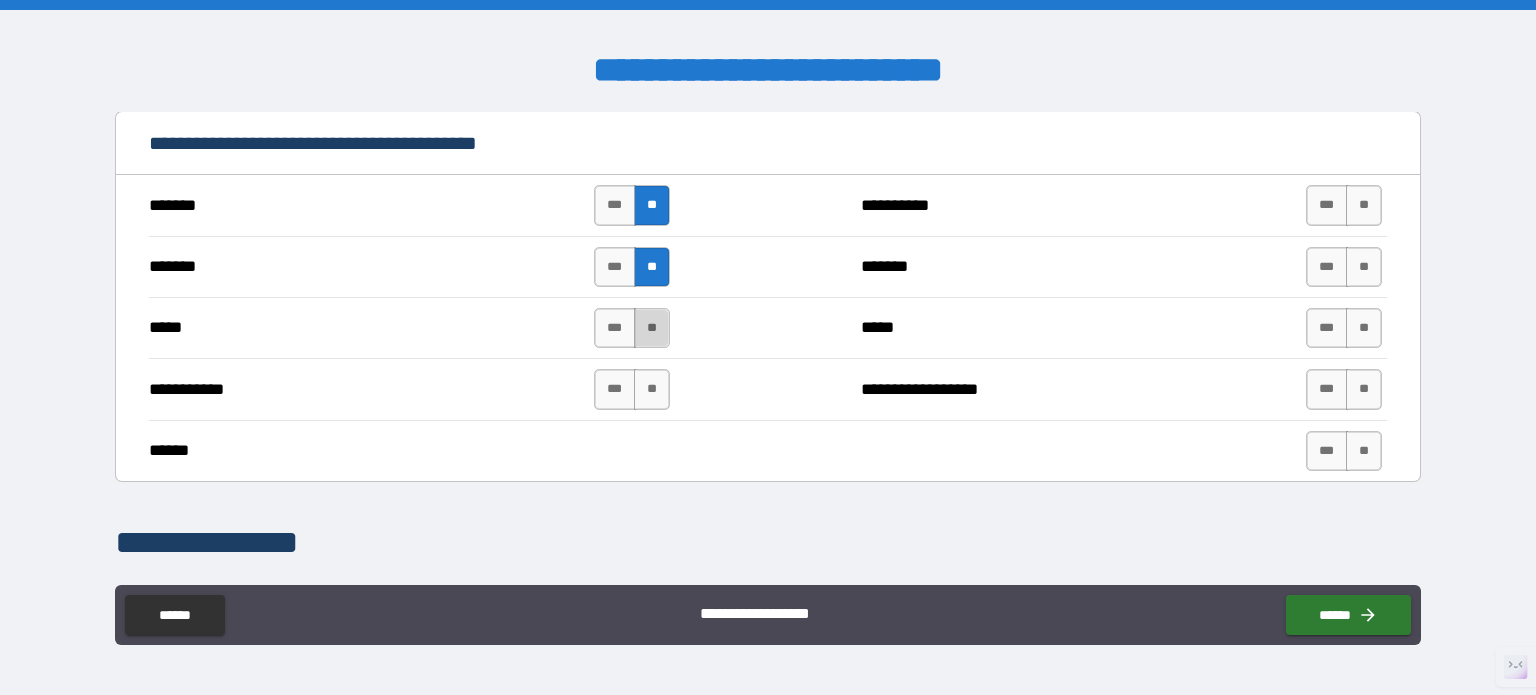 click on "**" at bounding box center (652, 328) 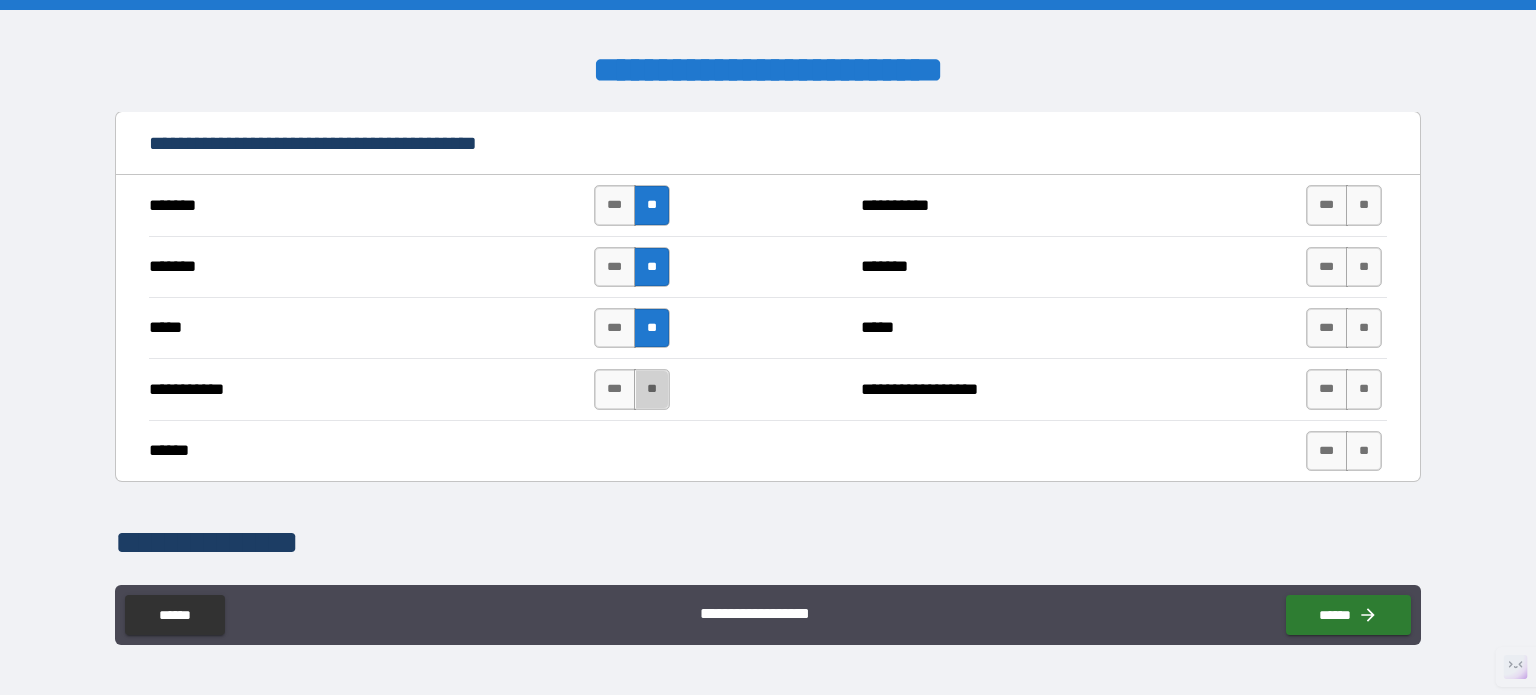 drag, startPoint x: 649, startPoint y: 384, endPoint x: 742, endPoint y: 392, distance: 93.34345 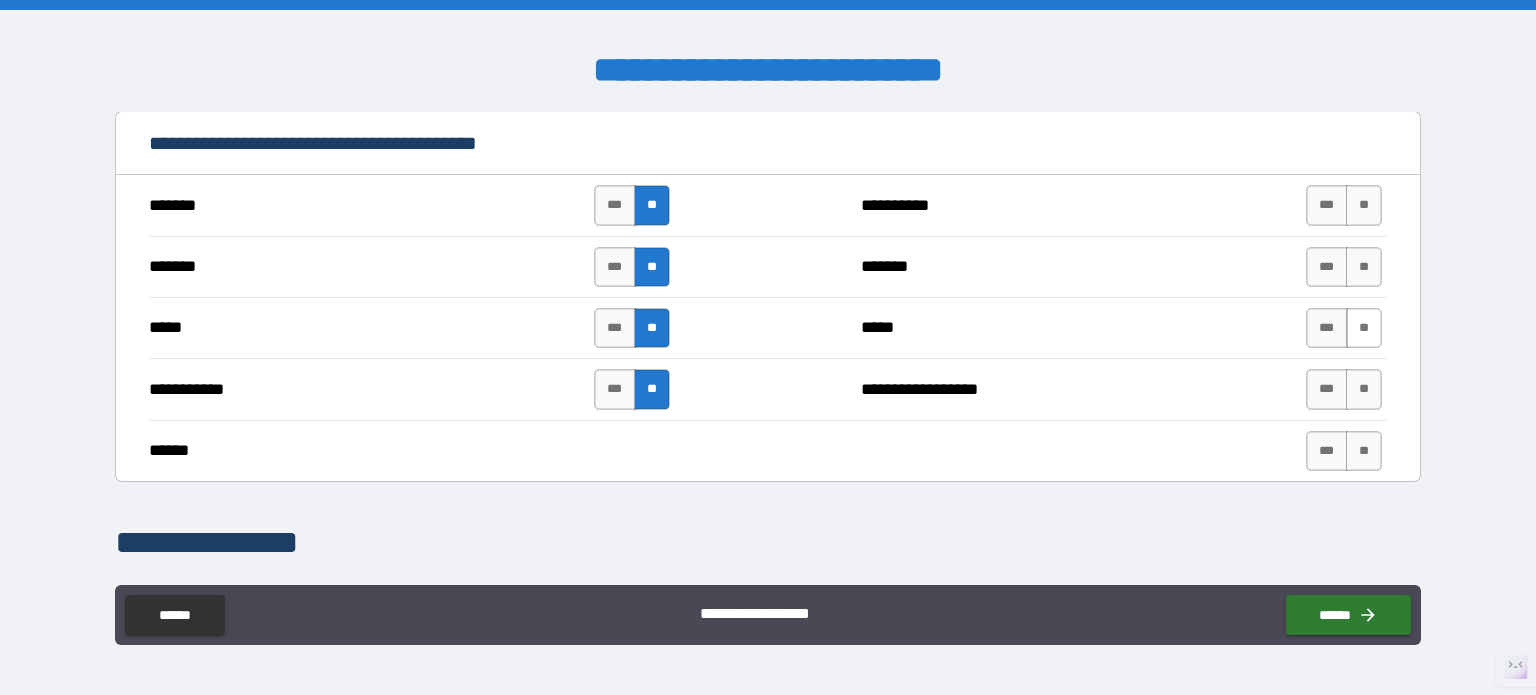drag, startPoint x: 1356, startPoint y: 382, endPoint x: 1354, endPoint y: 328, distance: 54.037025 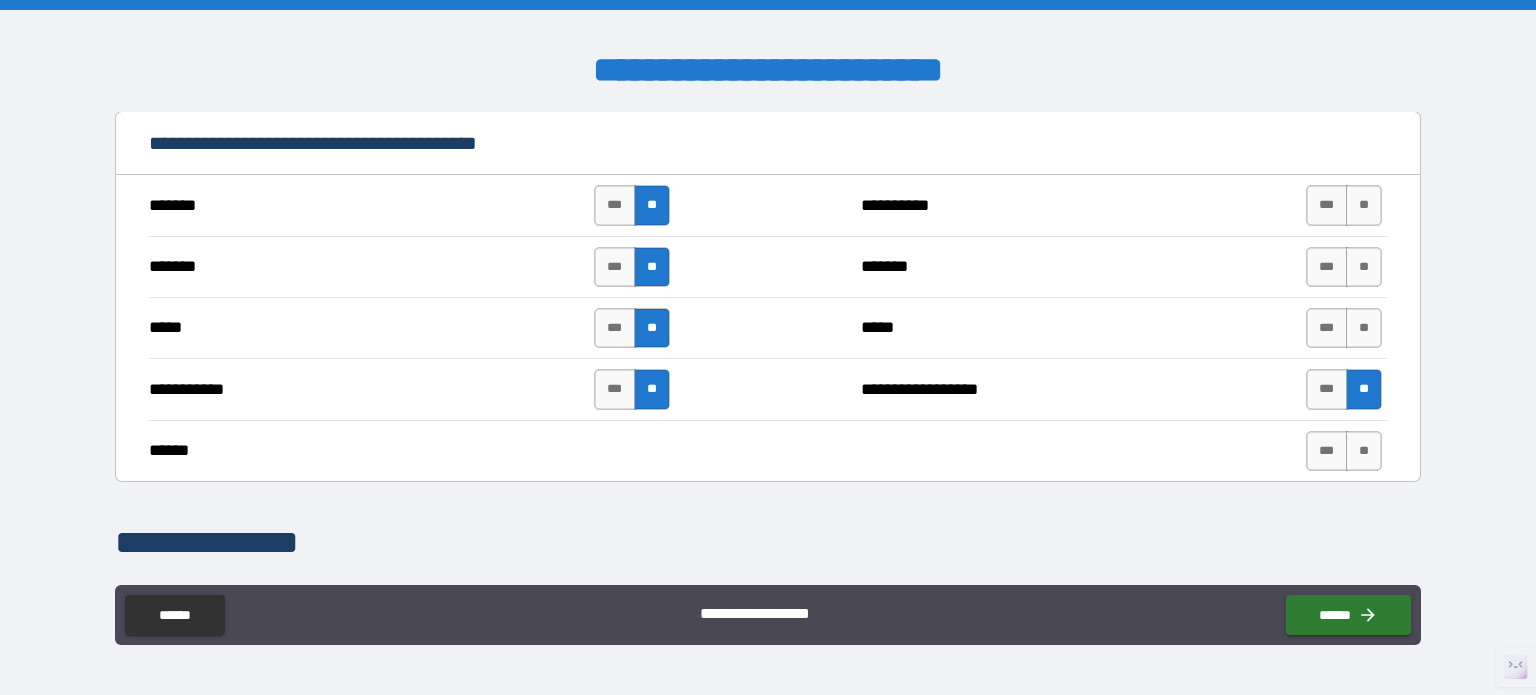 drag, startPoint x: 1339, startPoint y: 313, endPoint x: 1341, endPoint y: 293, distance: 20.09975 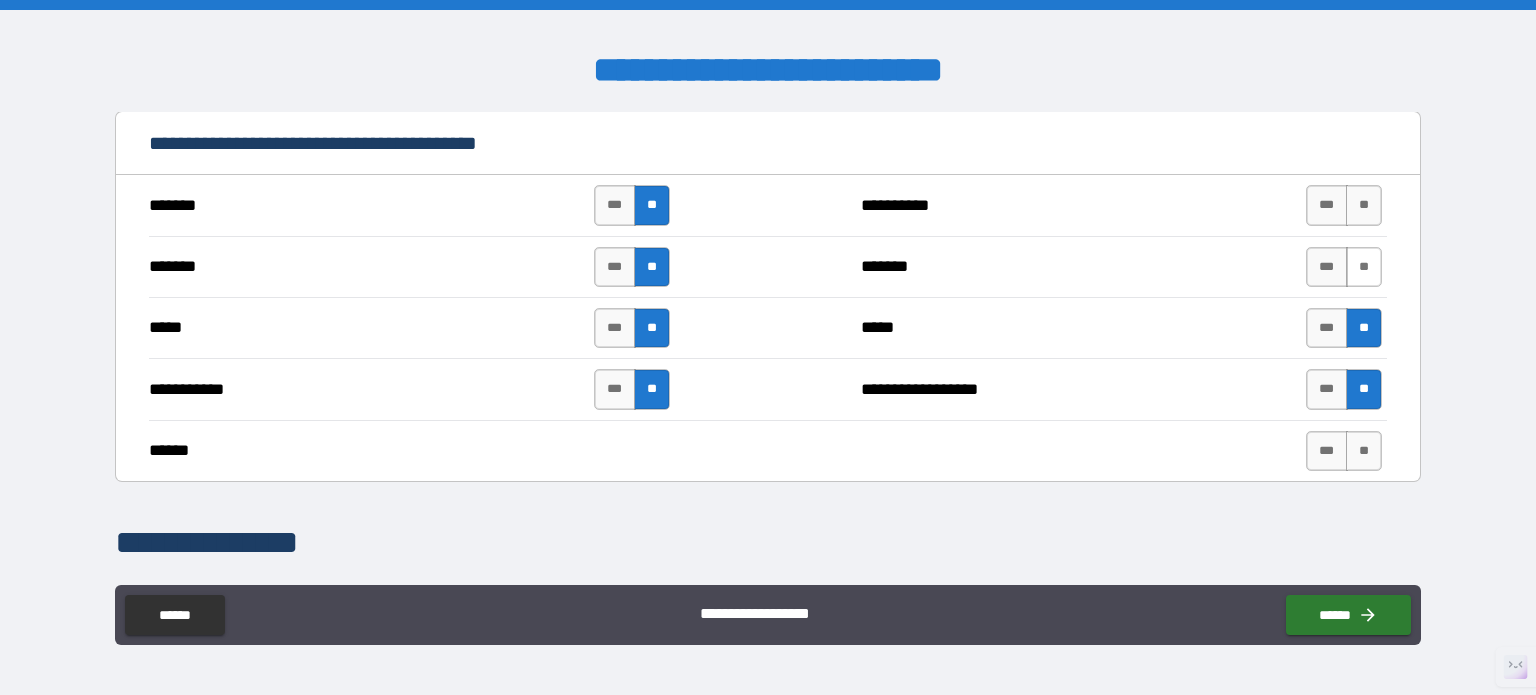 click on "**" at bounding box center (1364, 267) 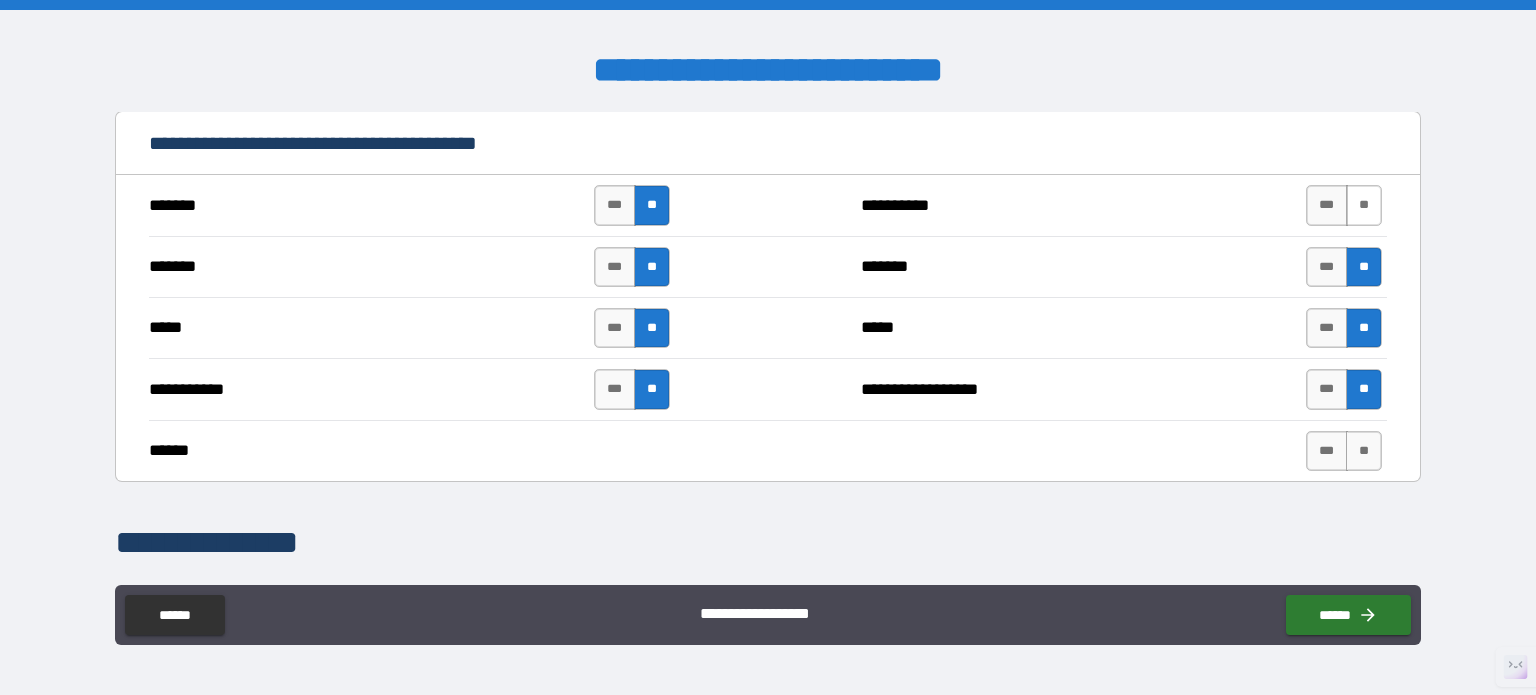 click on "**" at bounding box center (1364, 205) 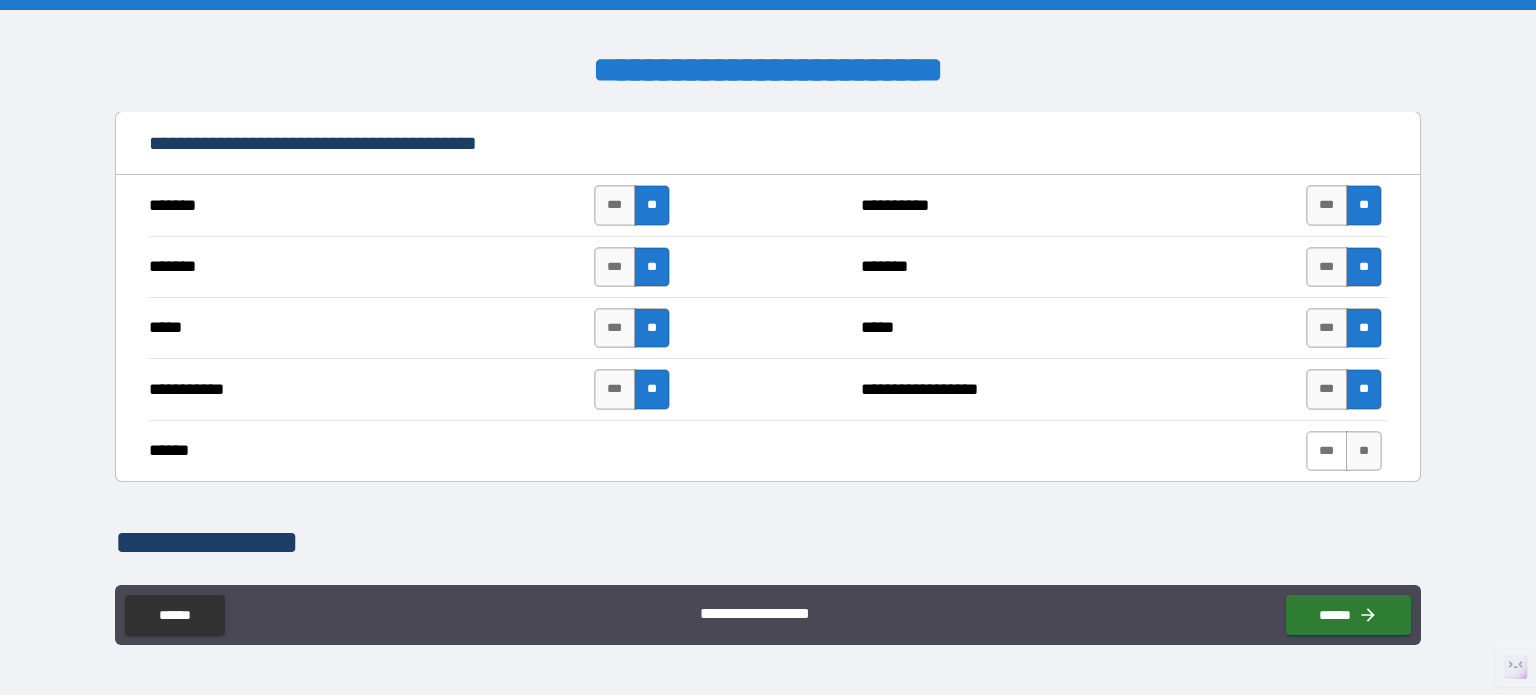 click on "***" at bounding box center (1327, 451) 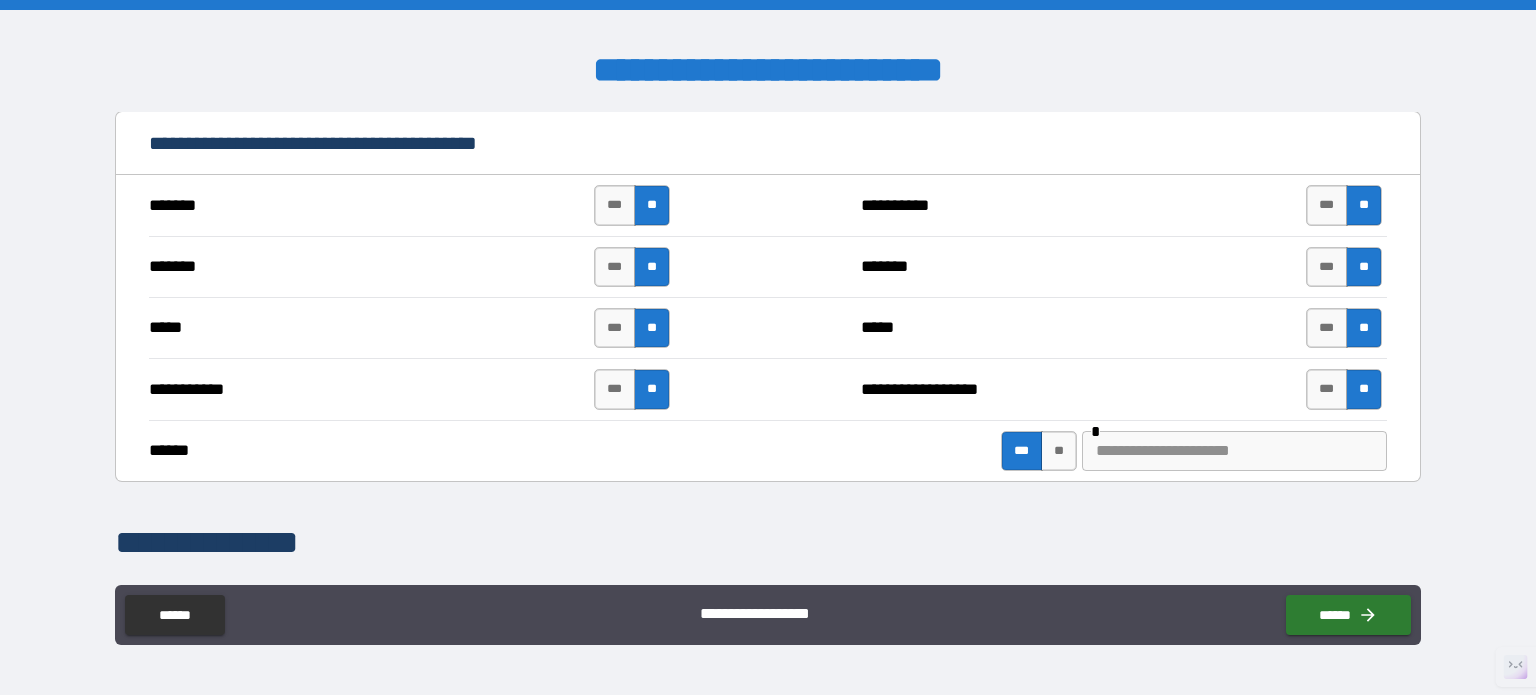 type on "****" 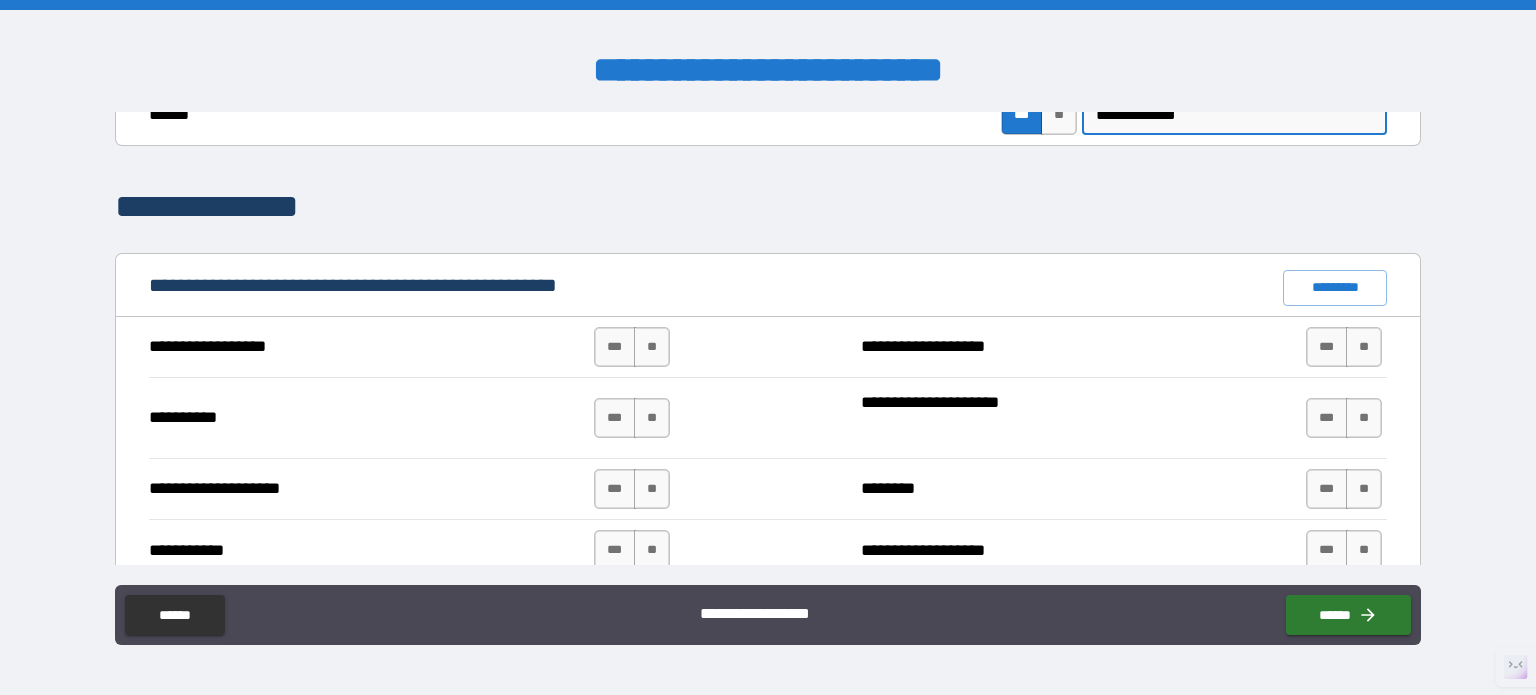 scroll, scrollTop: 1800, scrollLeft: 0, axis: vertical 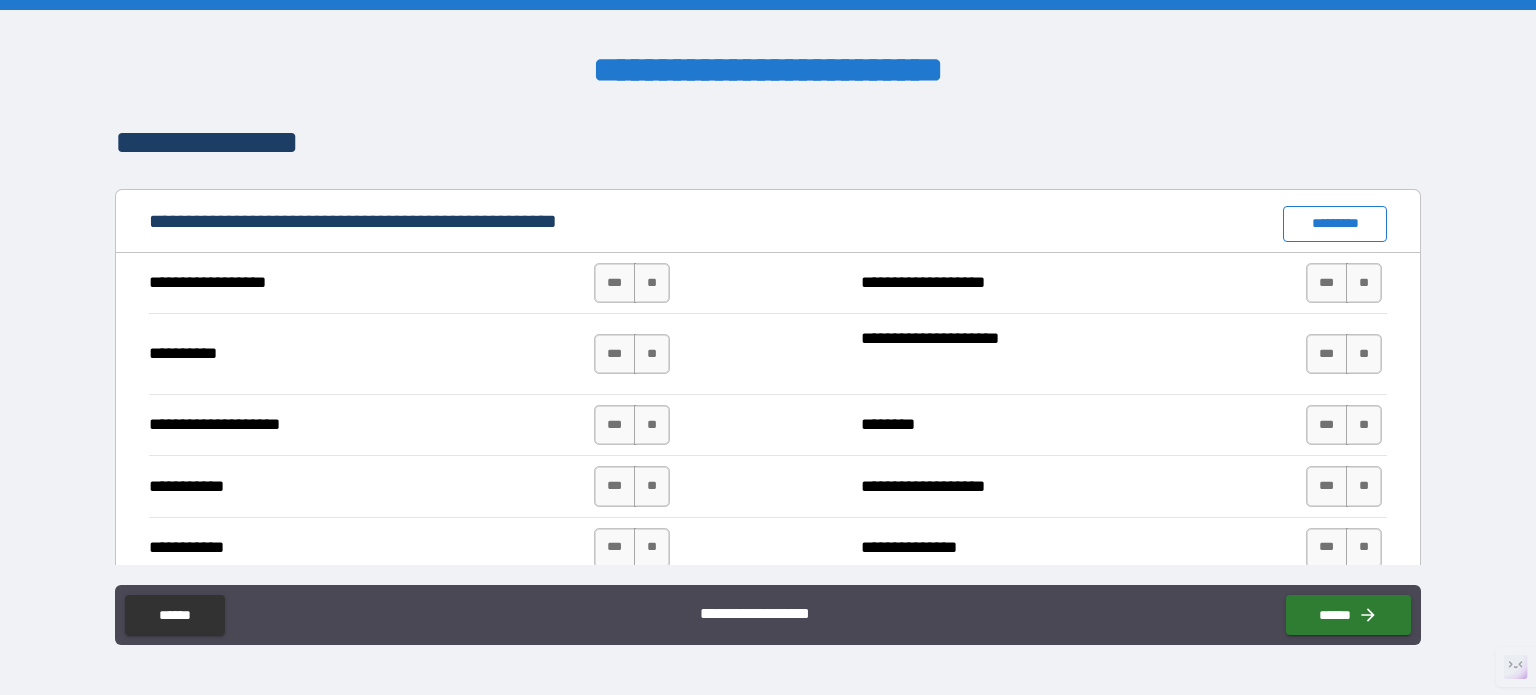 type on "**********" 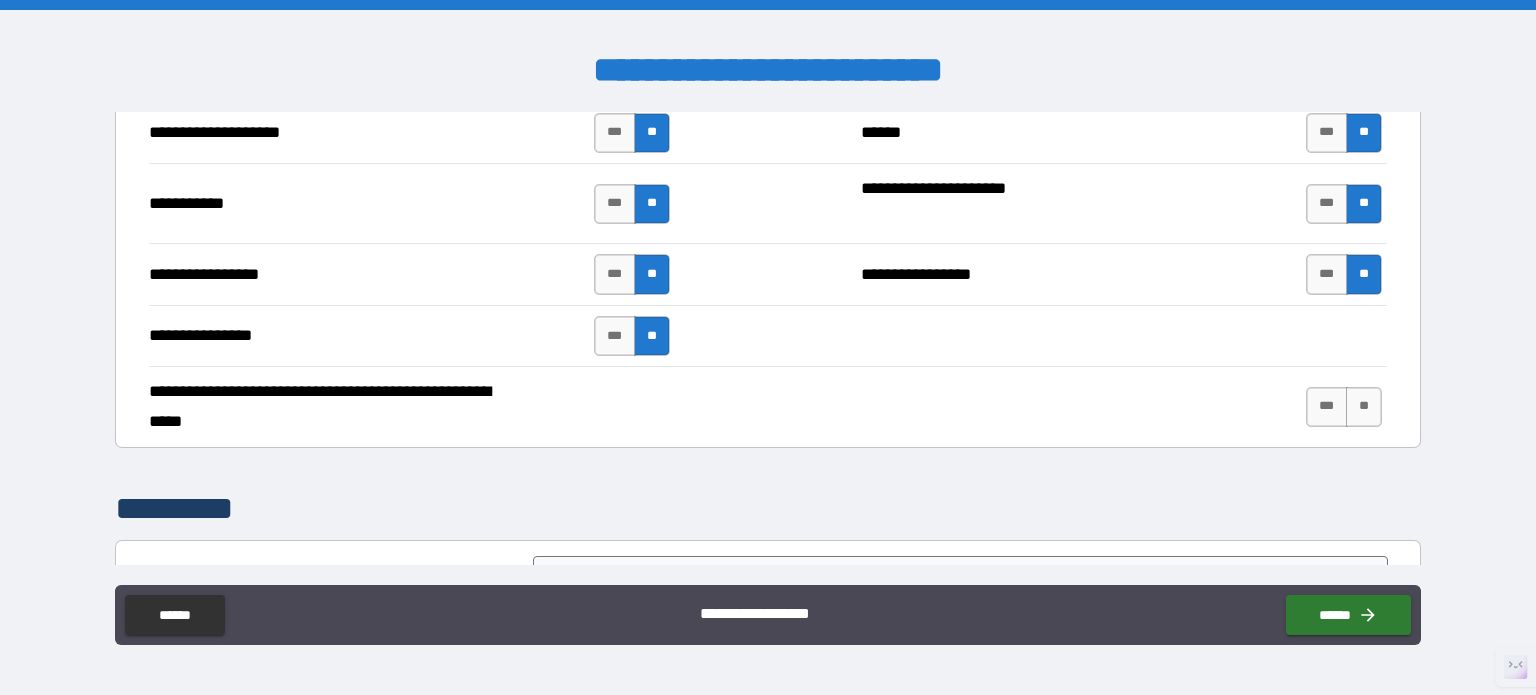 scroll, scrollTop: 4300, scrollLeft: 0, axis: vertical 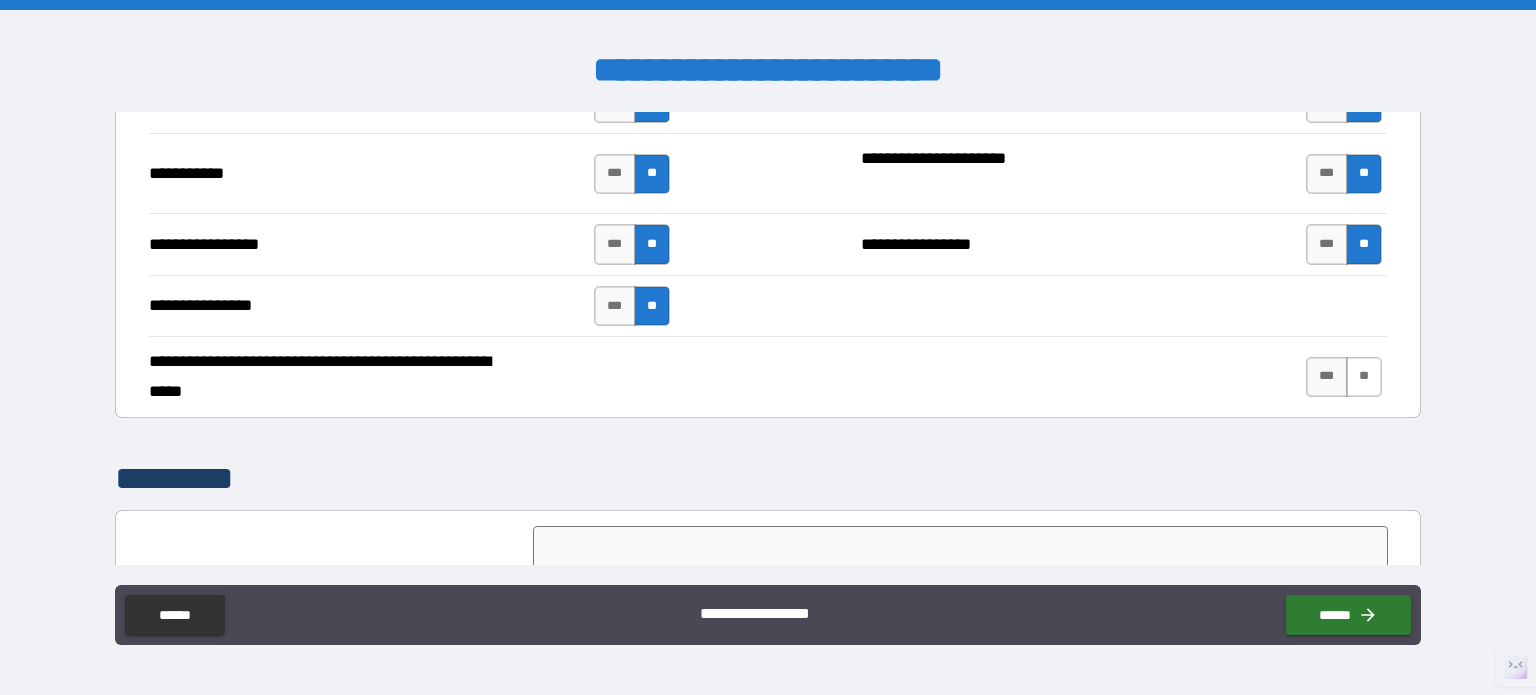 click on "**" at bounding box center [1364, 377] 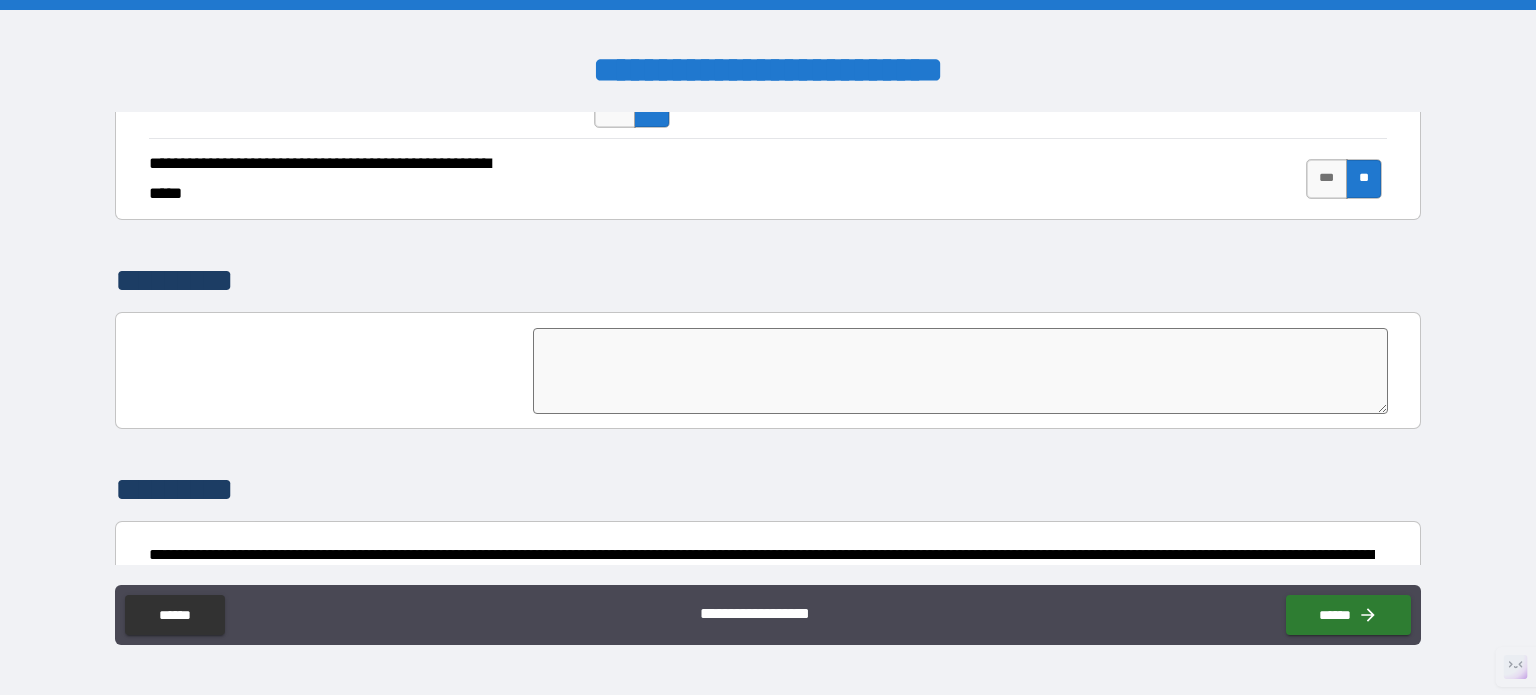 scroll, scrollTop: 4598, scrollLeft: 0, axis: vertical 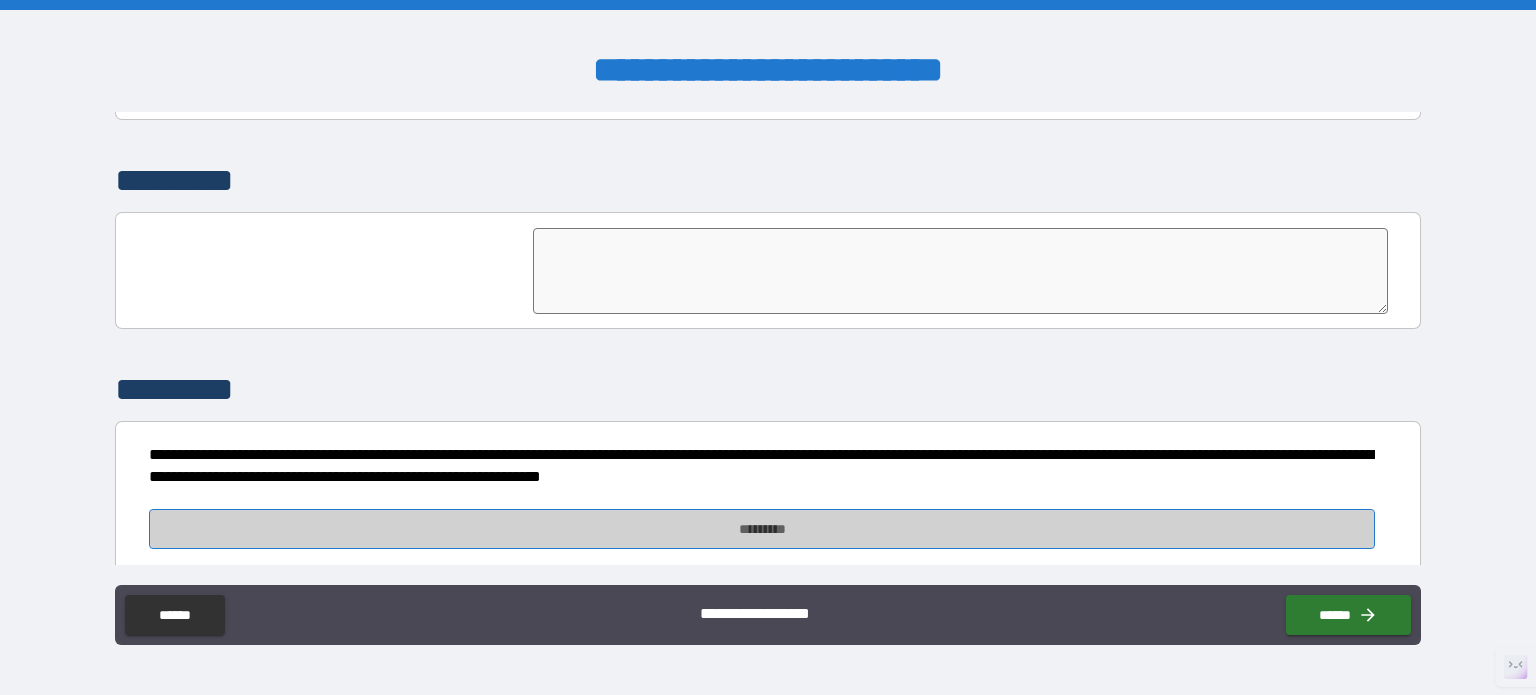 click on "*********" at bounding box center (762, 529) 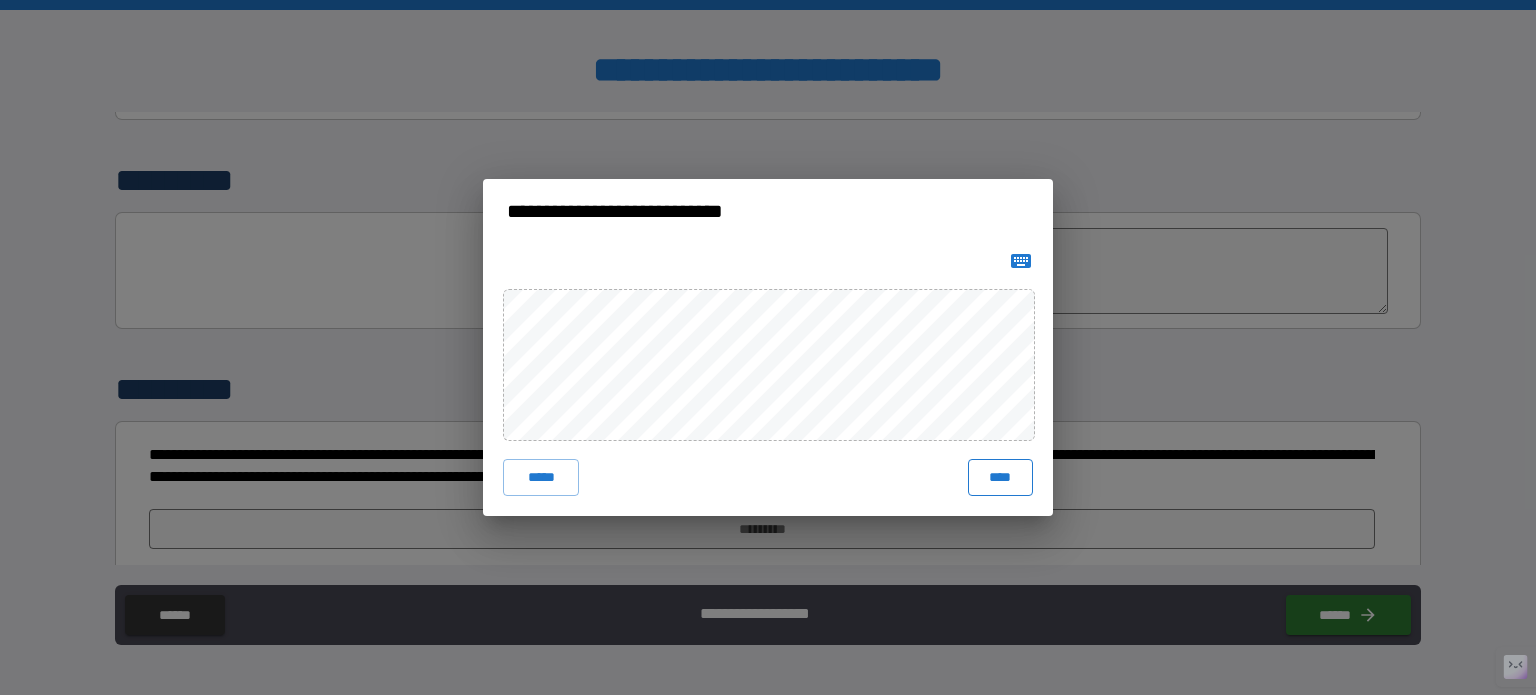 click on "****" at bounding box center (1000, 477) 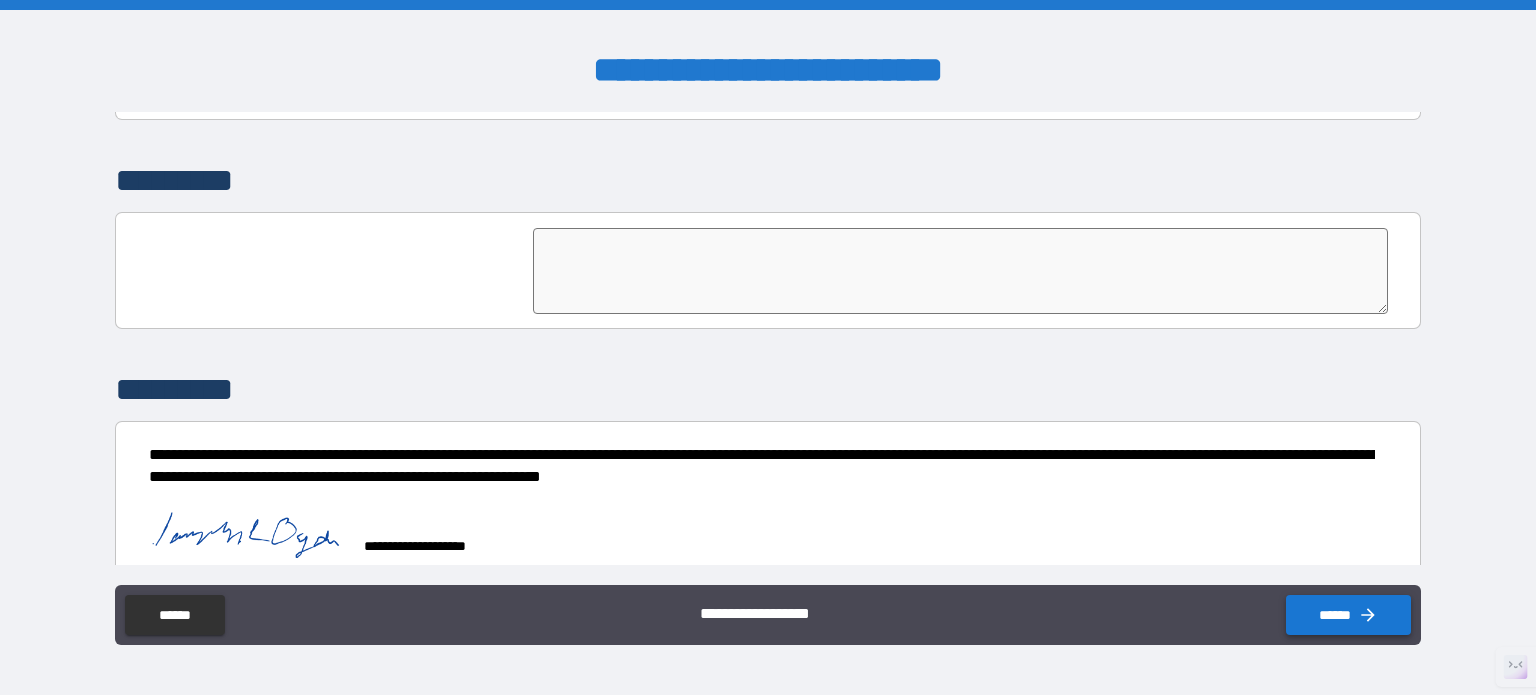 click on "******" at bounding box center [1348, 615] 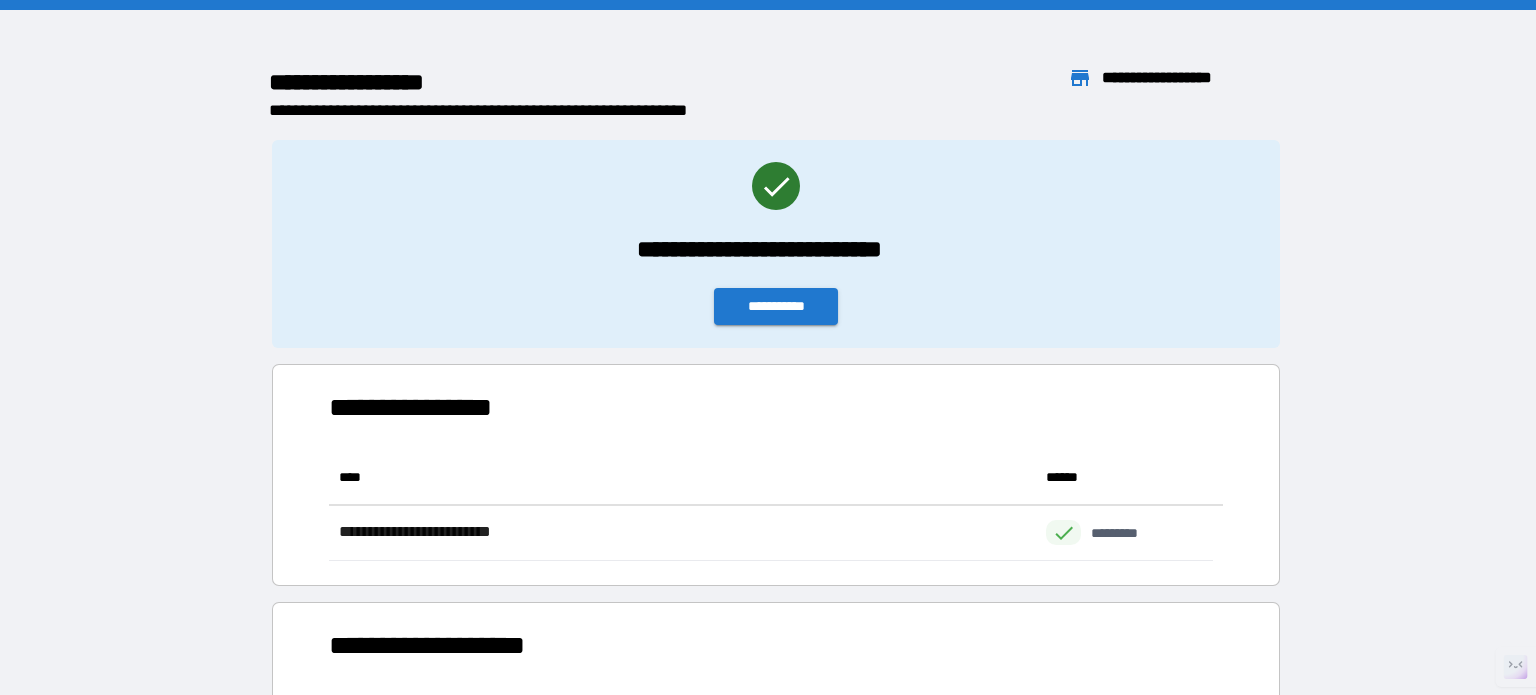 scroll, scrollTop: 16, scrollLeft: 16, axis: both 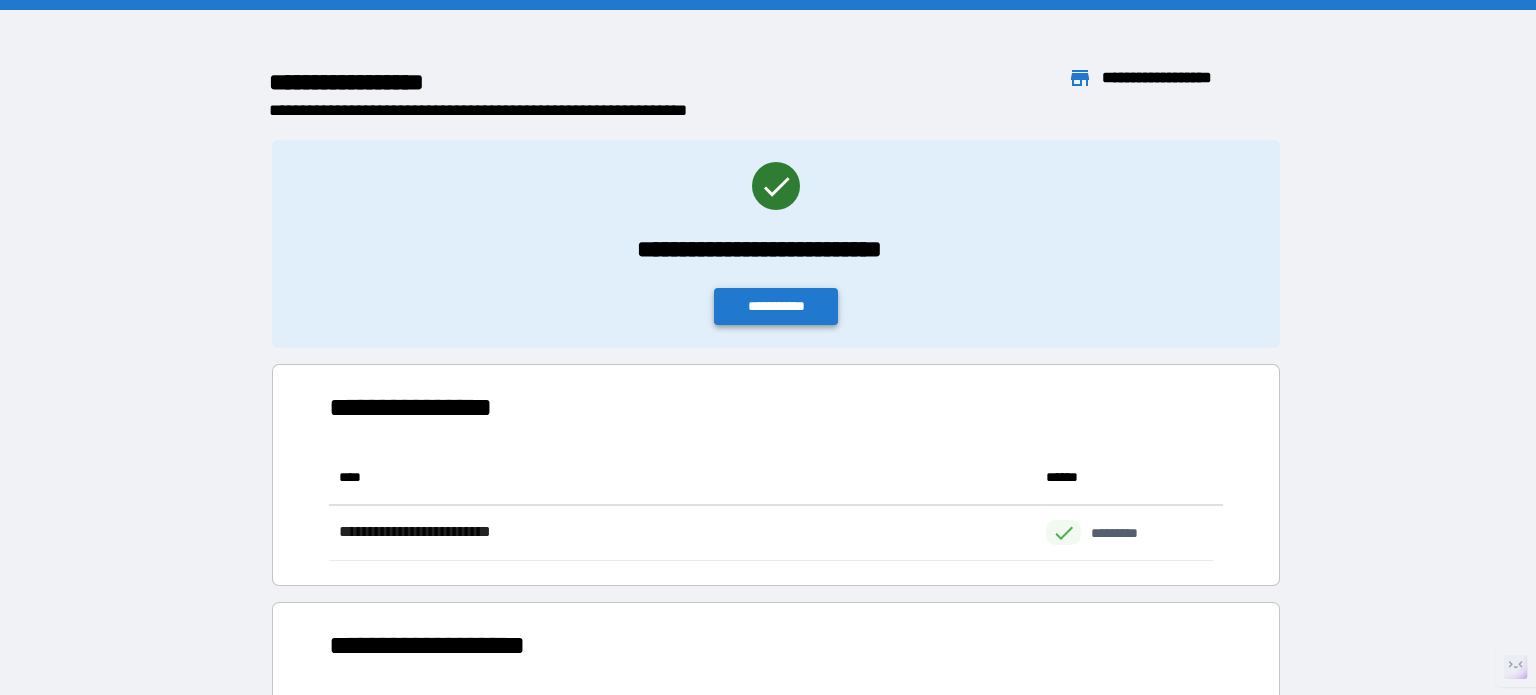click on "**********" at bounding box center (776, 306) 